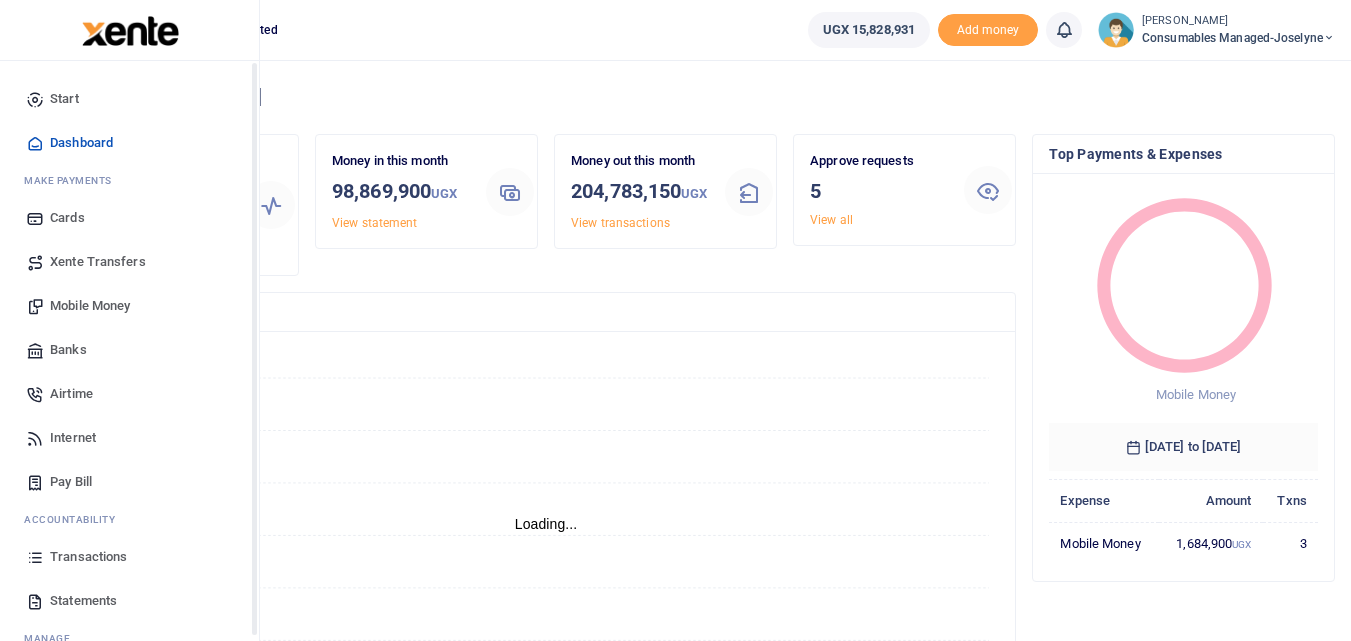 scroll, scrollTop: 0, scrollLeft: 0, axis: both 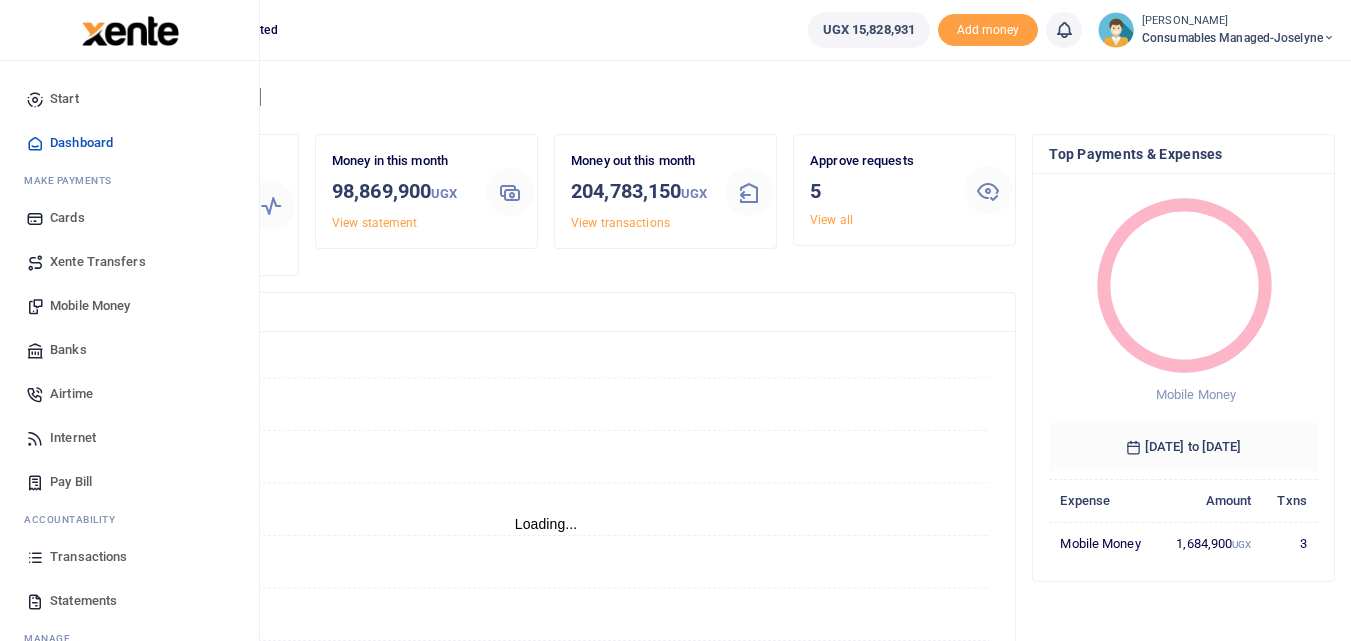 click at bounding box center [35, 557] 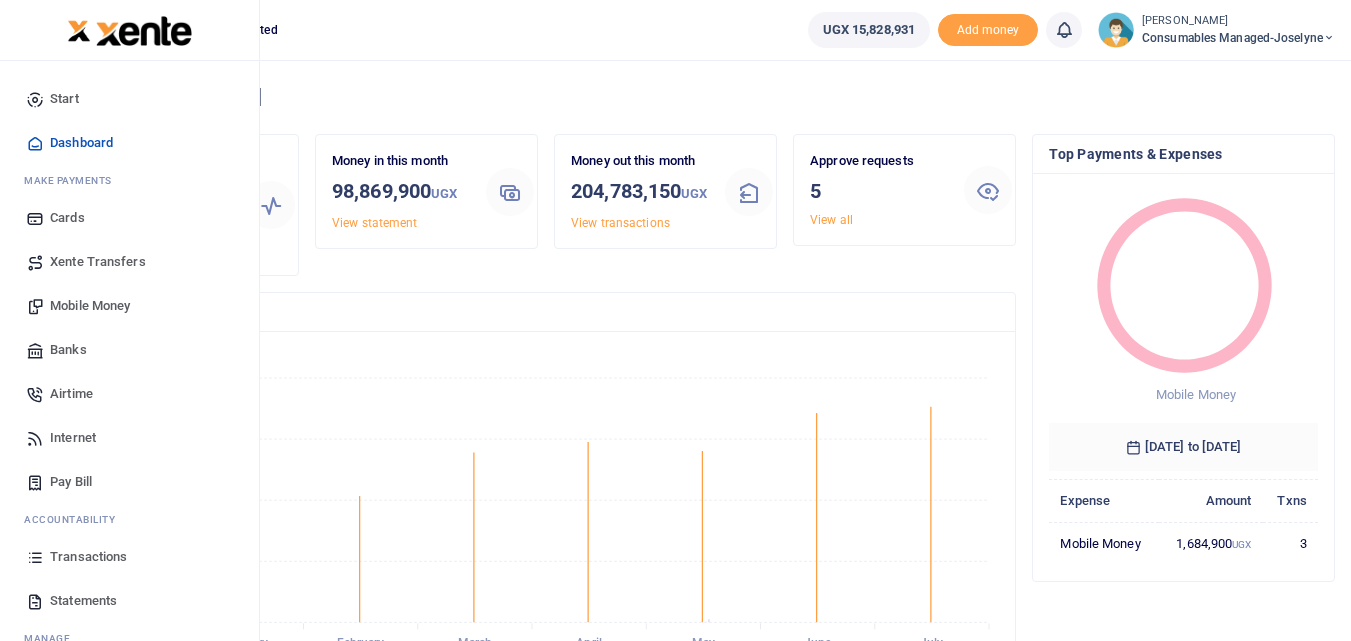 scroll, scrollTop: 16, scrollLeft: 16, axis: both 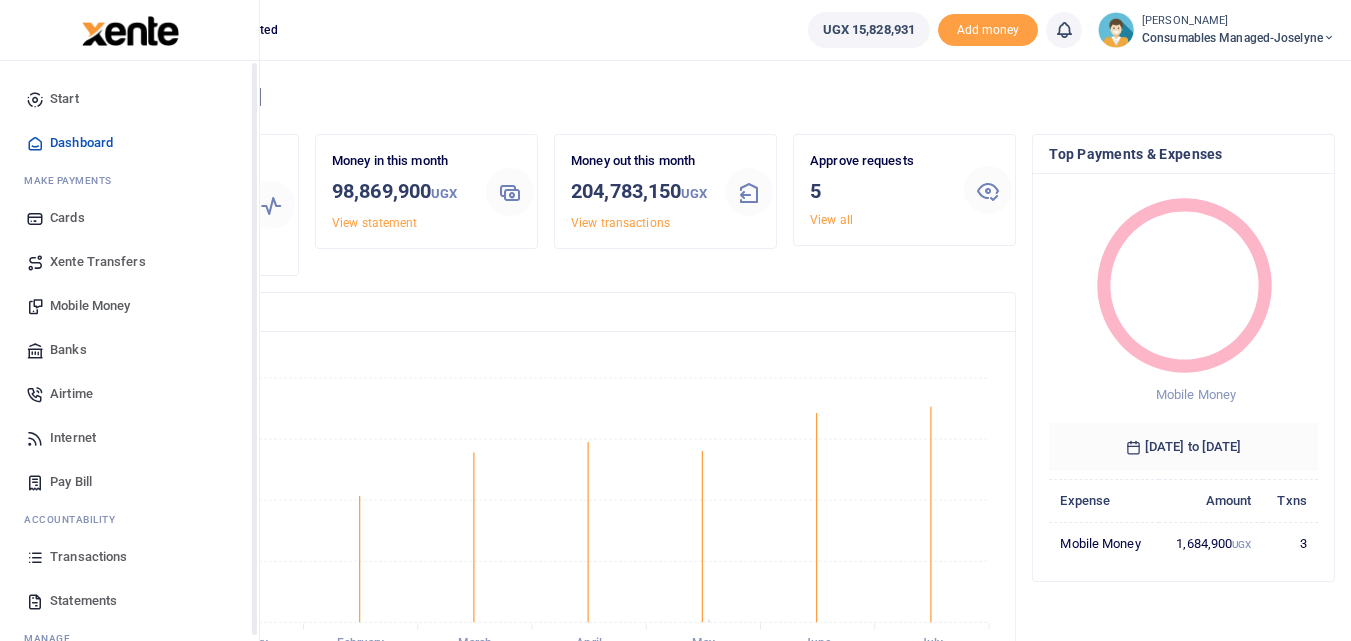 click at bounding box center (35, 557) 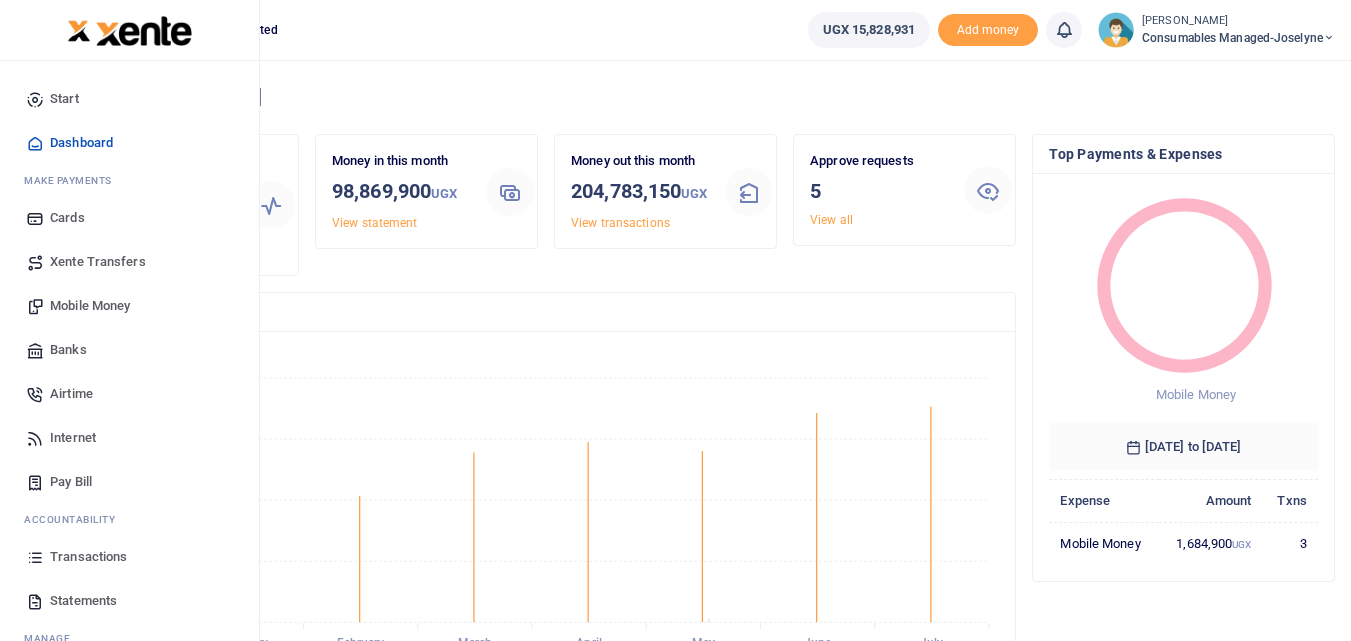 scroll, scrollTop: 16, scrollLeft: 16, axis: both 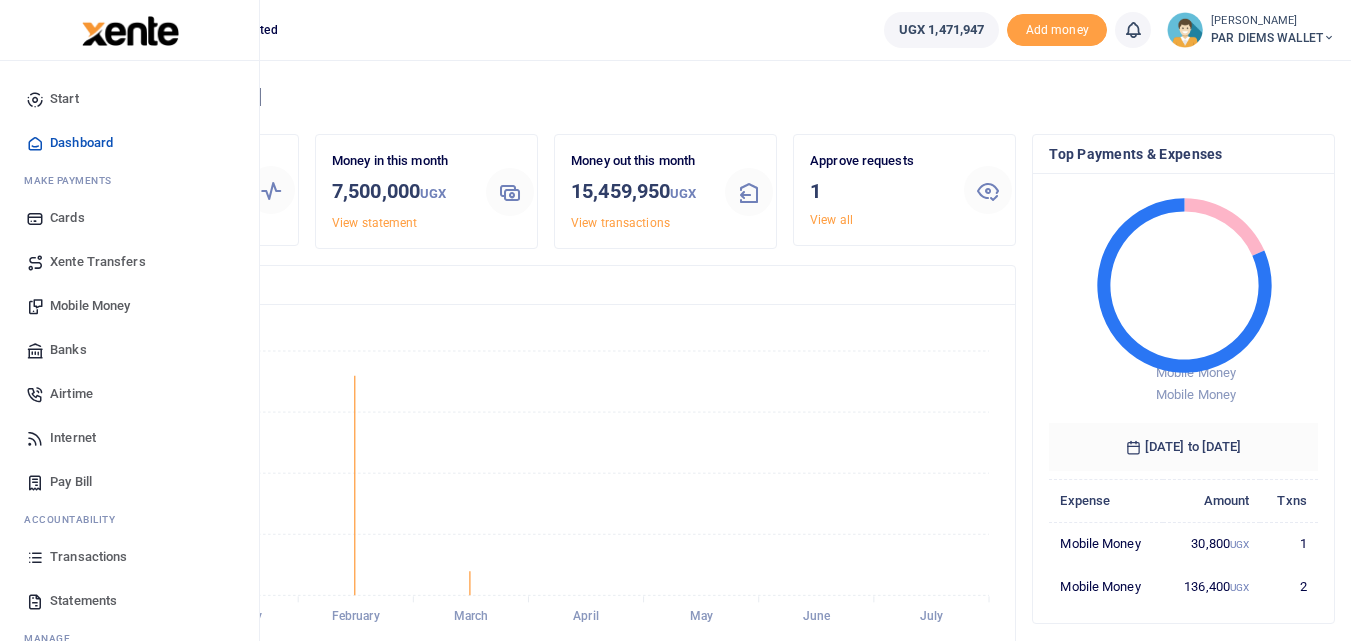 click at bounding box center [35, 557] 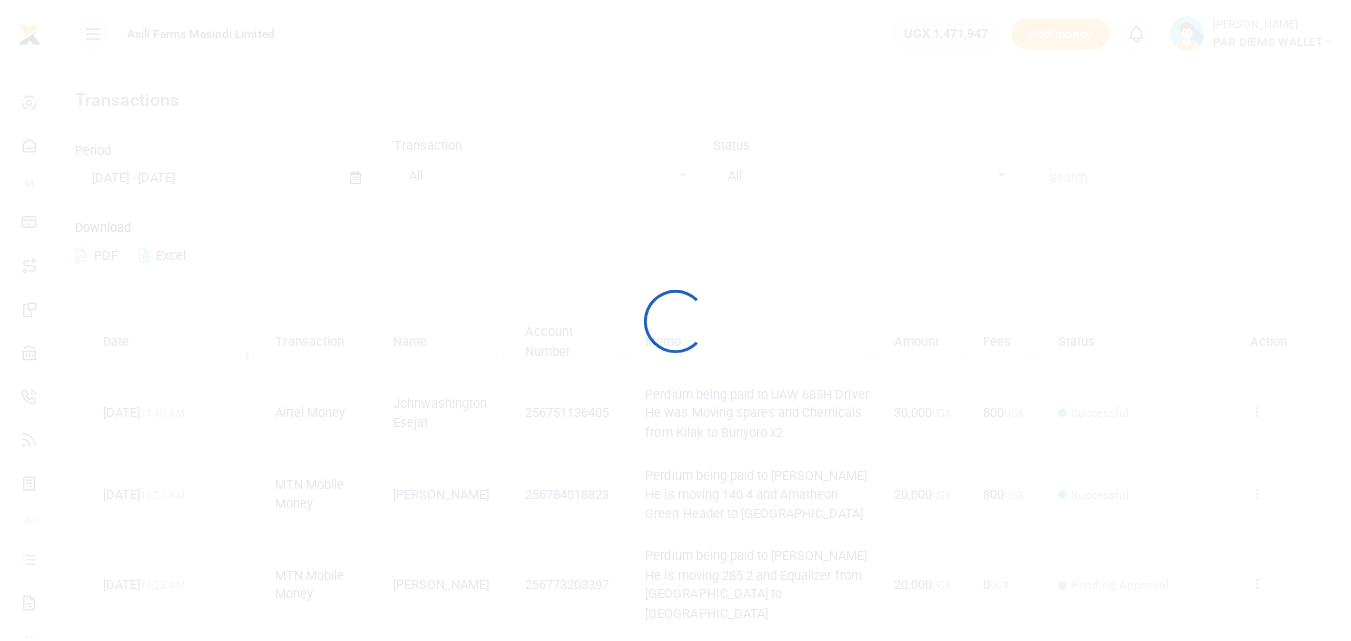 scroll, scrollTop: 0, scrollLeft: 0, axis: both 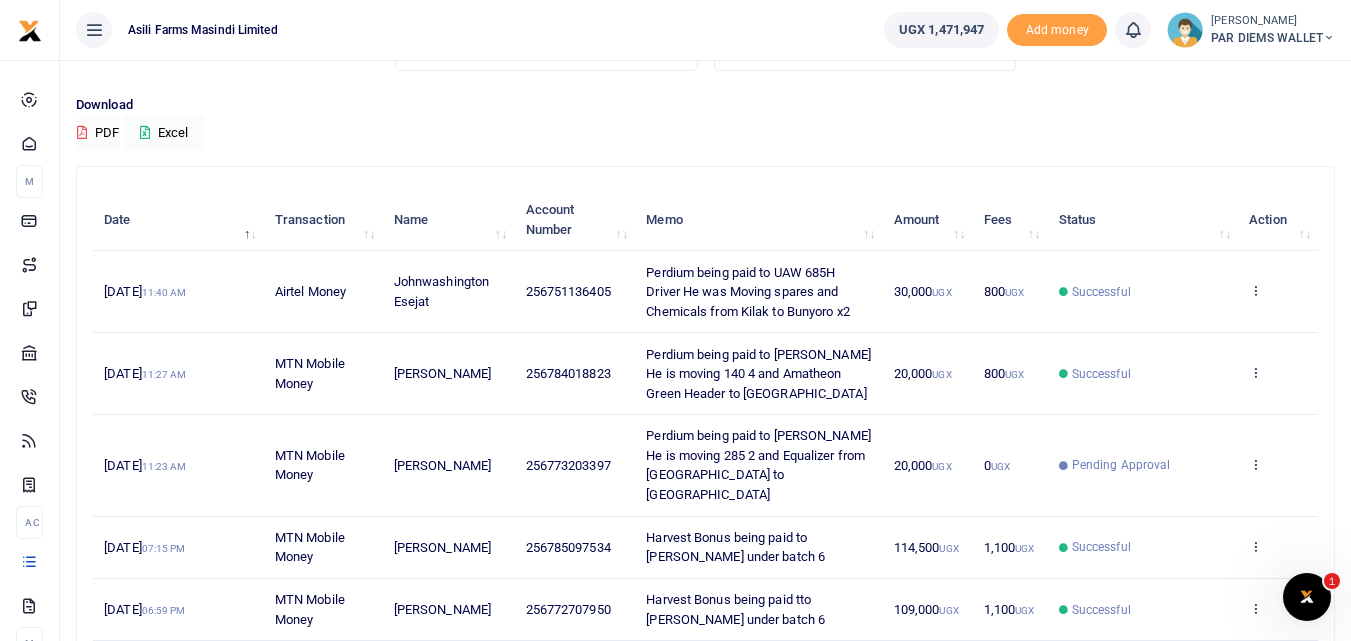 click on "30,000 UGX" at bounding box center (928, 292) 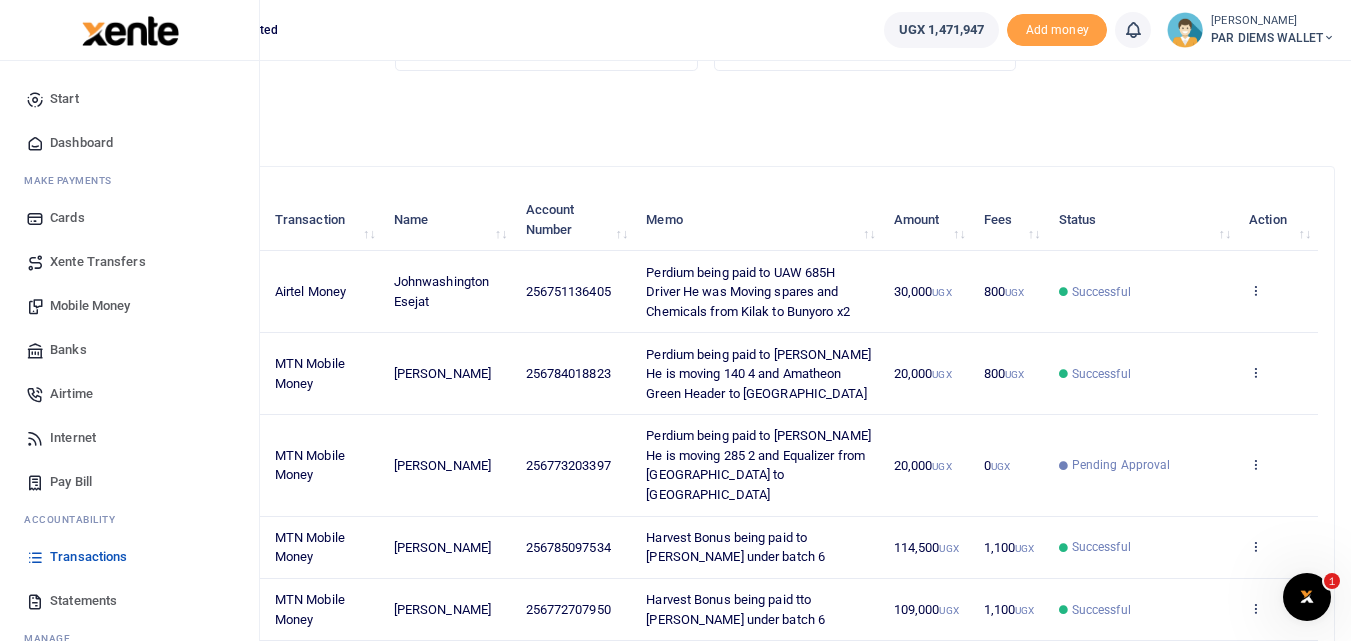 click on "Mobile Money" at bounding box center [90, 306] 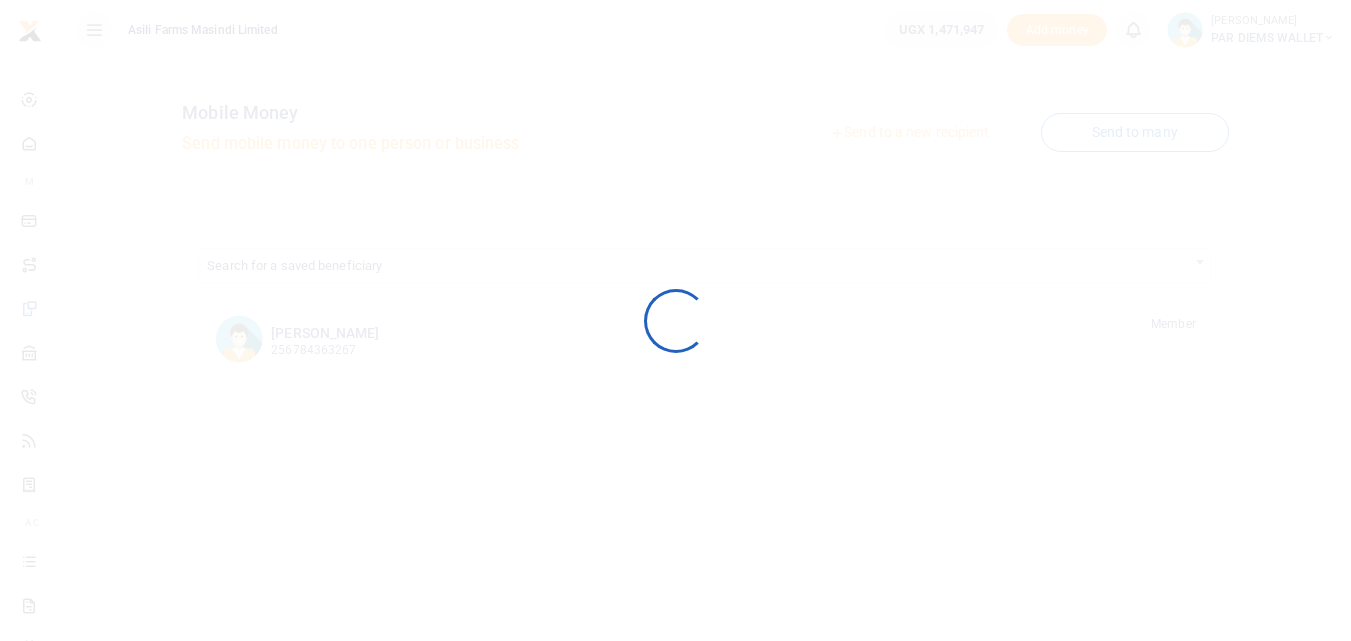 scroll, scrollTop: 0, scrollLeft: 0, axis: both 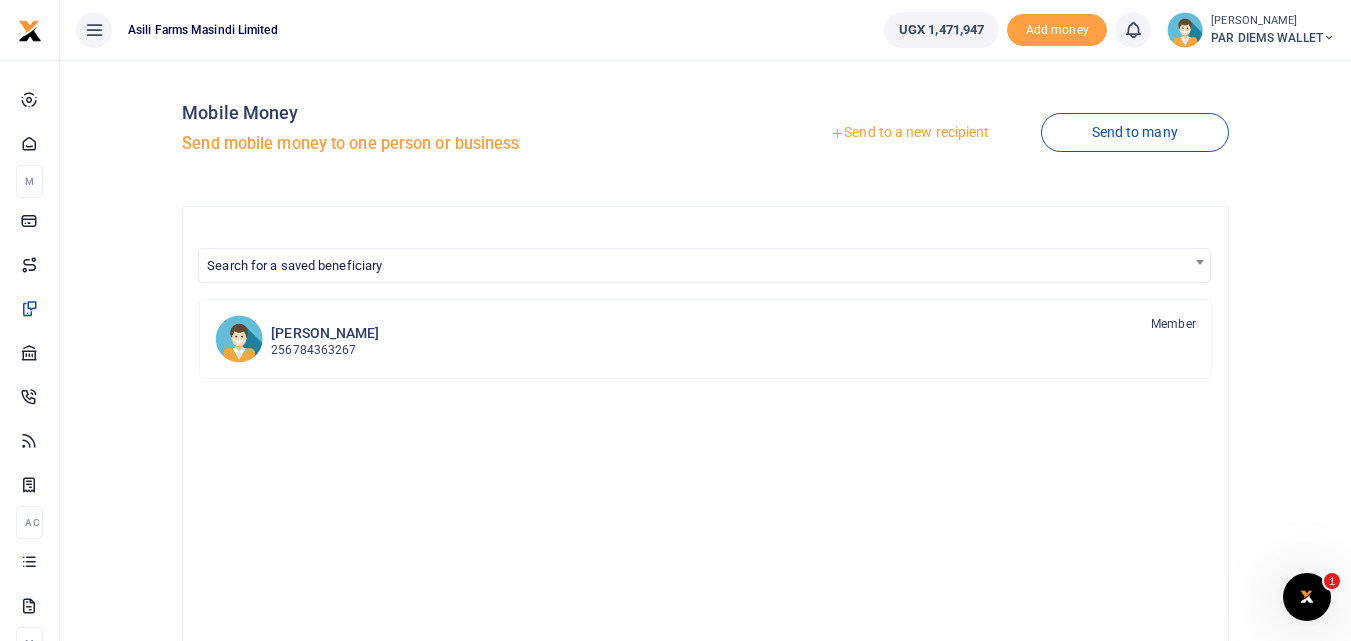 click on "Send to a new recipient" at bounding box center [909, 133] 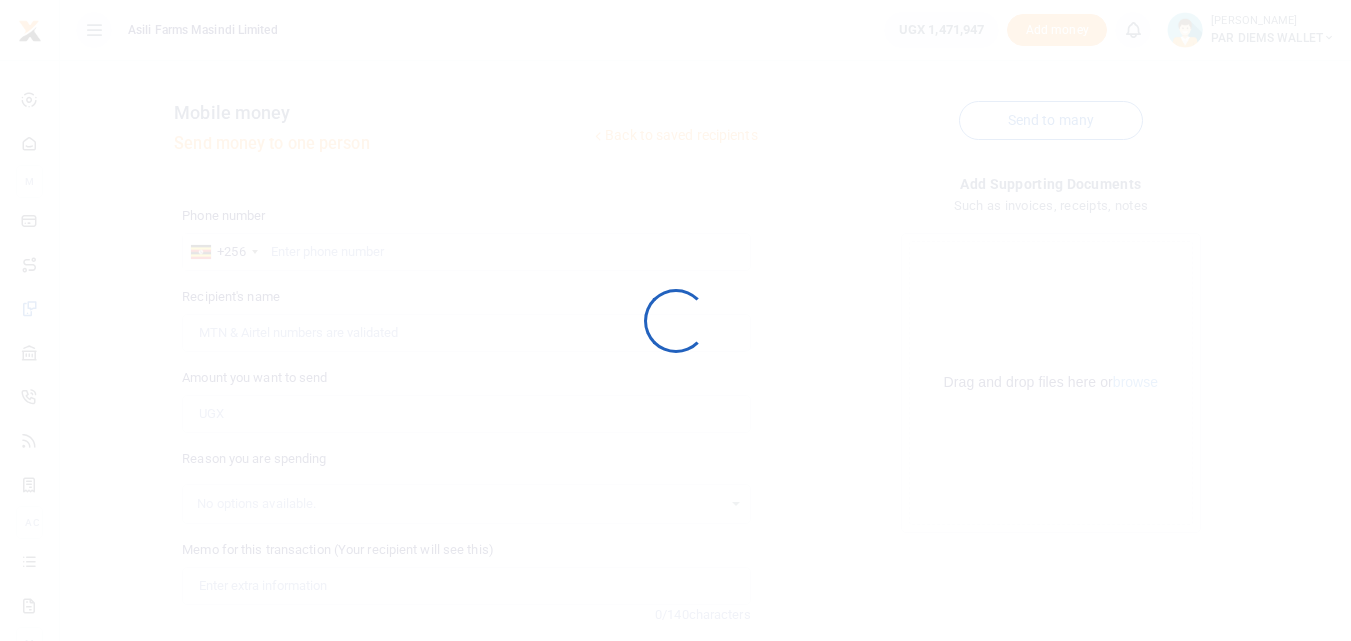 scroll, scrollTop: 0, scrollLeft: 0, axis: both 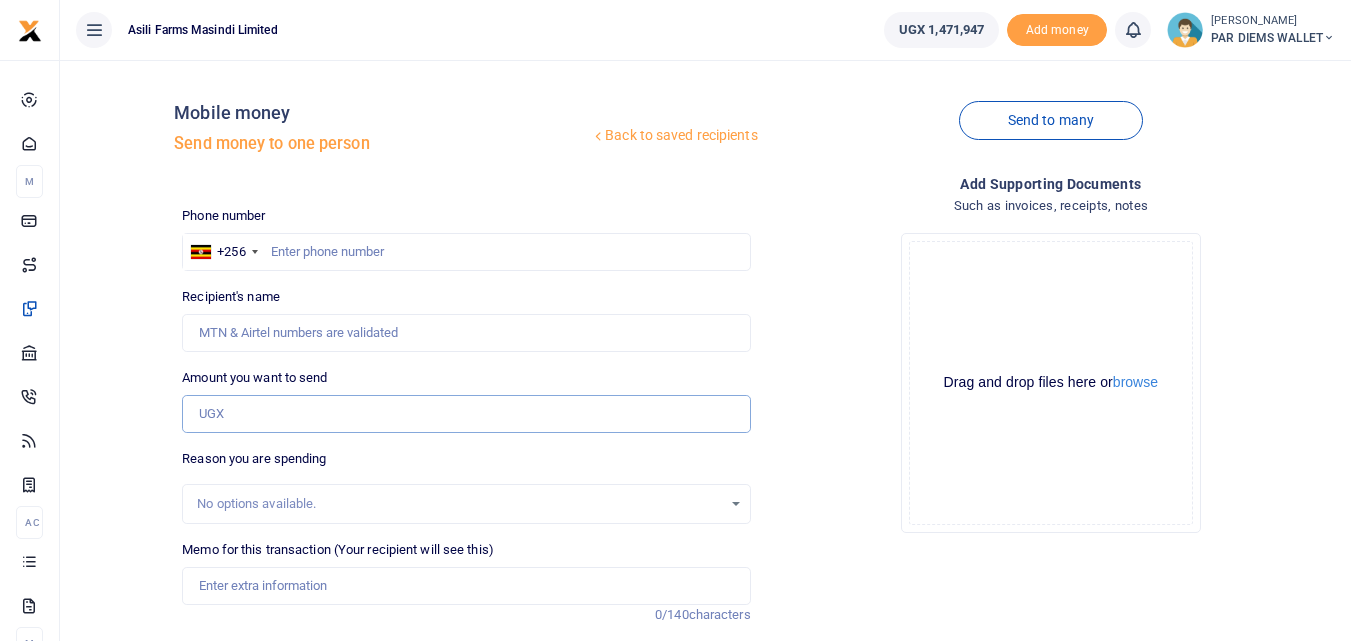 click on "Amount you want to send" at bounding box center (466, 414) 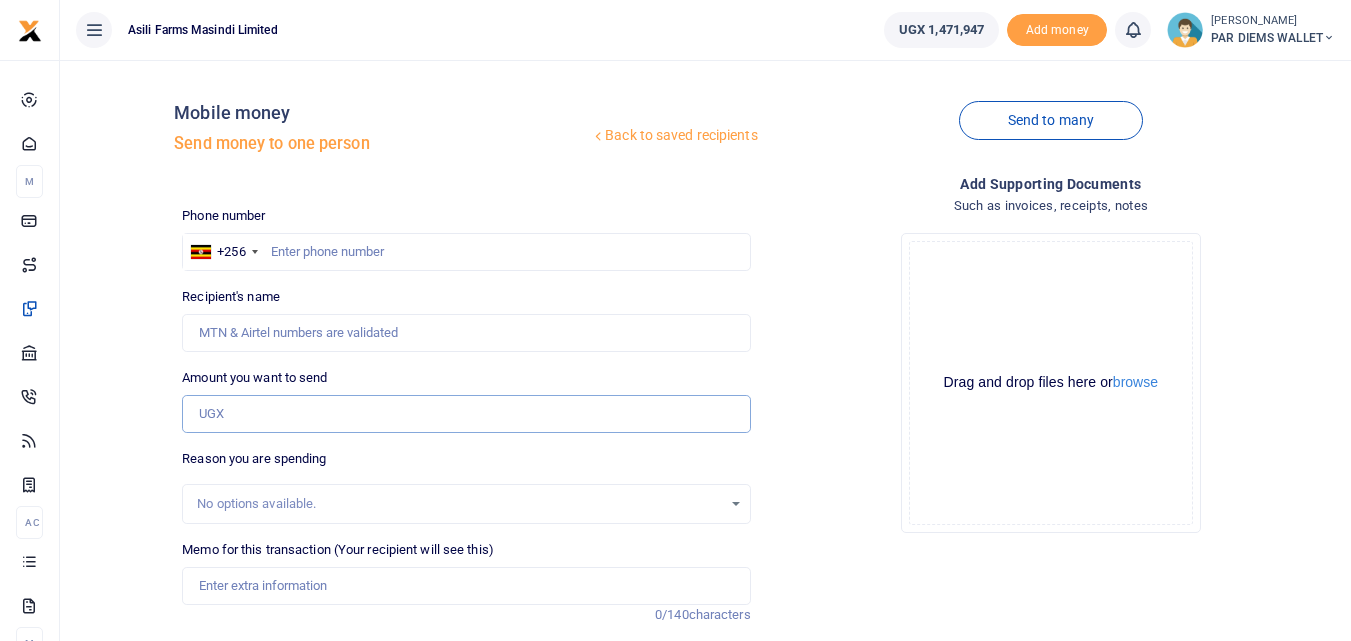paste on "0784018823" 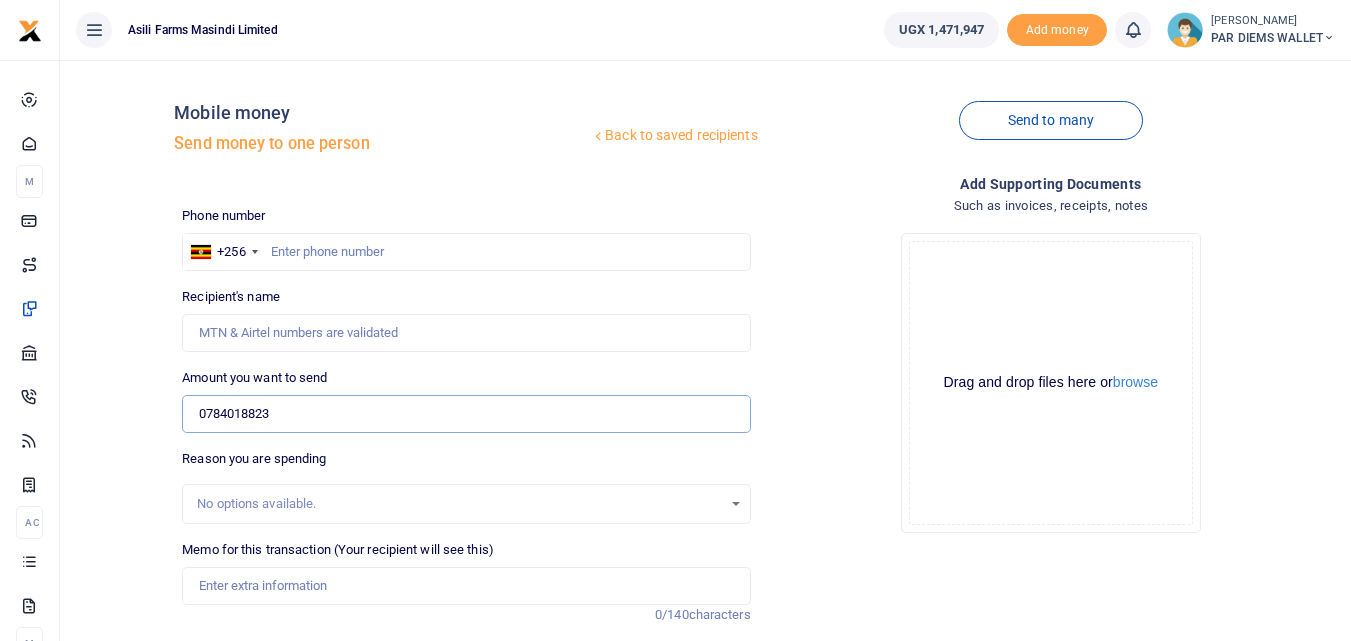 type on "0784018823" 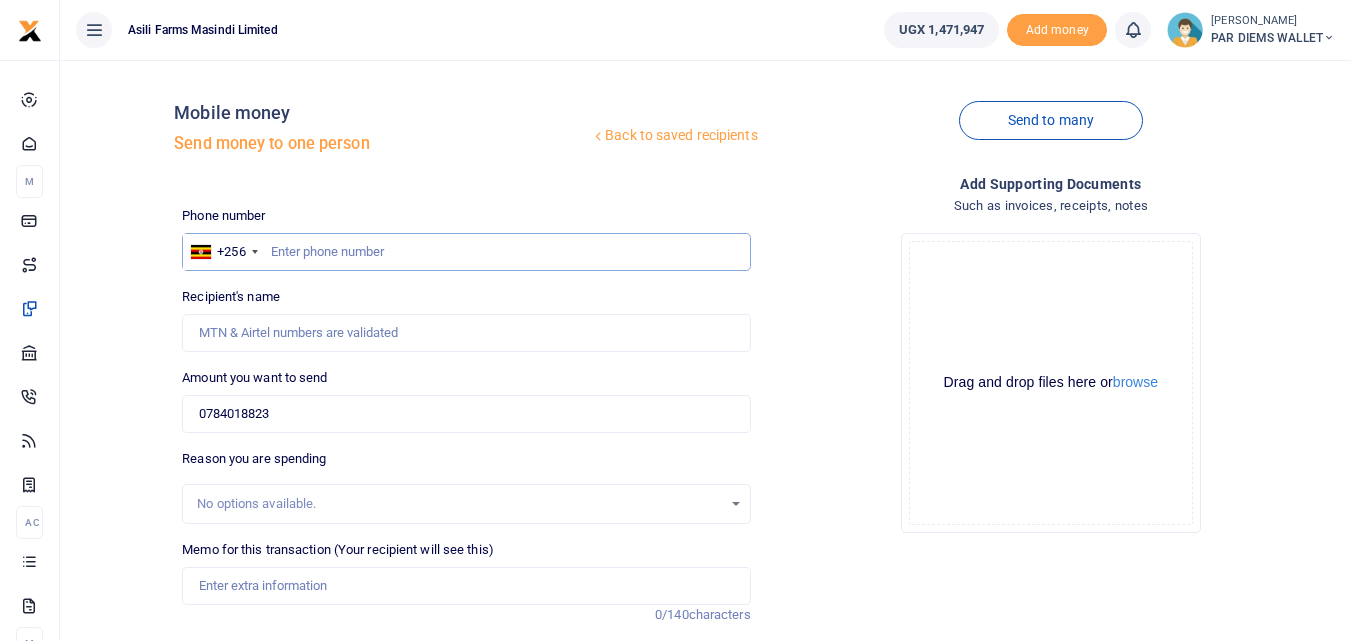 click at bounding box center [466, 252] 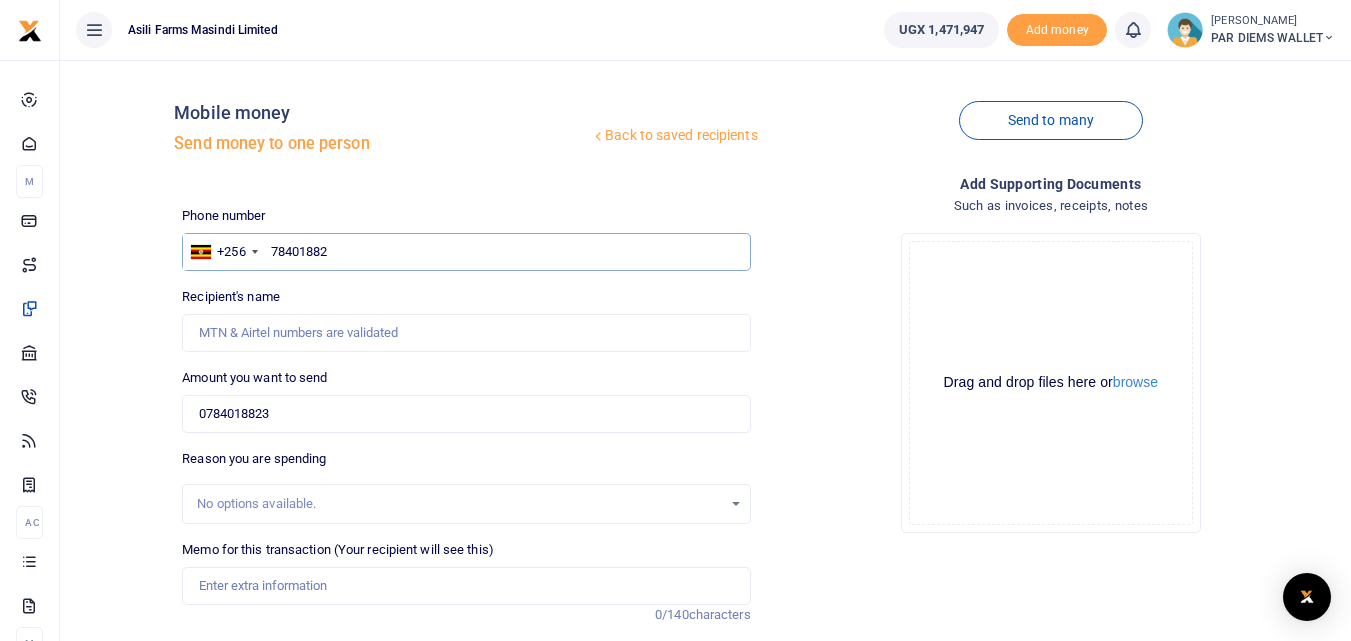 type on "784018823" 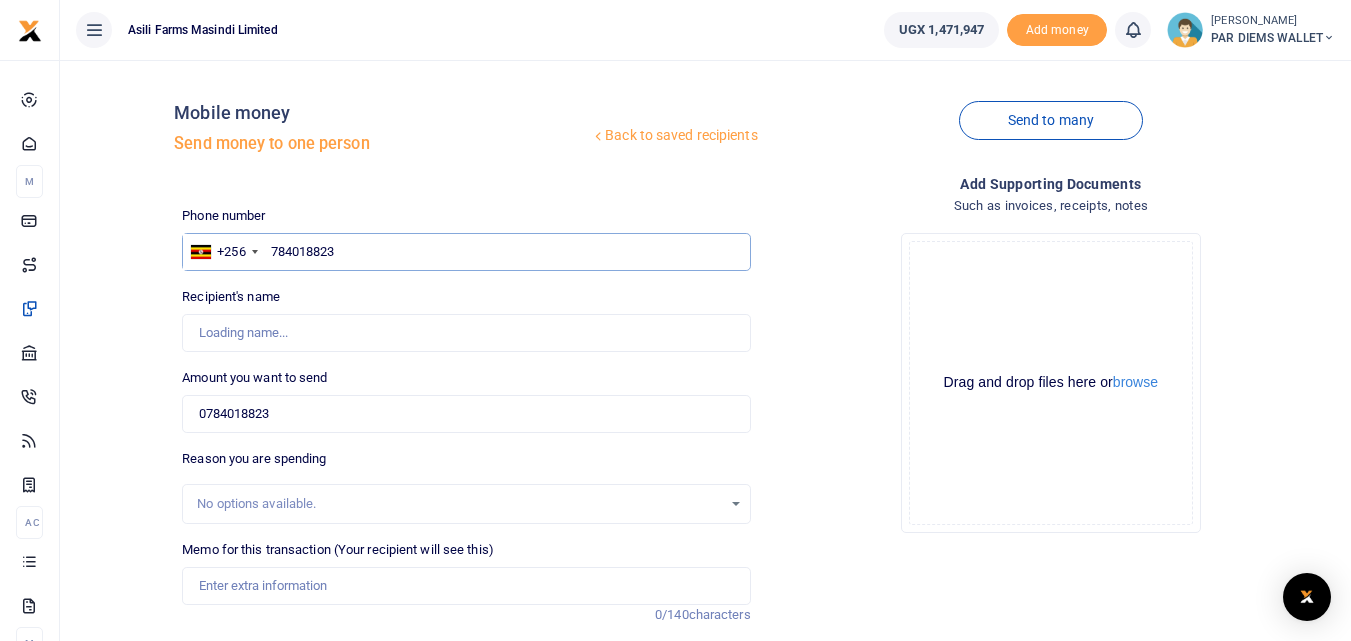 type on "Simon Okwonga" 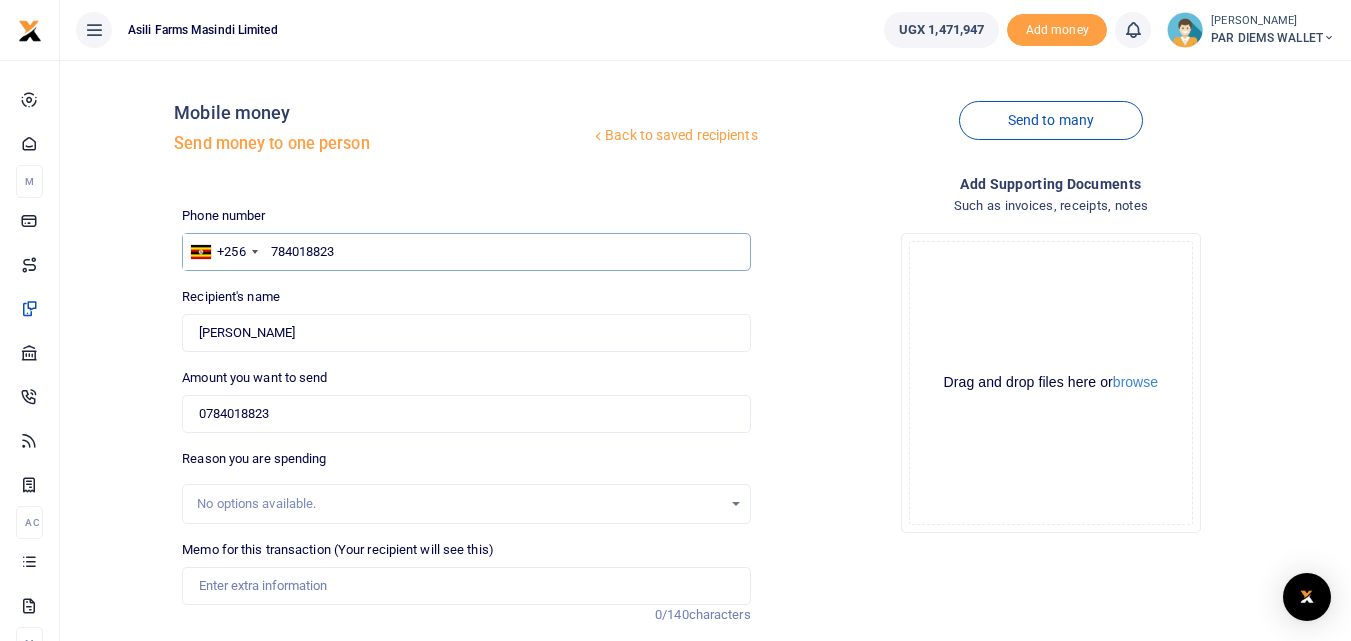 type on "784018823" 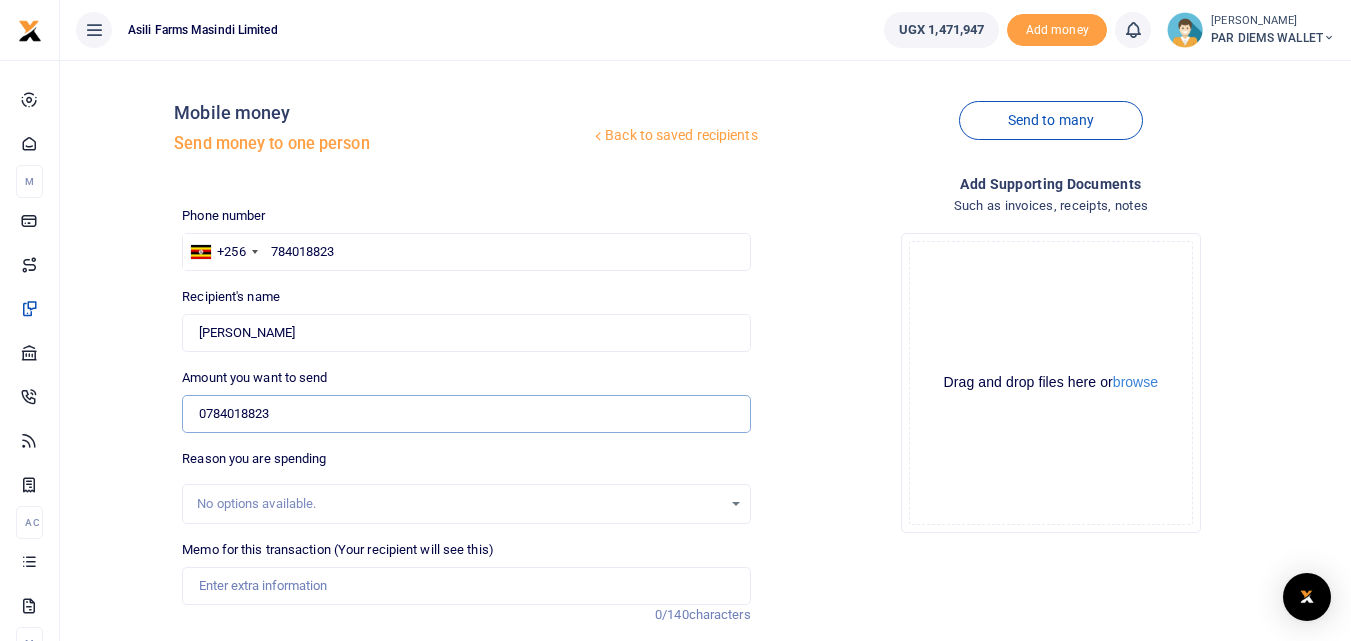 click on "0784018823" at bounding box center (466, 414) 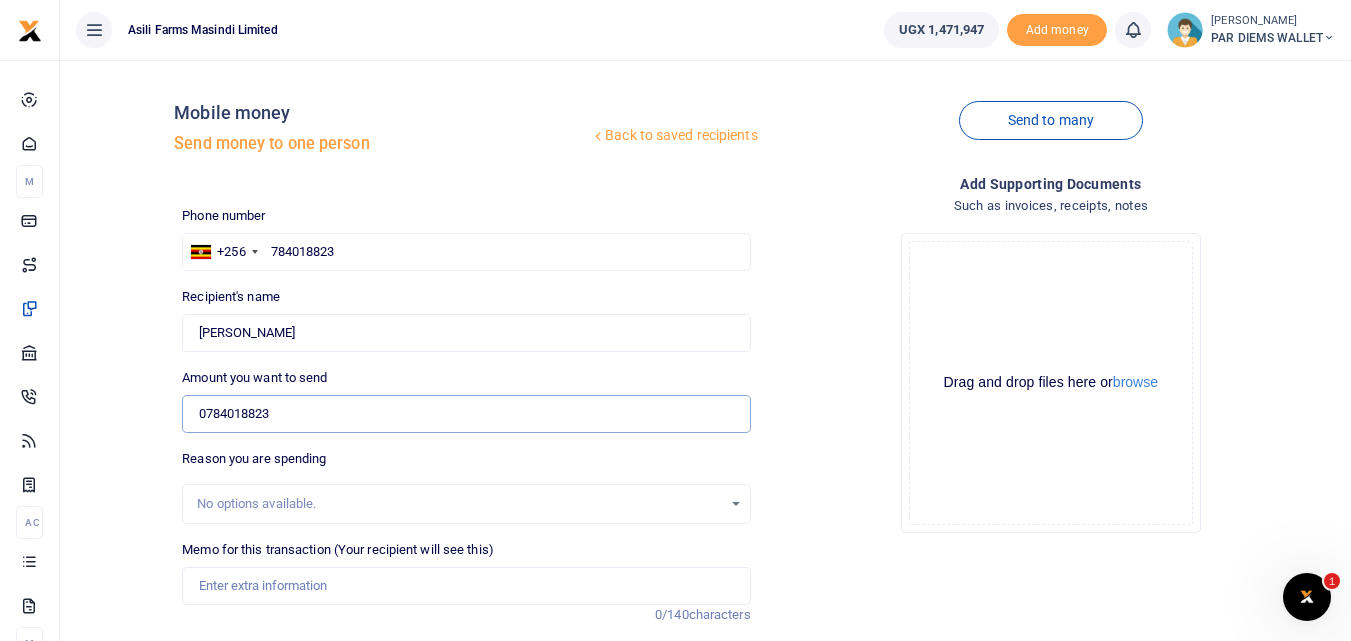 scroll, scrollTop: 0, scrollLeft: 0, axis: both 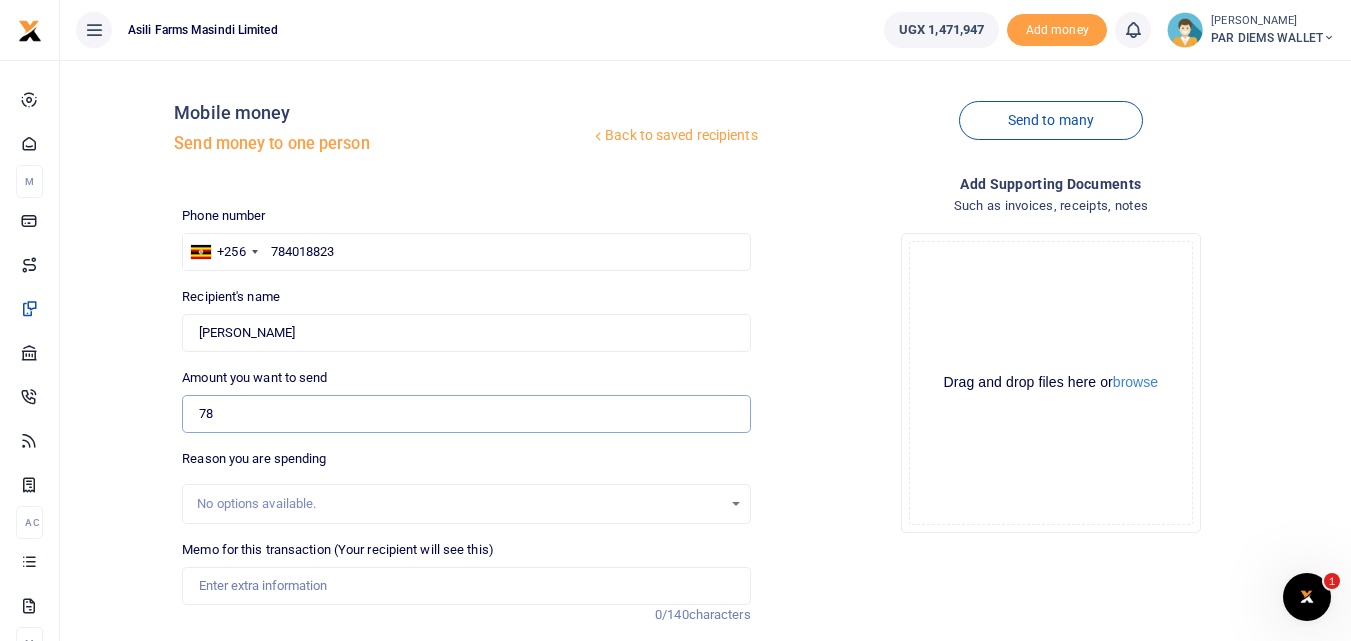 type on "7" 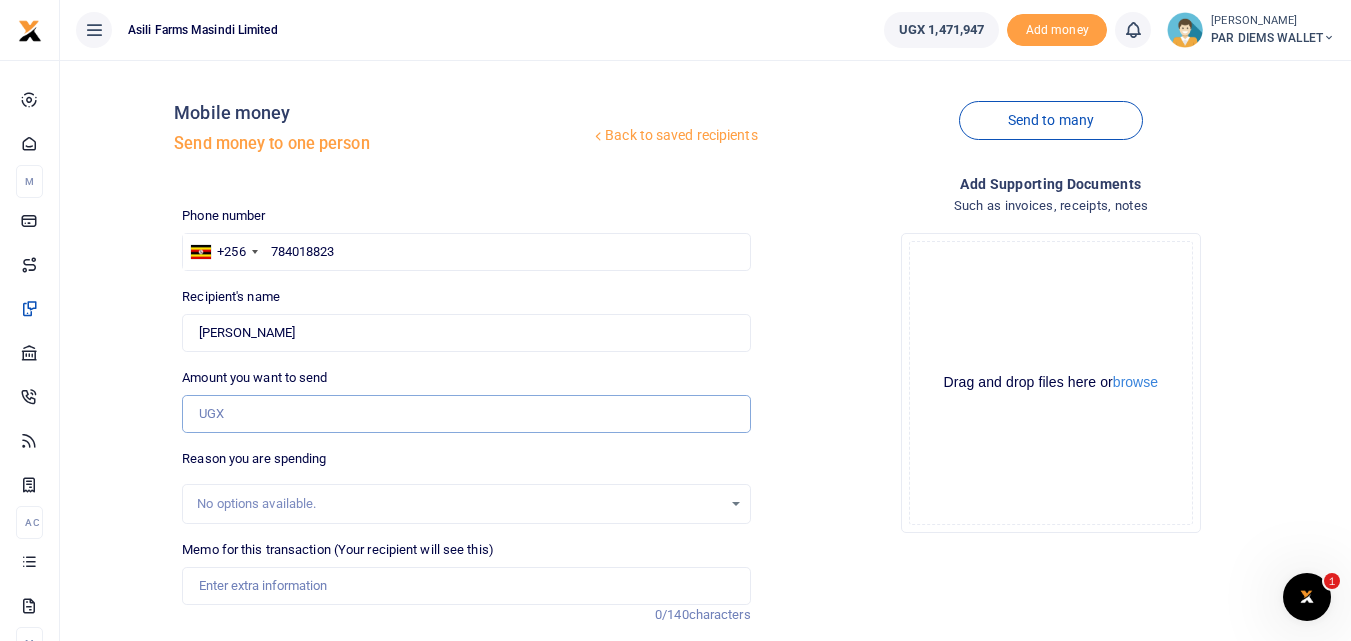 type on "0" 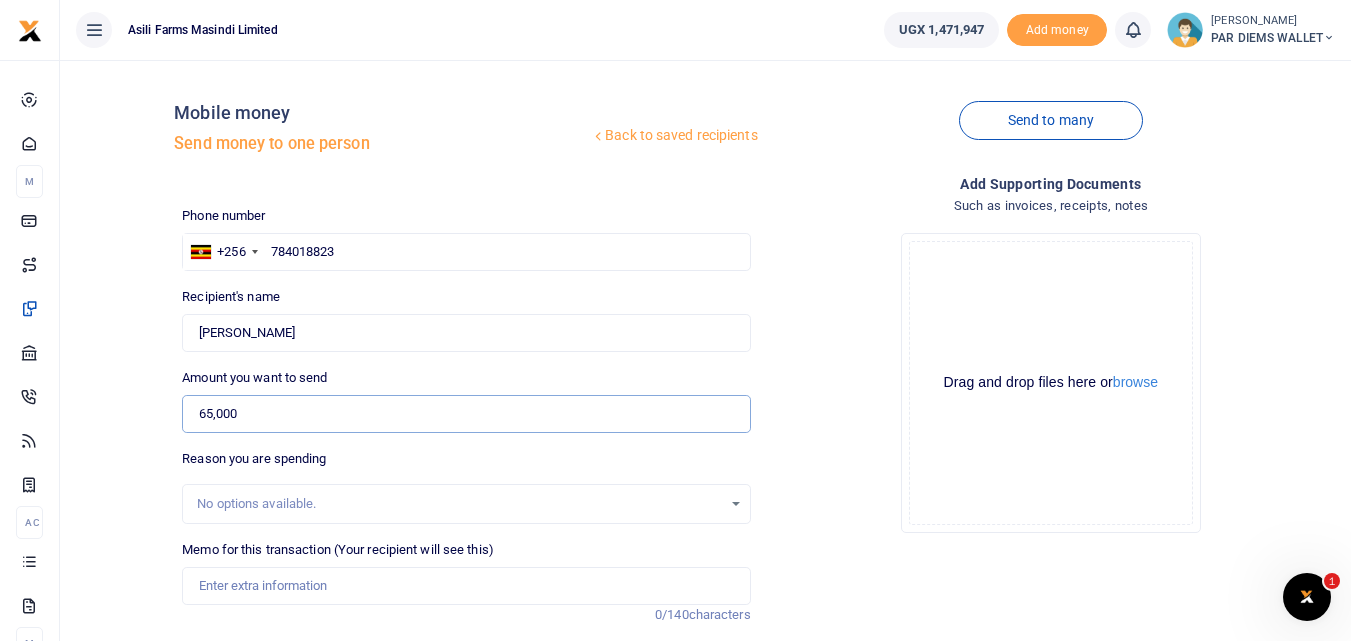 type on "65,000" 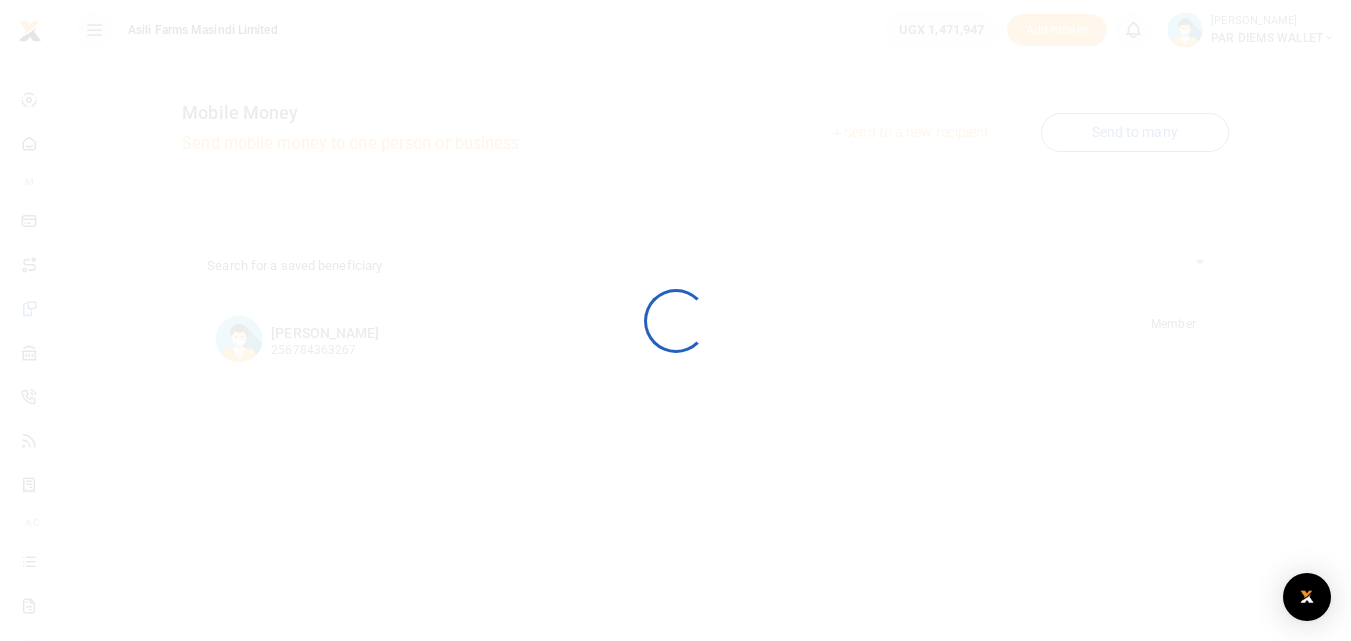 scroll, scrollTop: 0, scrollLeft: 0, axis: both 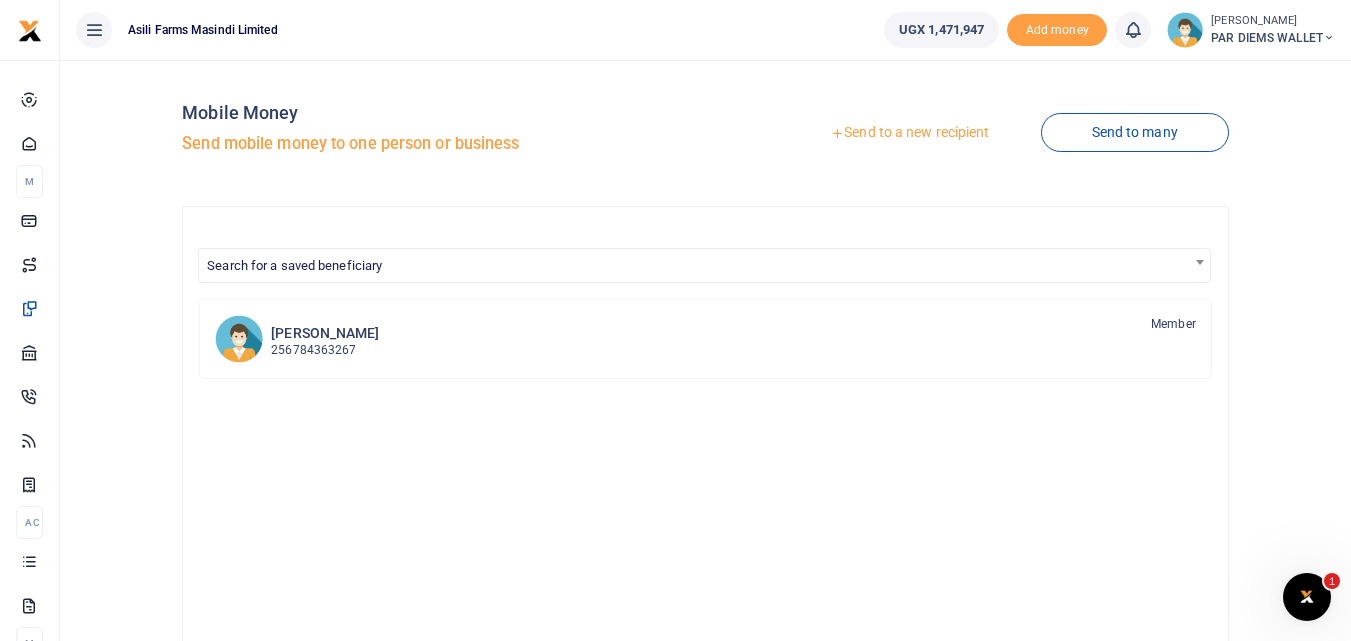 click on "Send to a new recipient" at bounding box center [909, 133] 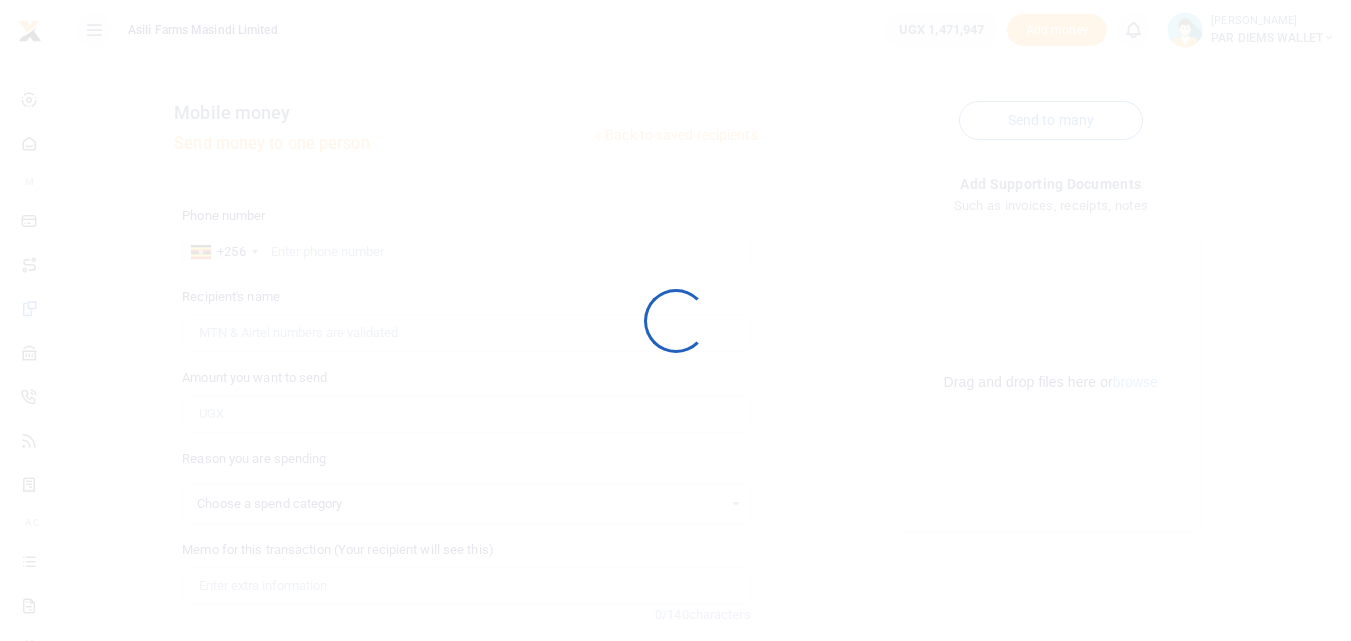 select 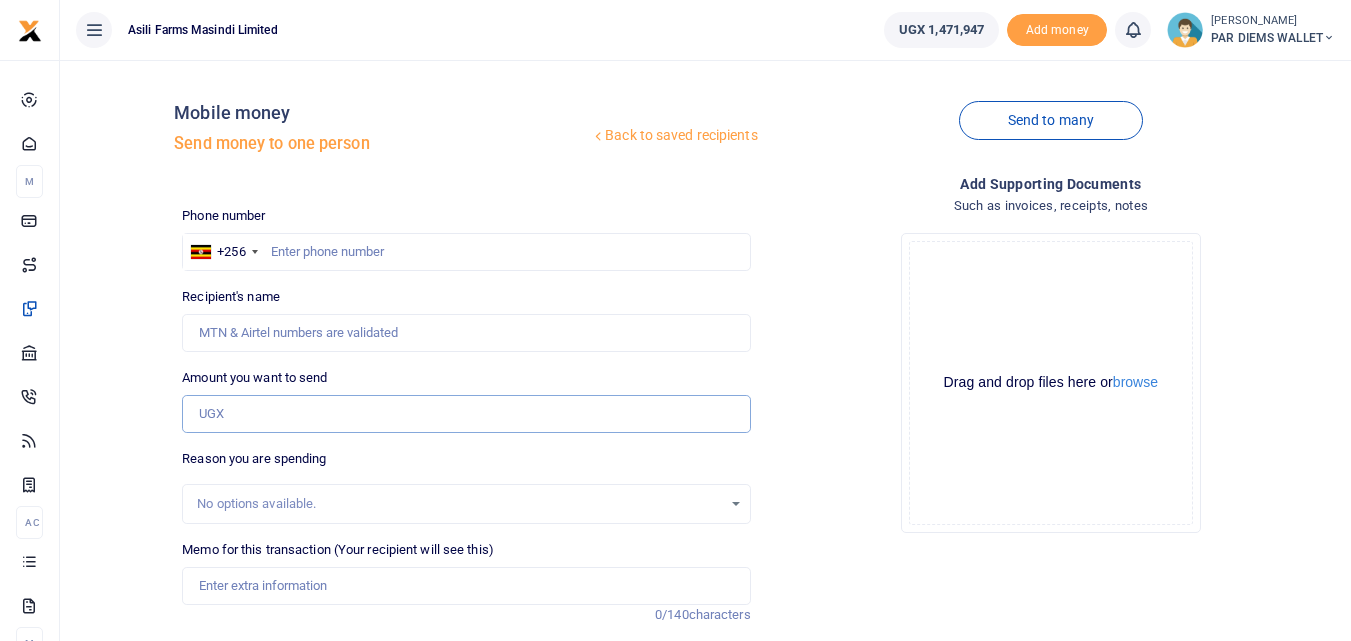 paste on "0784018823" 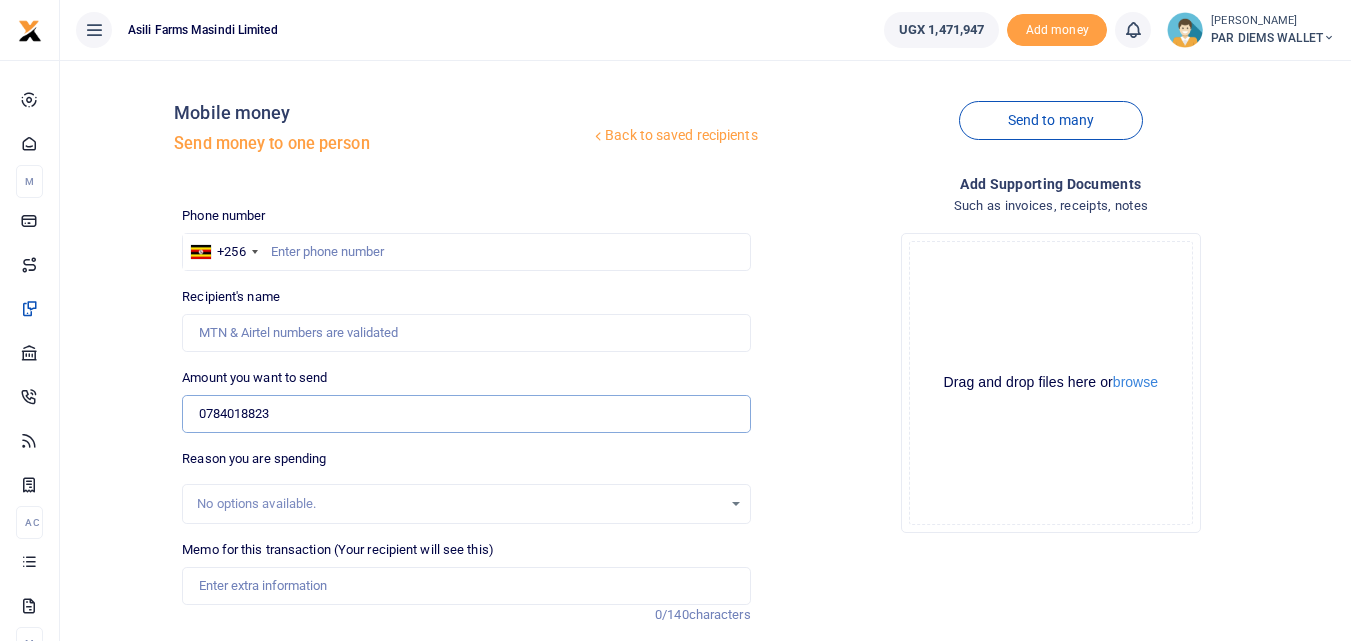 type on "0784018823" 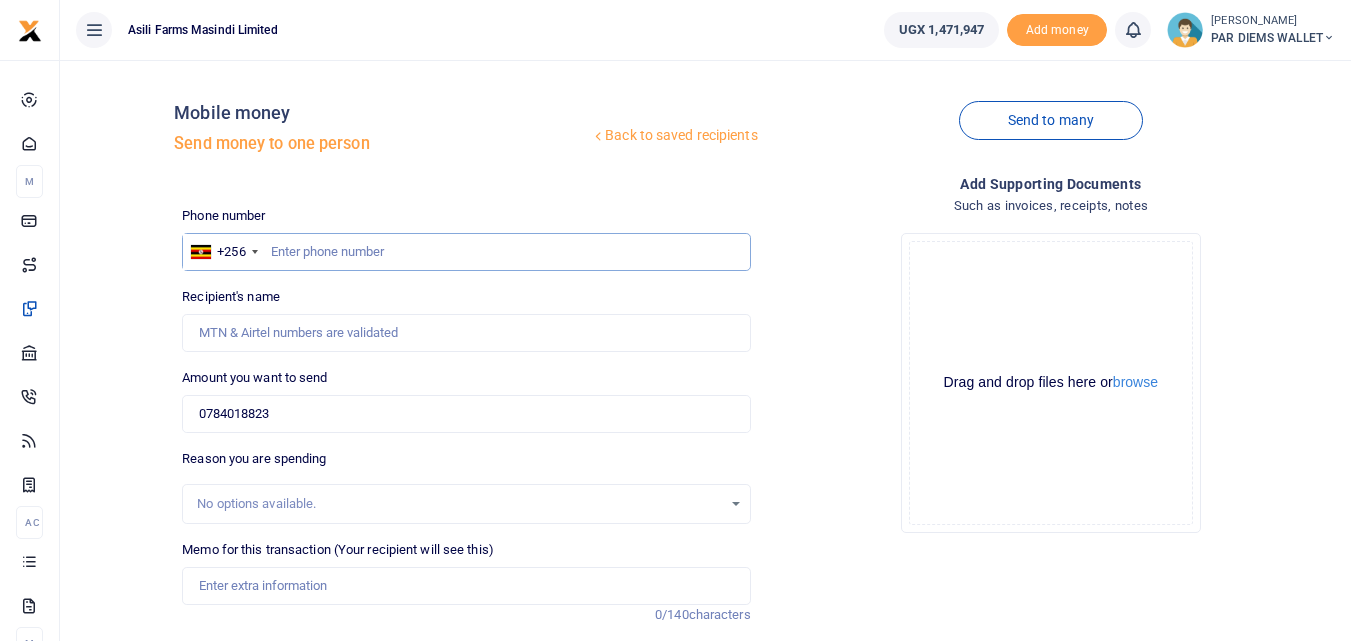 click at bounding box center [466, 252] 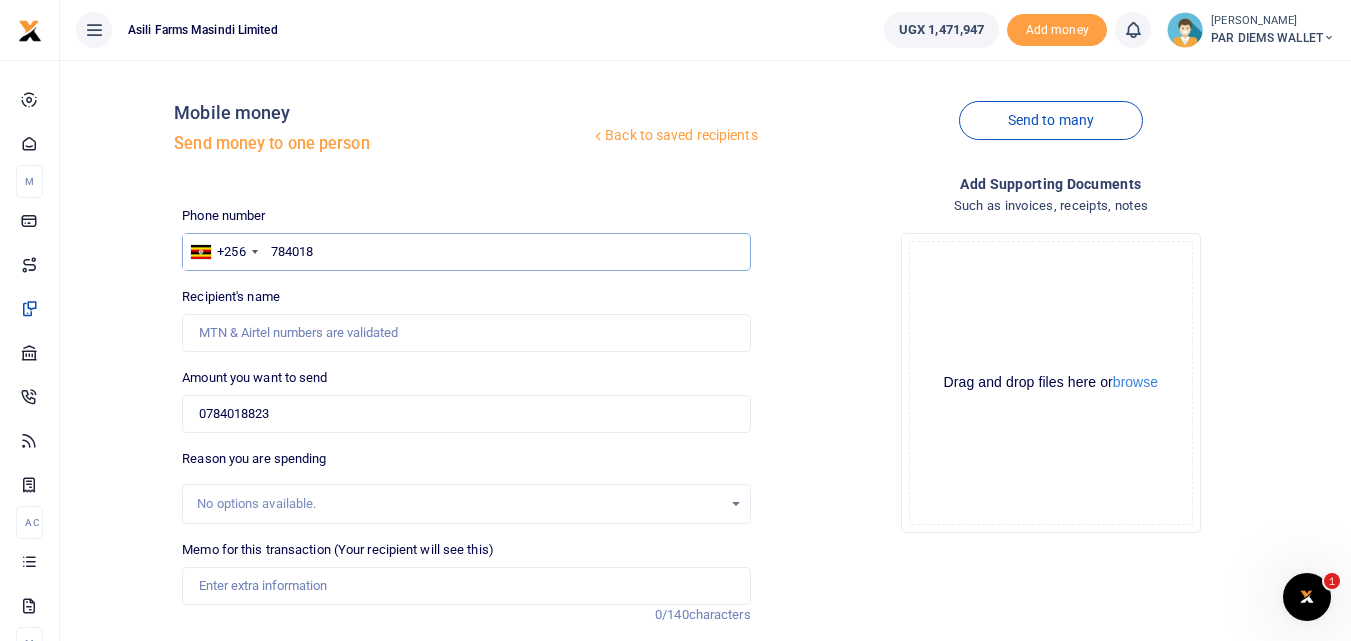 scroll, scrollTop: 0, scrollLeft: 0, axis: both 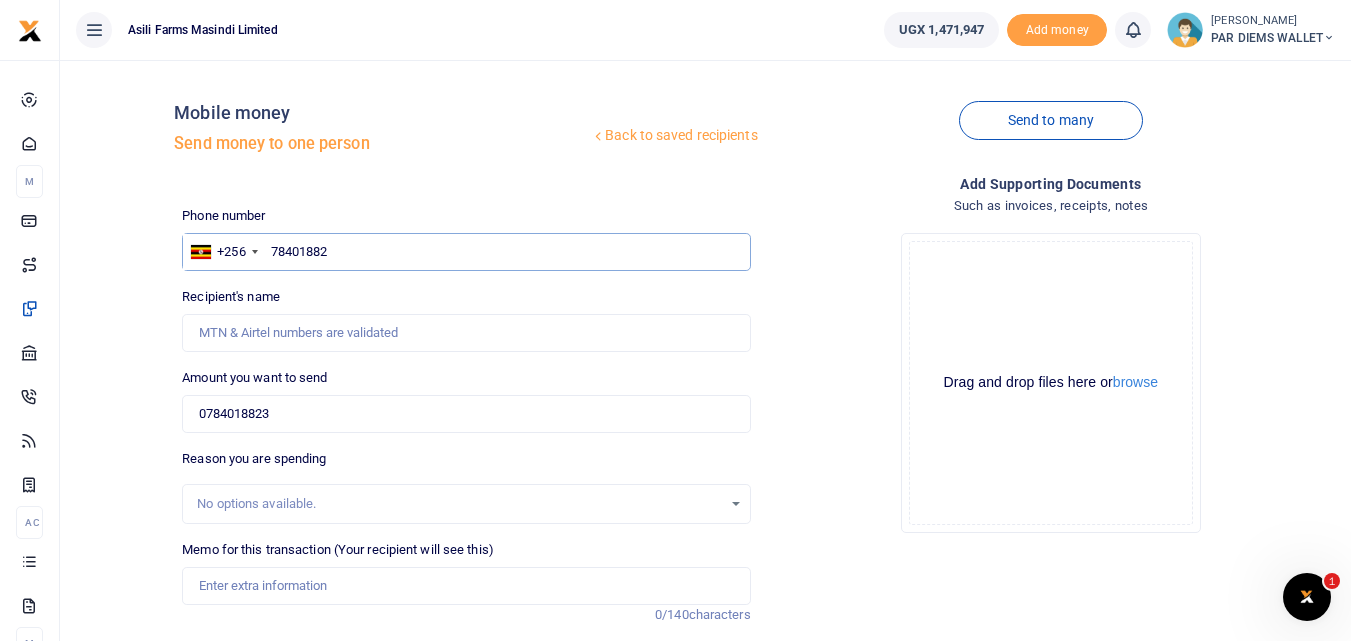 type on "784018823" 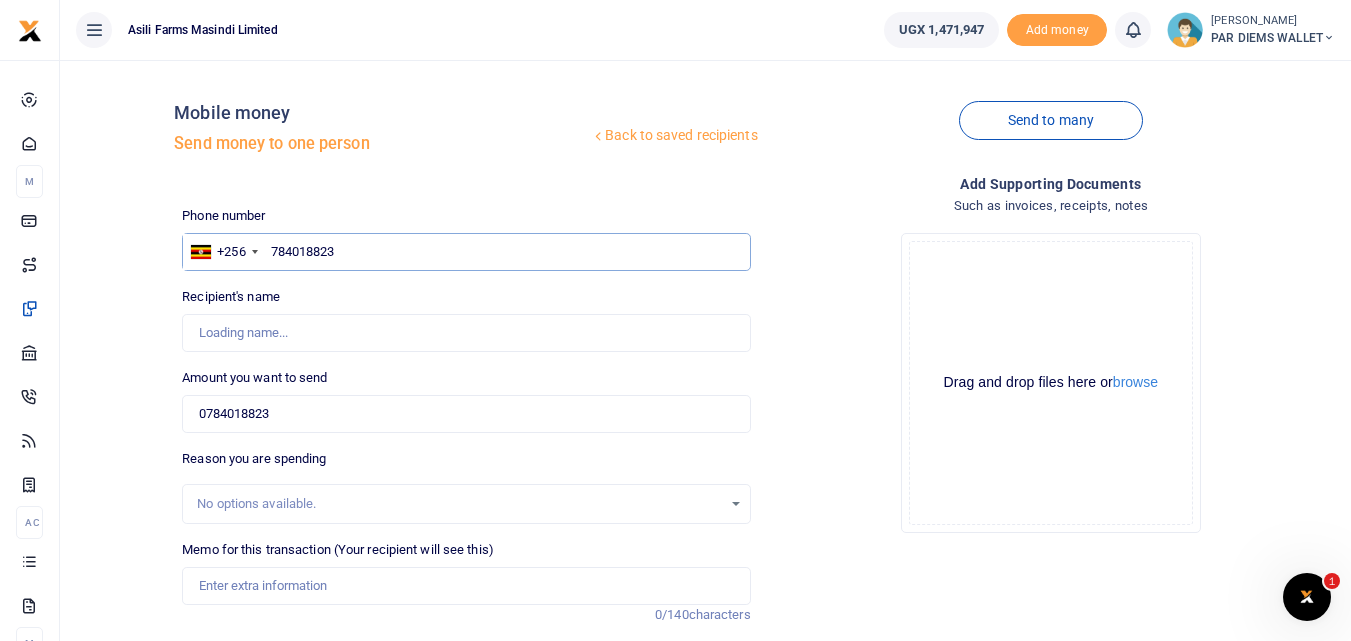 type on "Simon Okwonga" 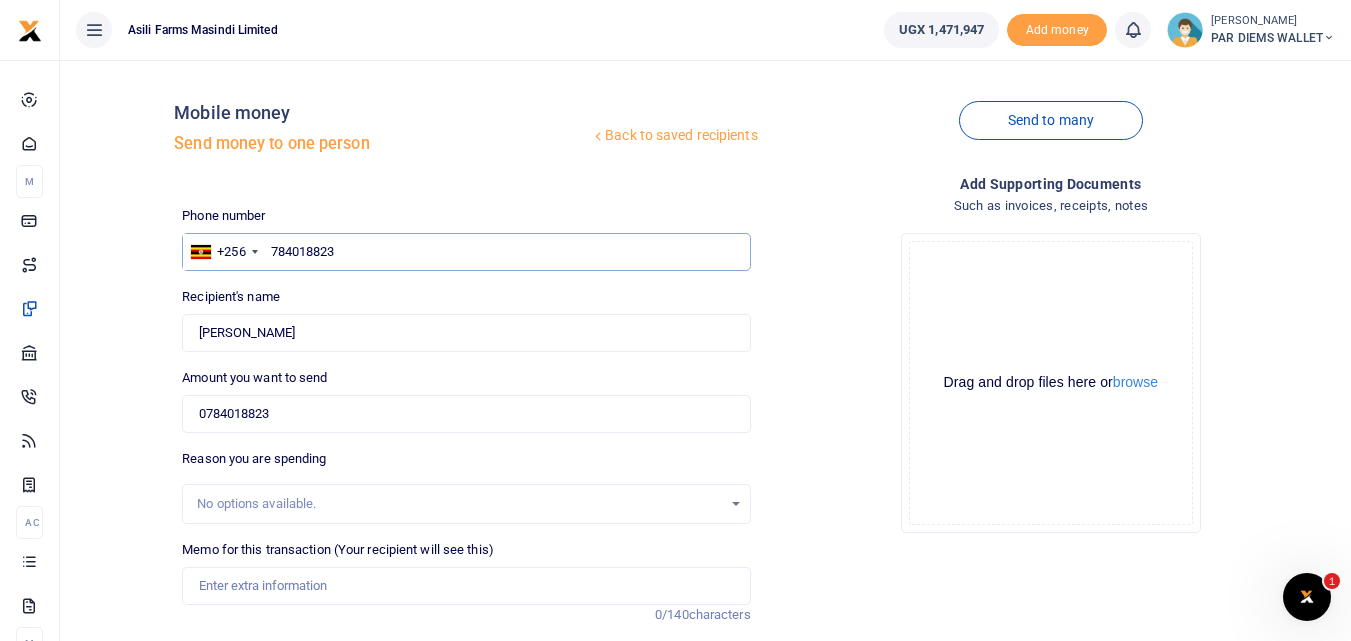 type on "784018823" 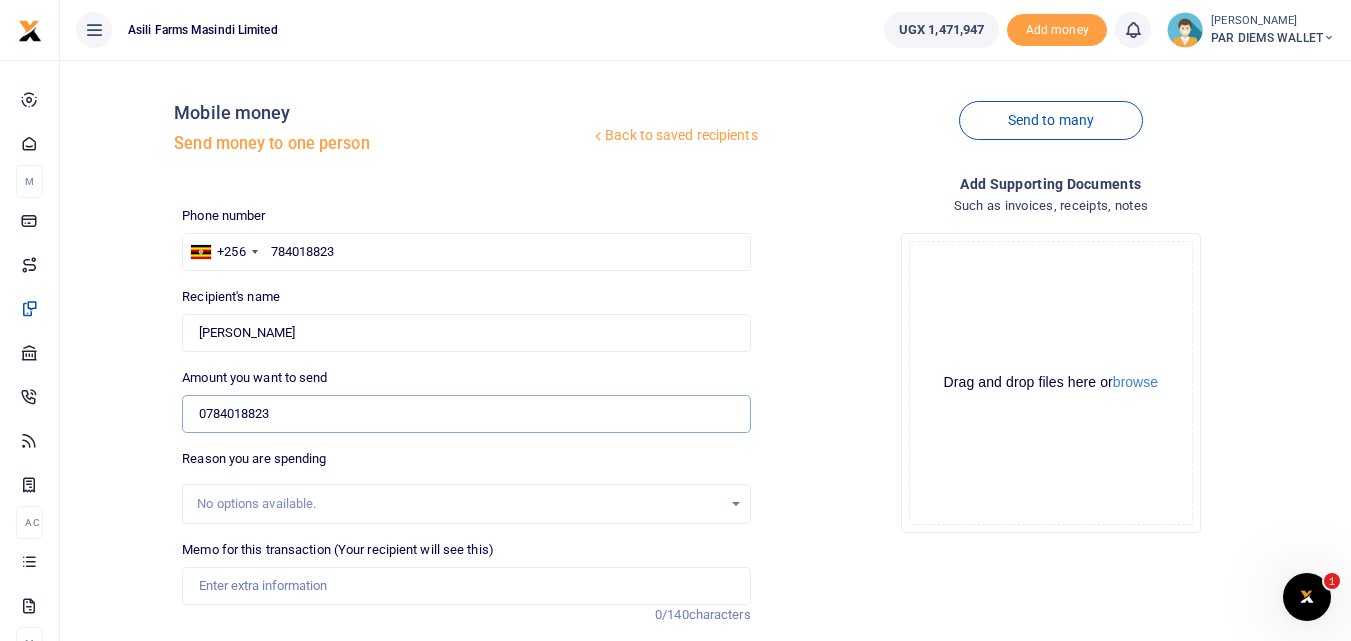 click on "0784018823" at bounding box center [466, 414] 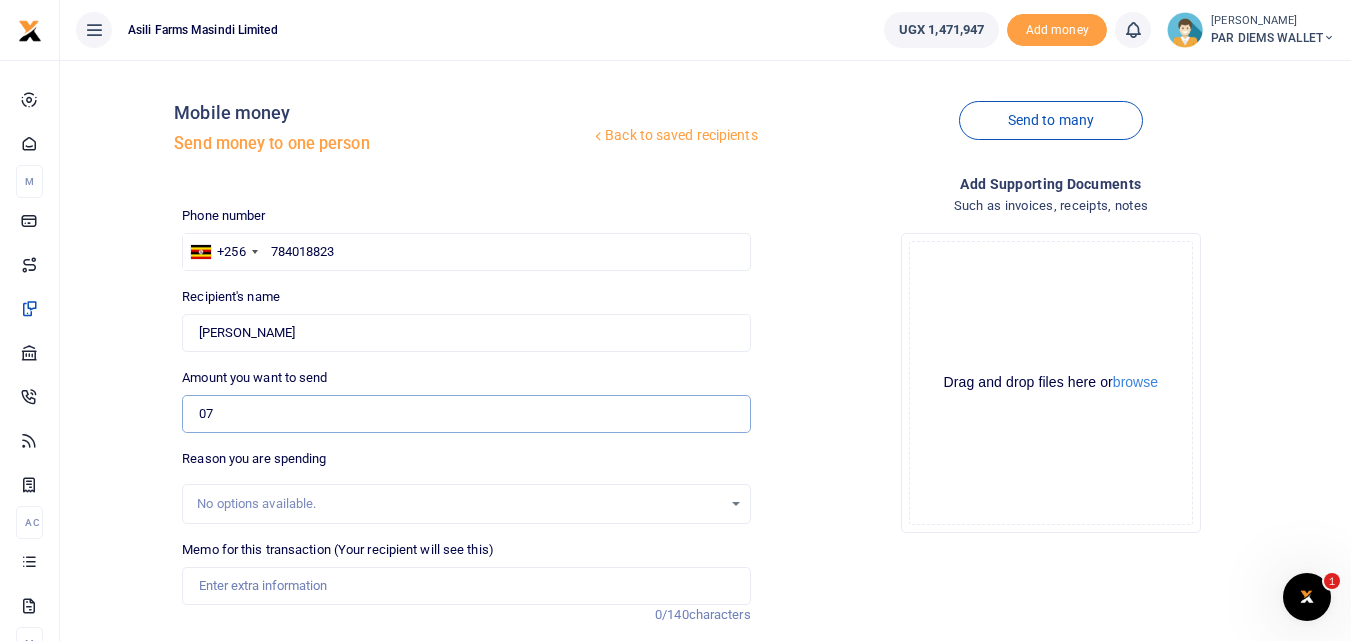 type on "0" 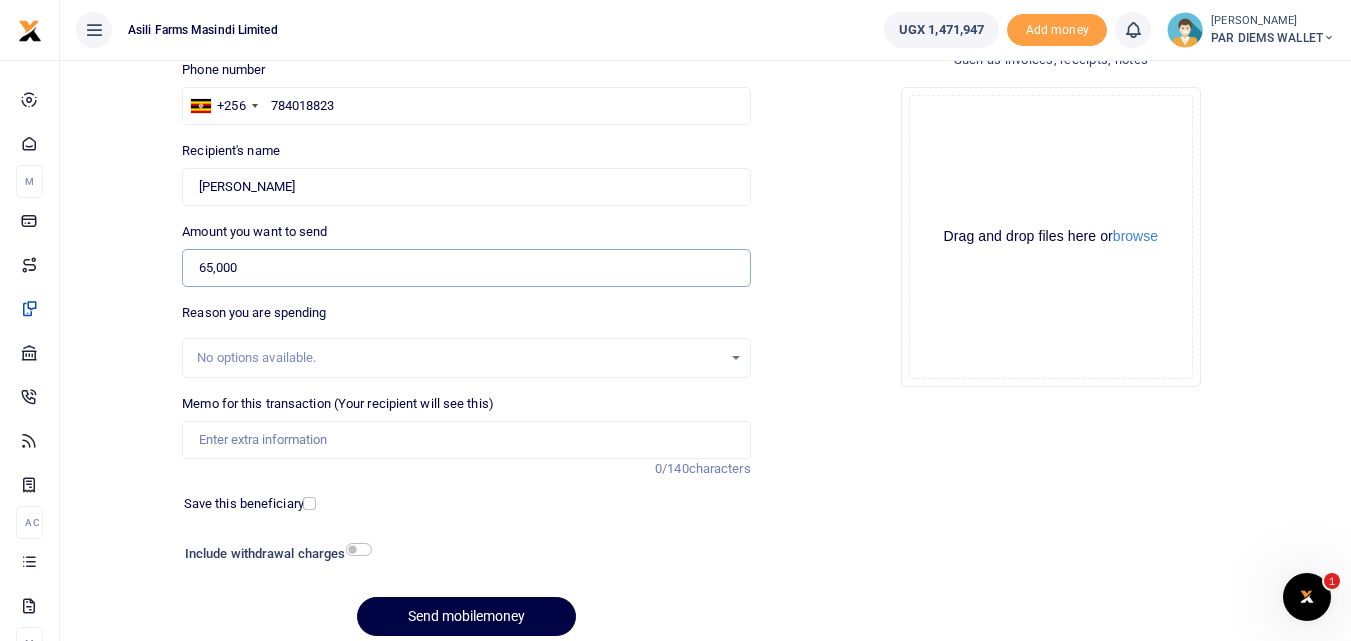 scroll, scrollTop: 152, scrollLeft: 0, axis: vertical 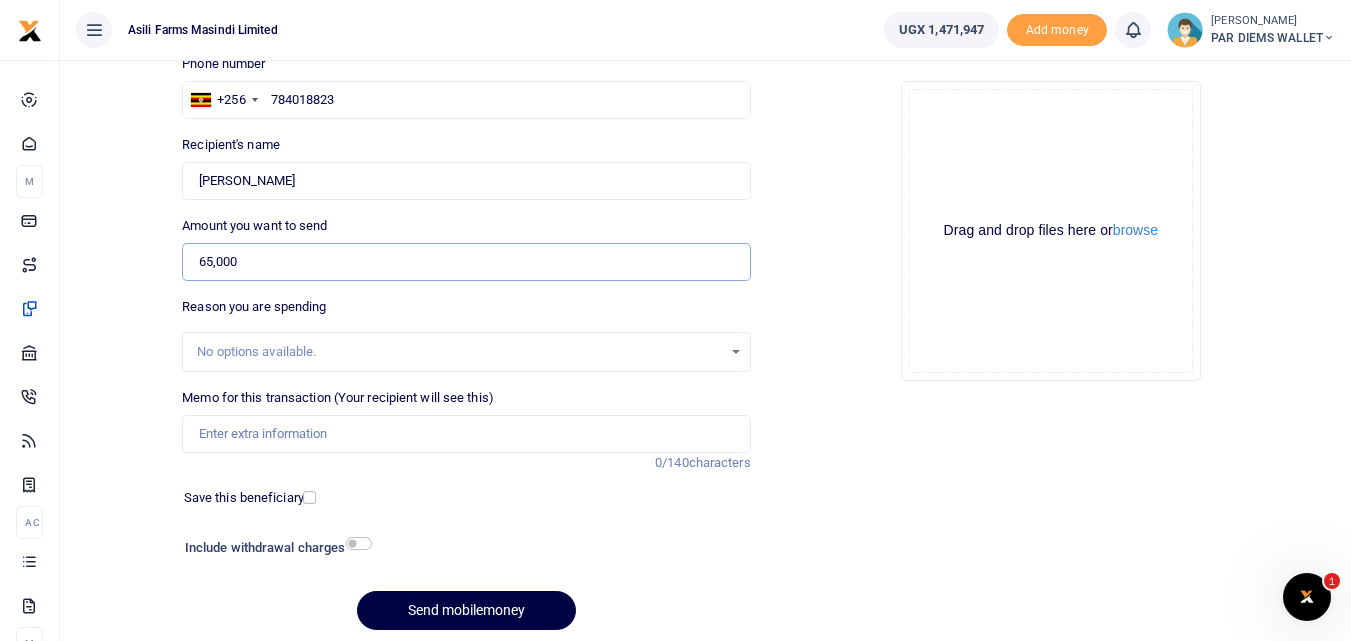 type on "65,000" 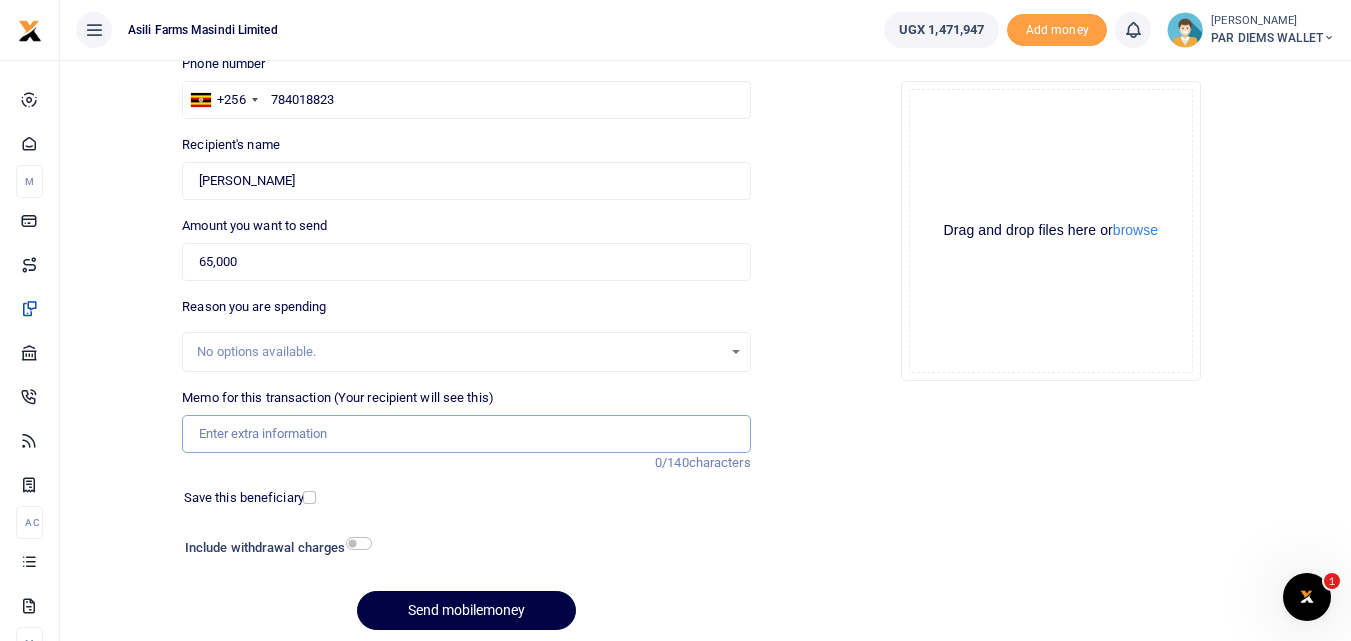 click on "Memo for this transaction (Your recipient will see this)" at bounding box center [466, 434] 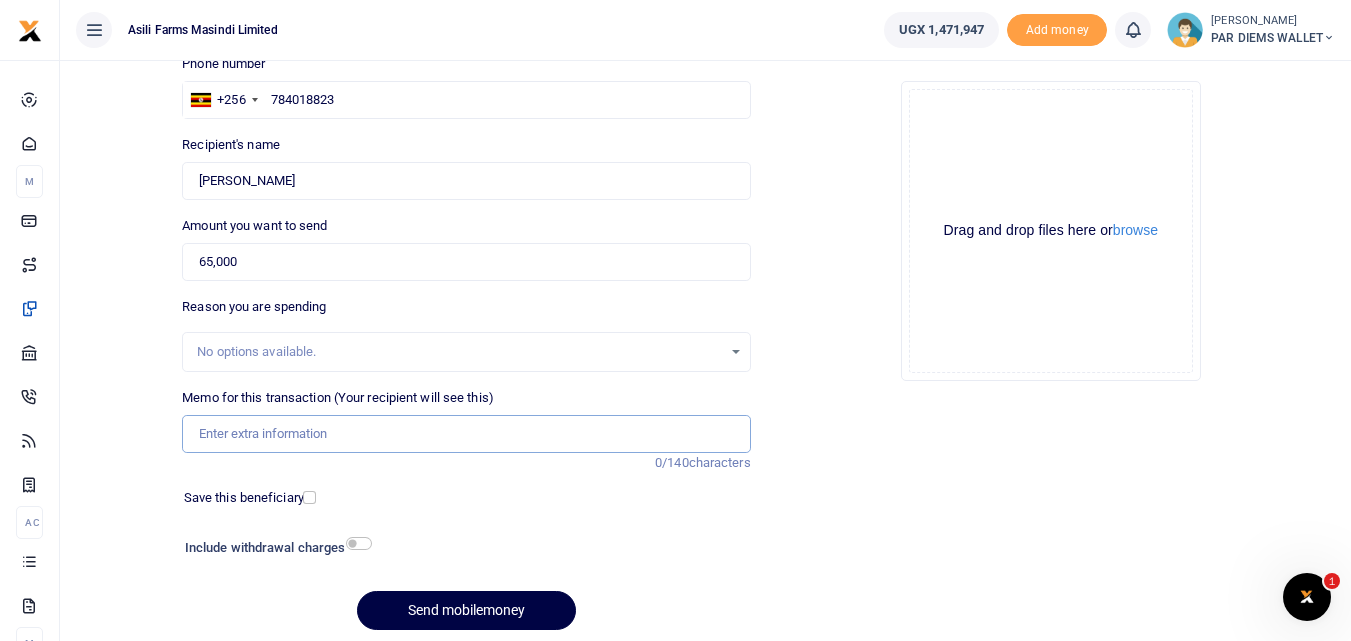 click on "Memo for this transaction (Your recipient will see this)" at bounding box center (466, 434) 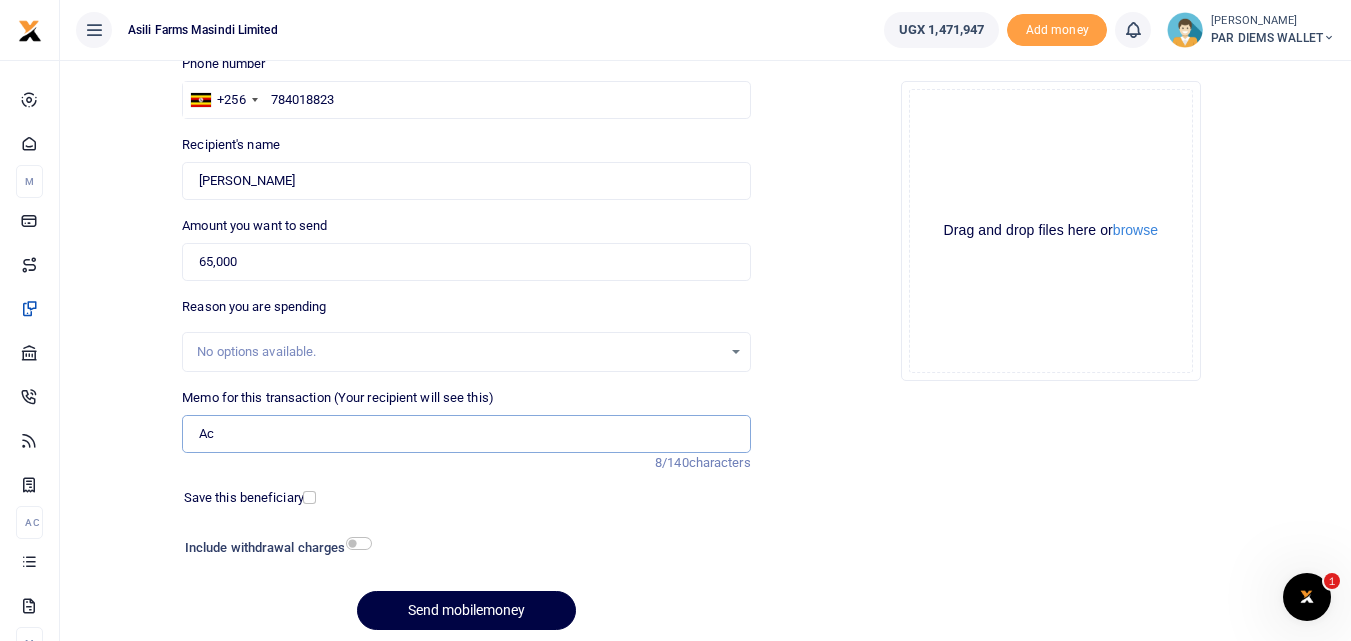 type on "A" 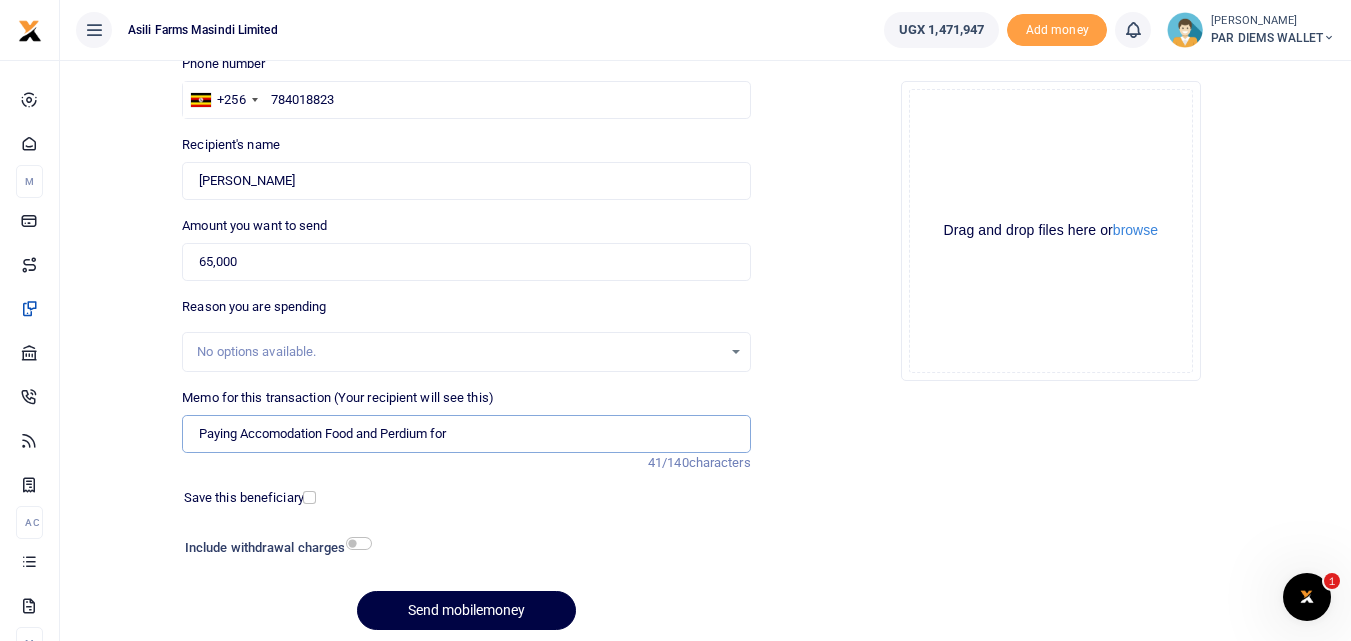type on "Paying Accomodation Food and Perdium for" 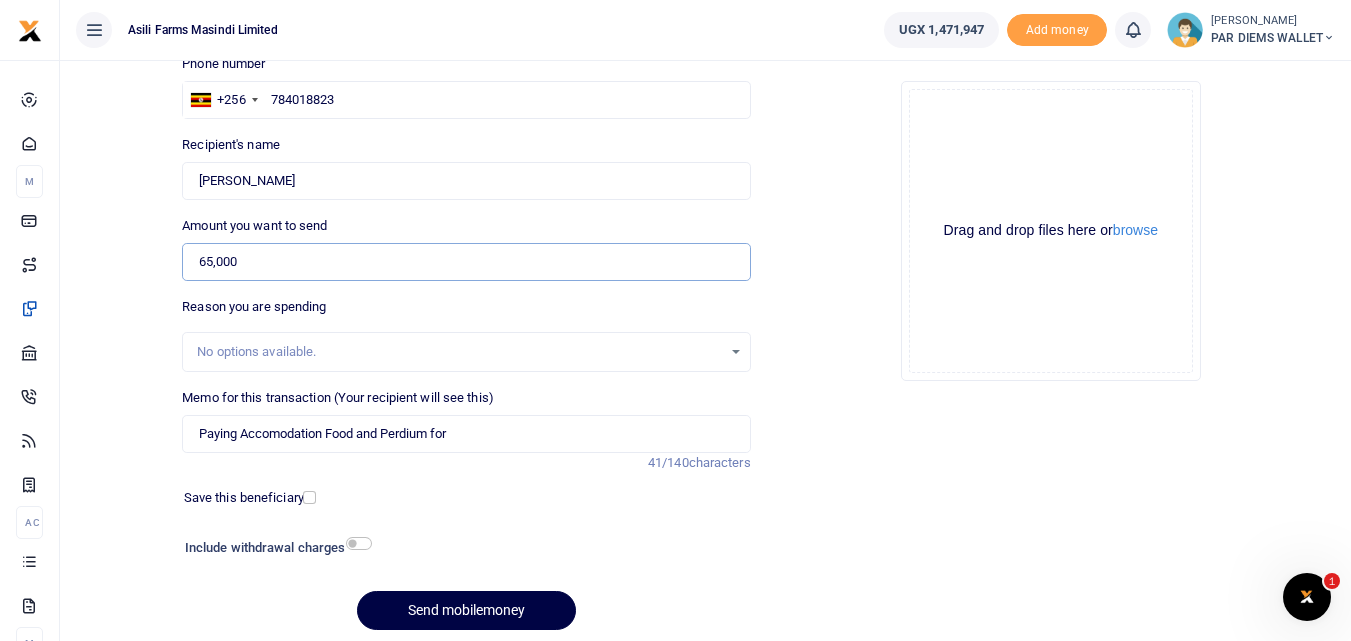 click on "65,000" at bounding box center (466, 262) 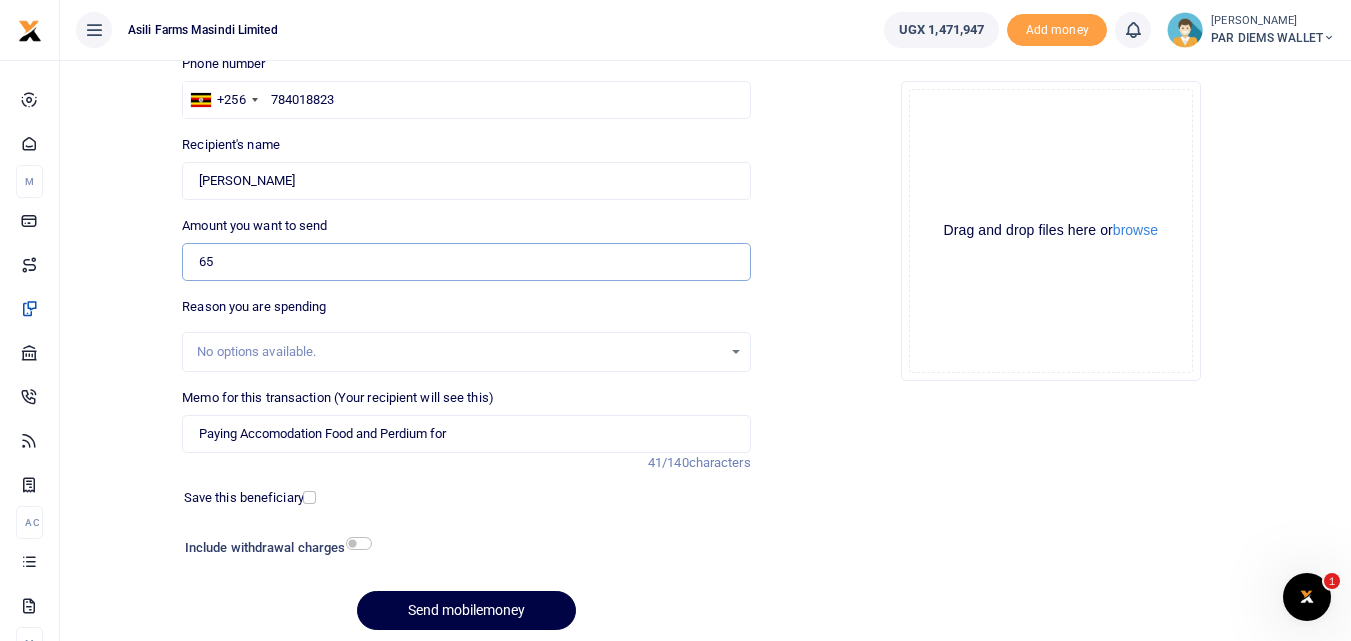 type on "6" 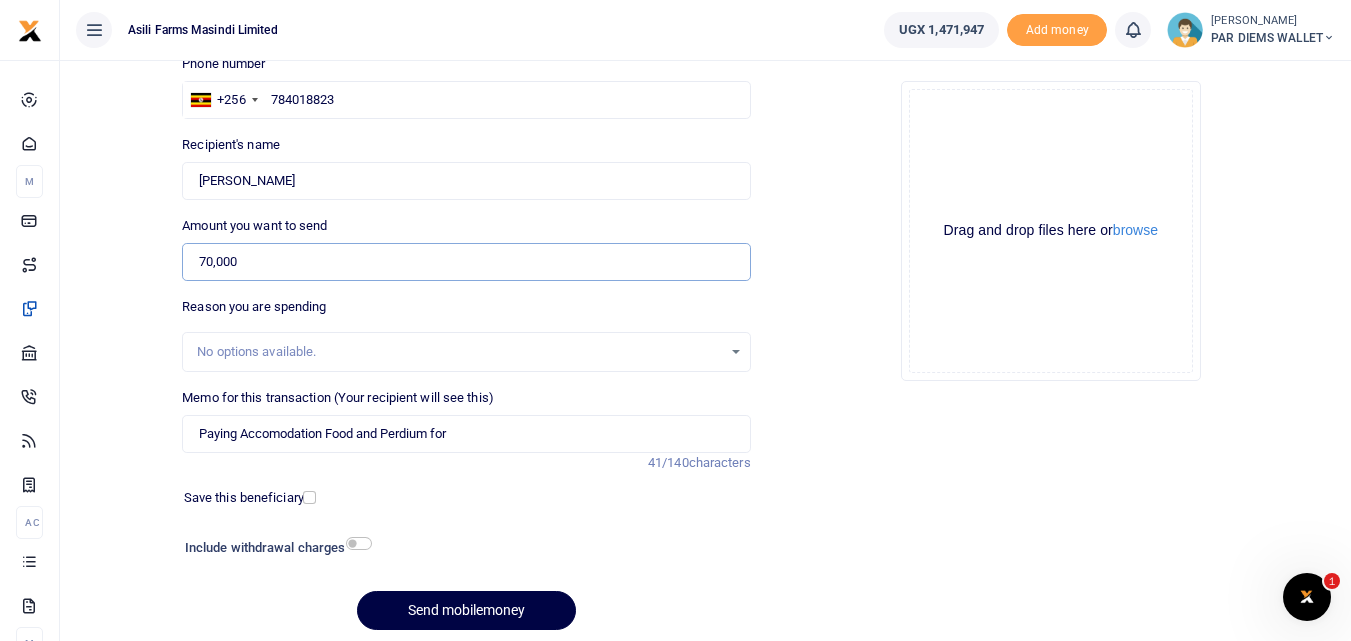 type on "70,000" 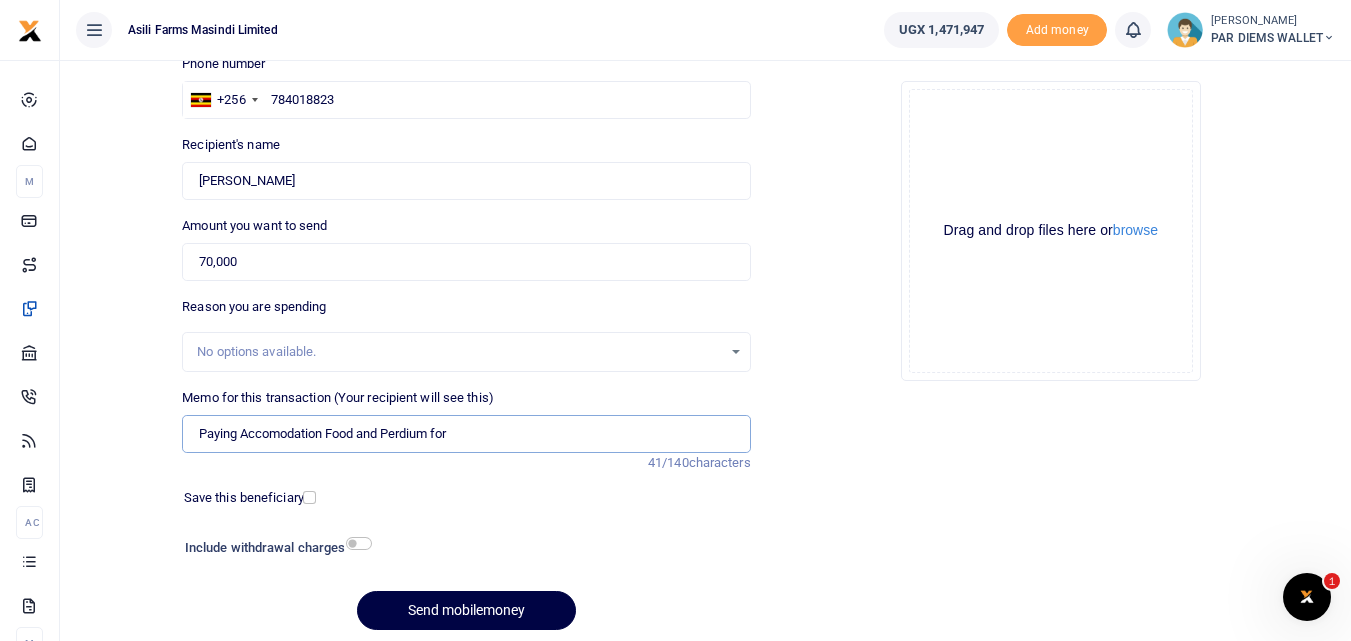 click on "Paying Accomodation Food and Perdium for" at bounding box center [466, 434] 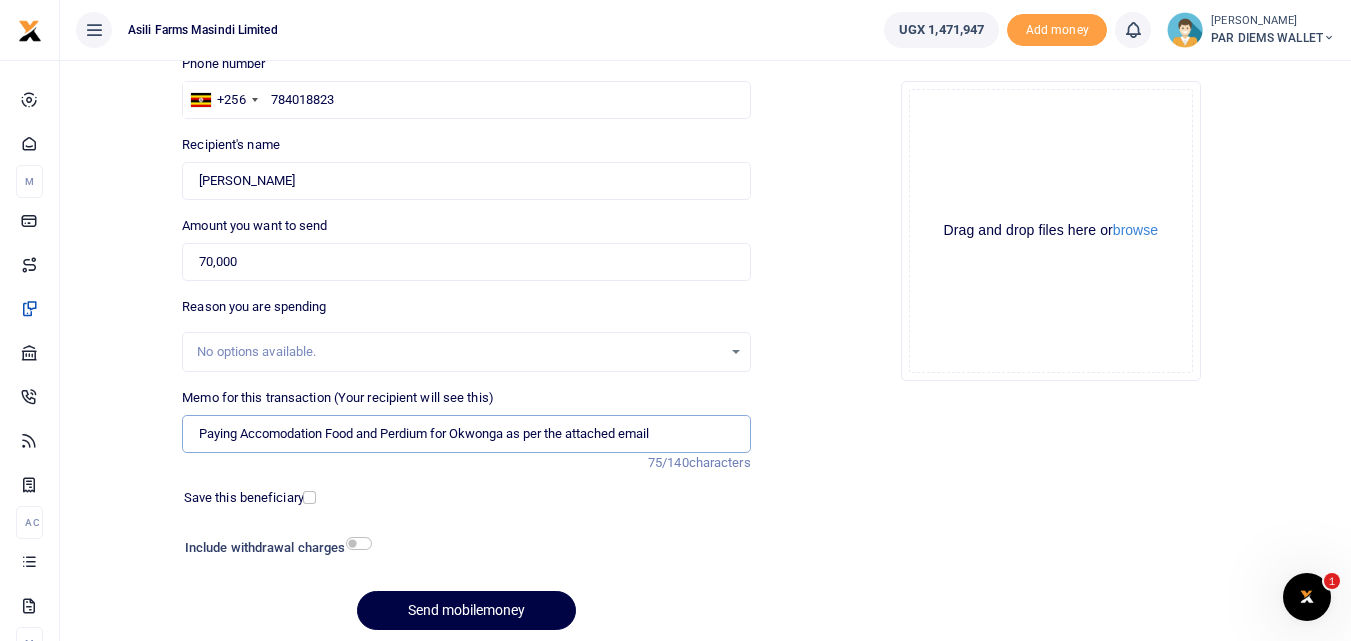 type on "Paying Accomodation Food and Perdium for Okwonga as per the attached email" 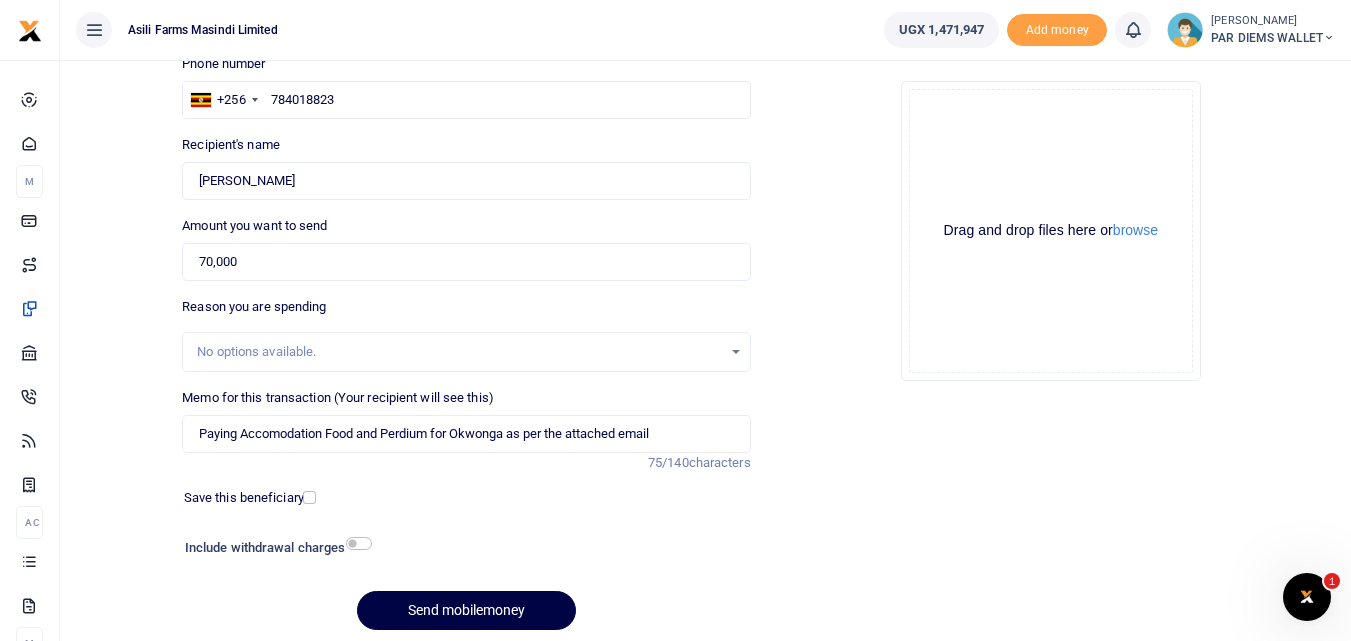 click on "Drag and drop files here or  browse Powered by  Uppy" 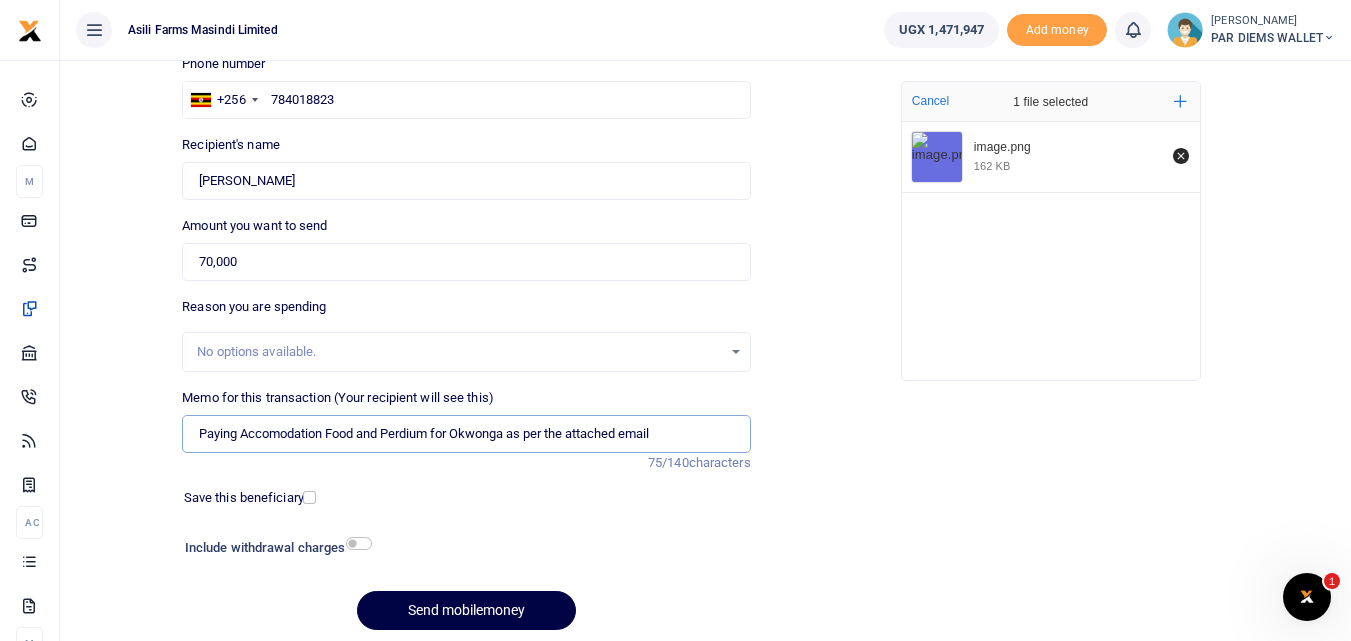 click on "Paying Accomodation Food and Perdium for Okwonga as per the attached email" at bounding box center [466, 434] 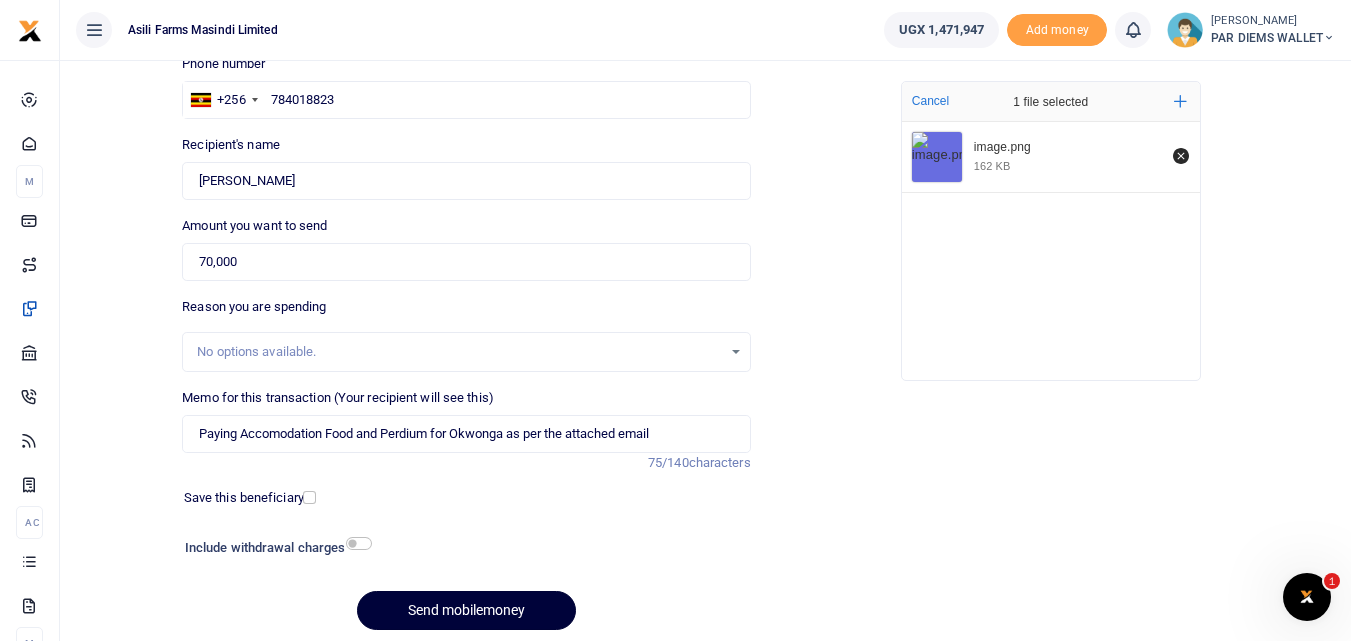 click on "Send mobilemoney" at bounding box center (466, 610) 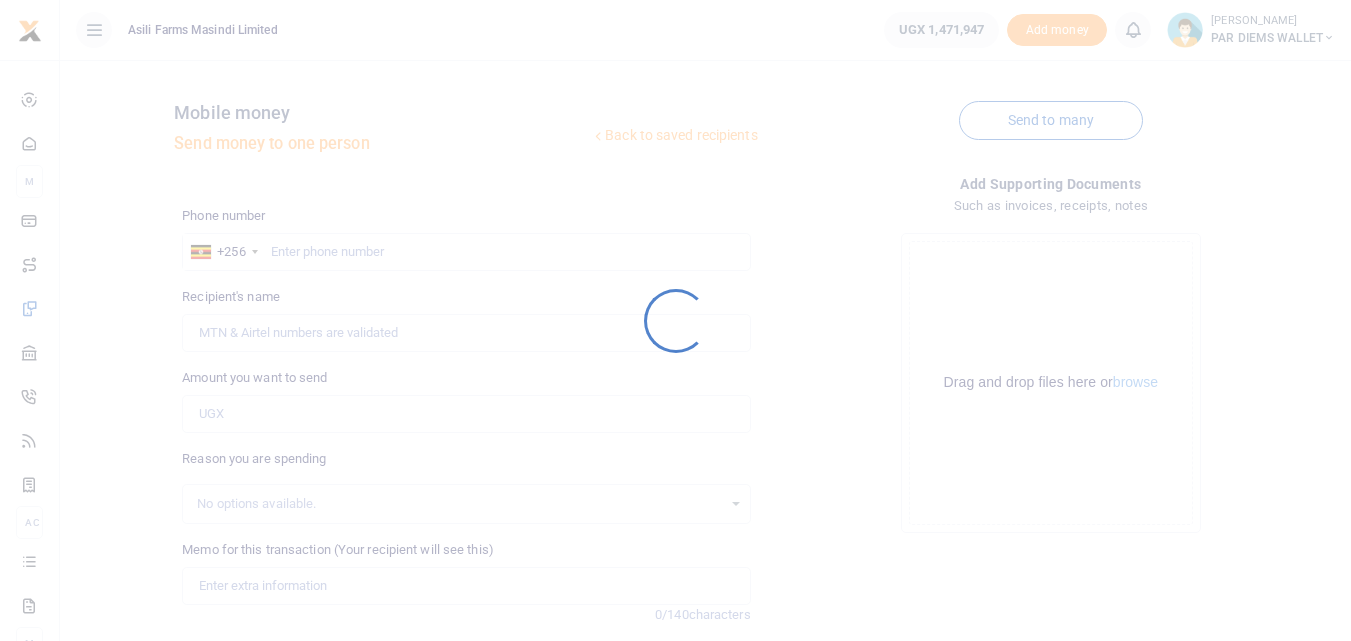 scroll, scrollTop: 152, scrollLeft: 0, axis: vertical 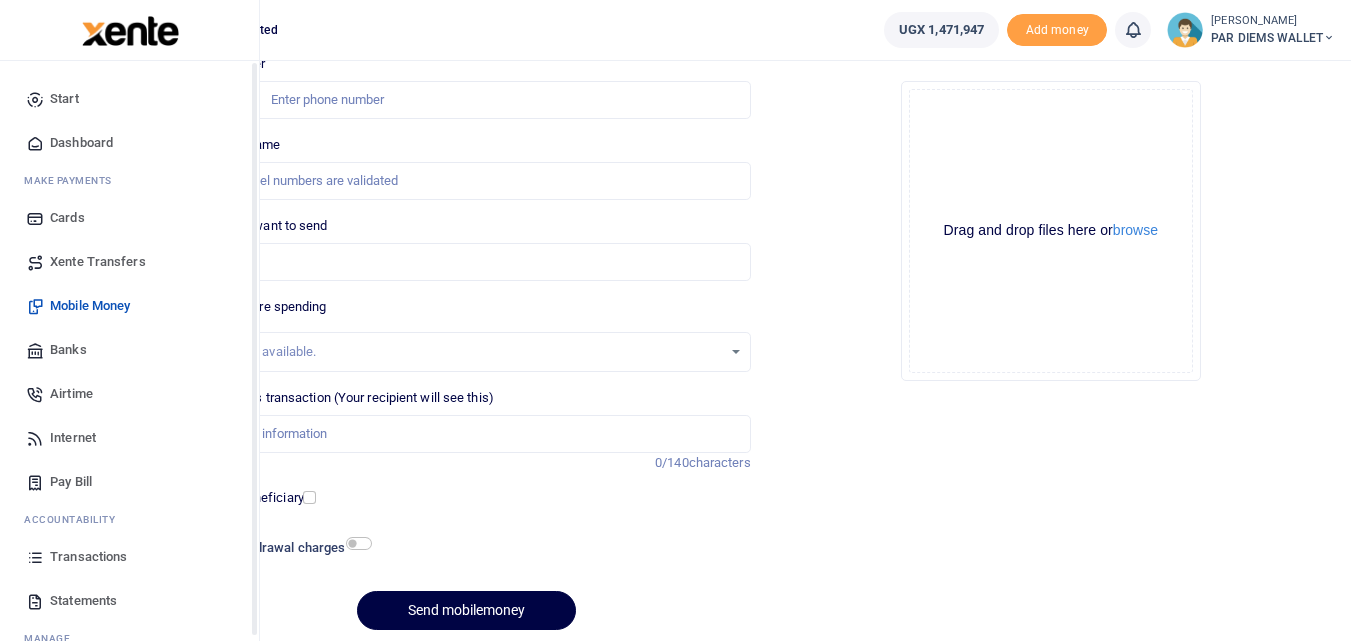 click on "Transactions" at bounding box center [129, 557] 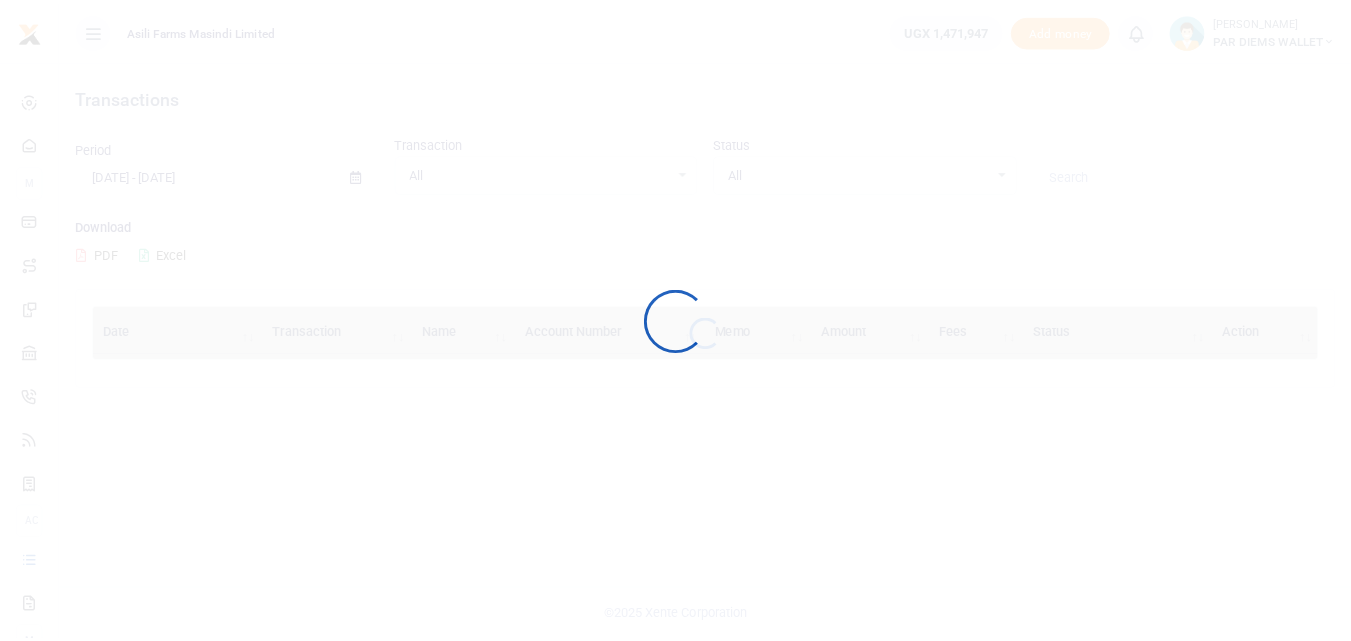 scroll, scrollTop: 0, scrollLeft: 0, axis: both 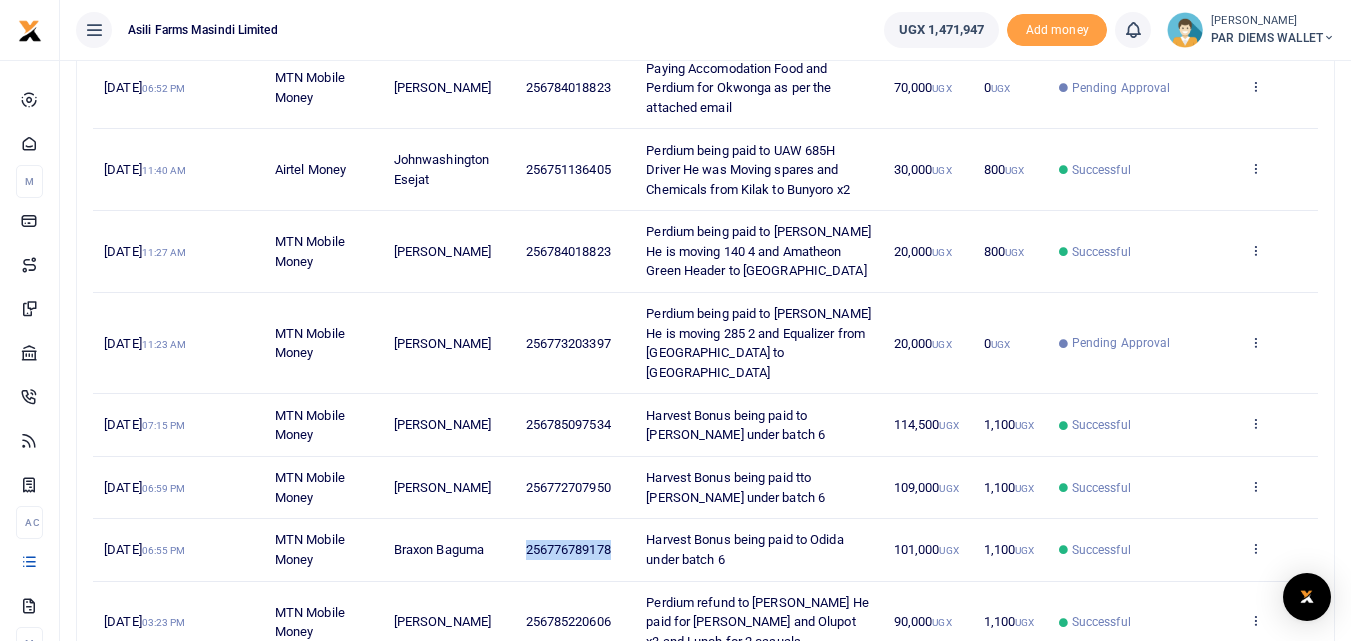 drag, startPoint x: 624, startPoint y: 531, endPoint x: 490, endPoint y: 544, distance: 134.62912 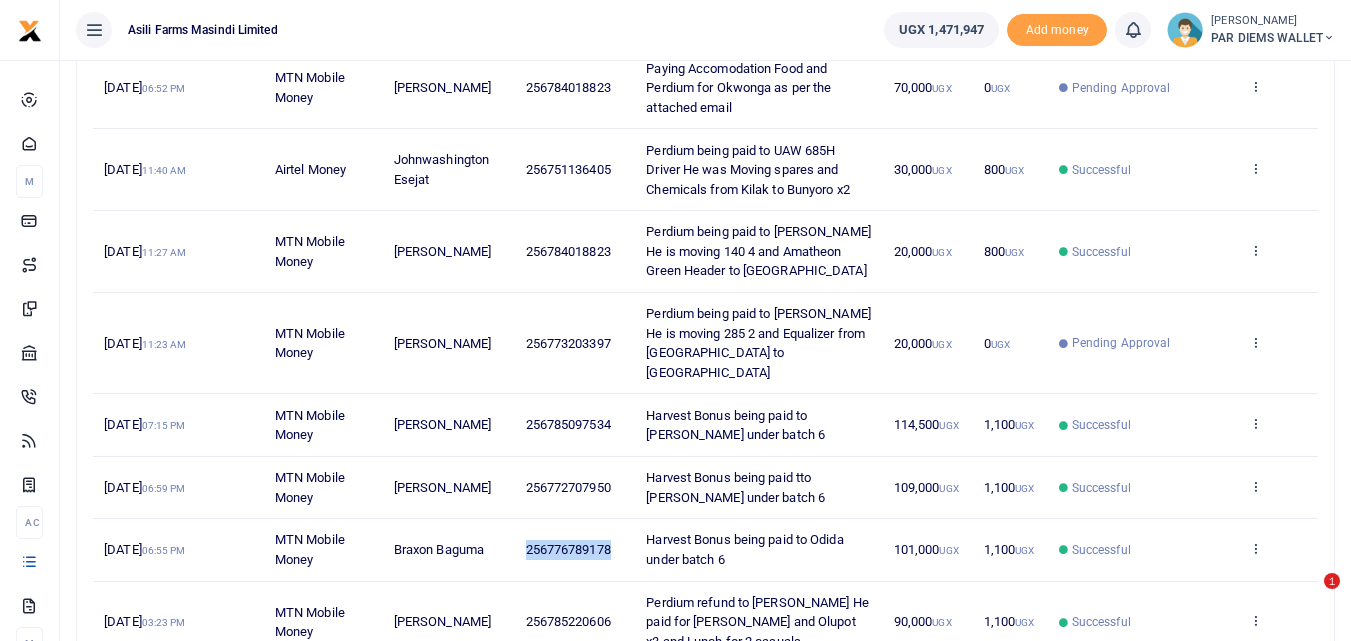 copy on "256776789178" 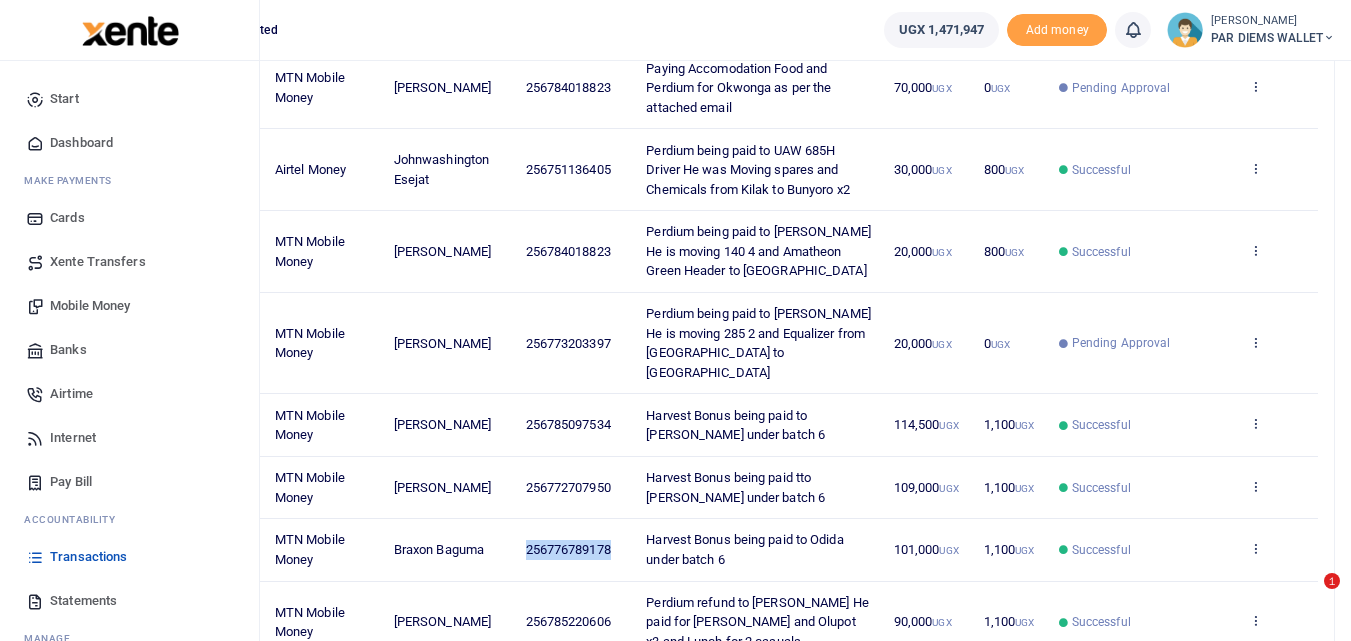 click on "Mobile Money" at bounding box center (90, 306) 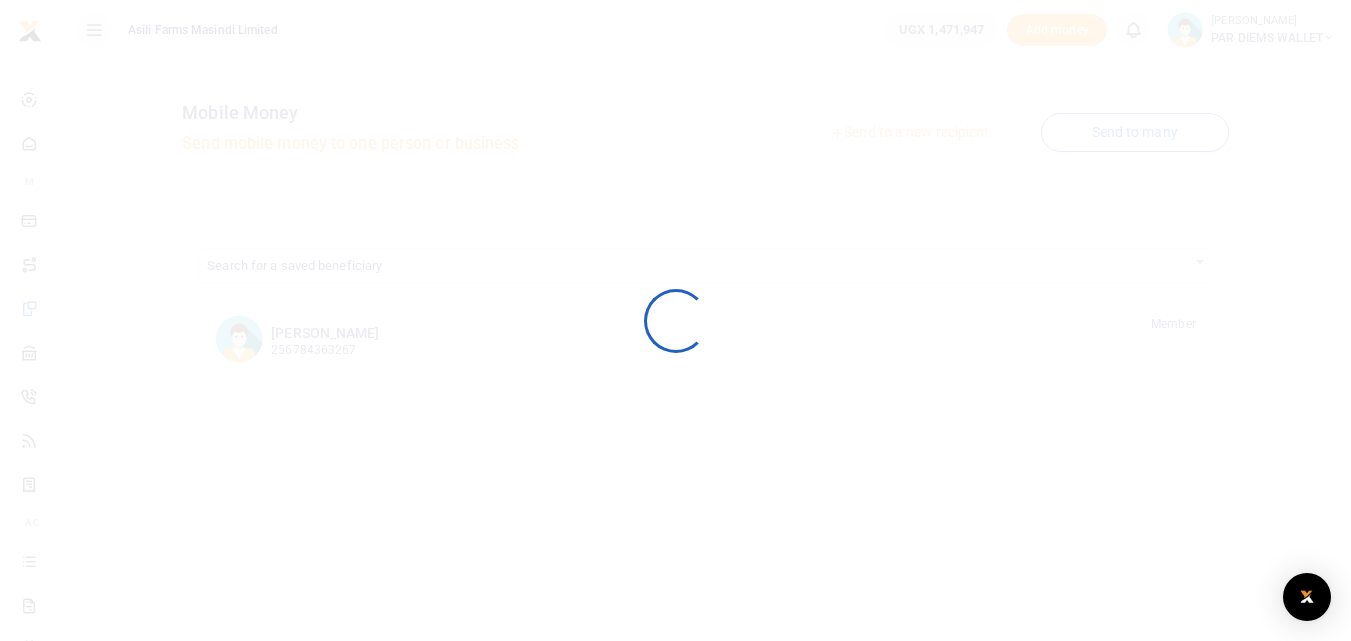 scroll, scrollTop: 0, scrollLeft: 0, axis: both 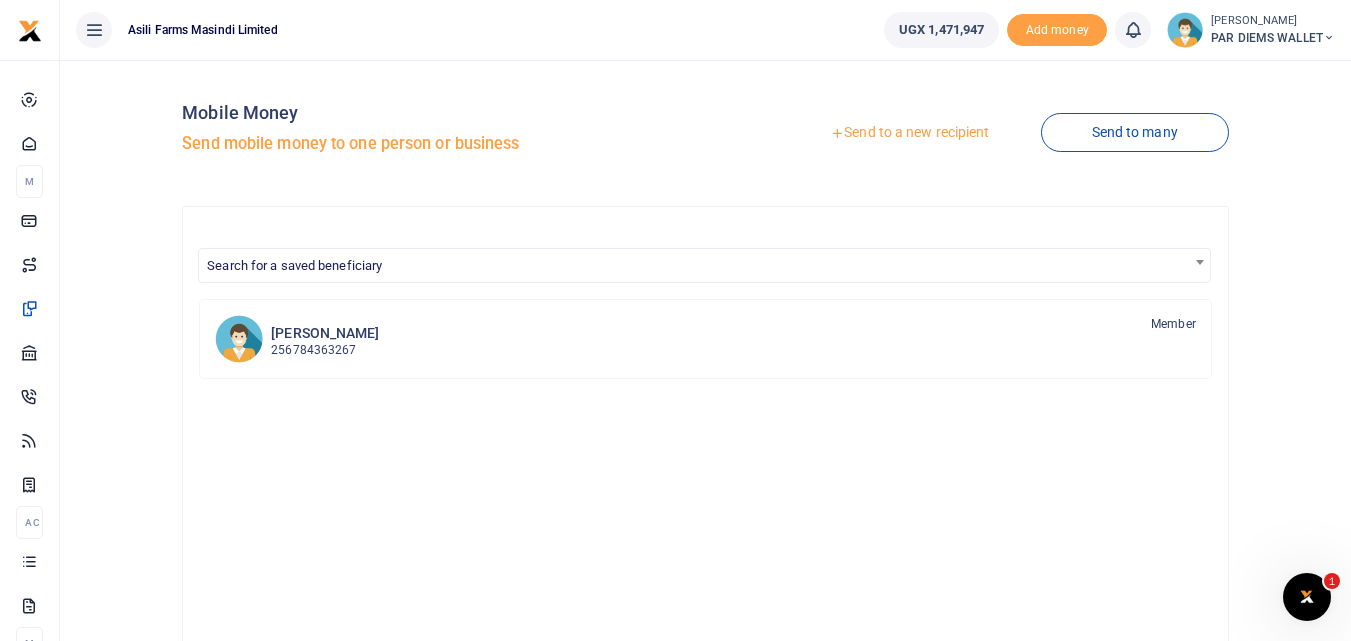 click on "Send to a new recipient" at bounding box center [909, 133] 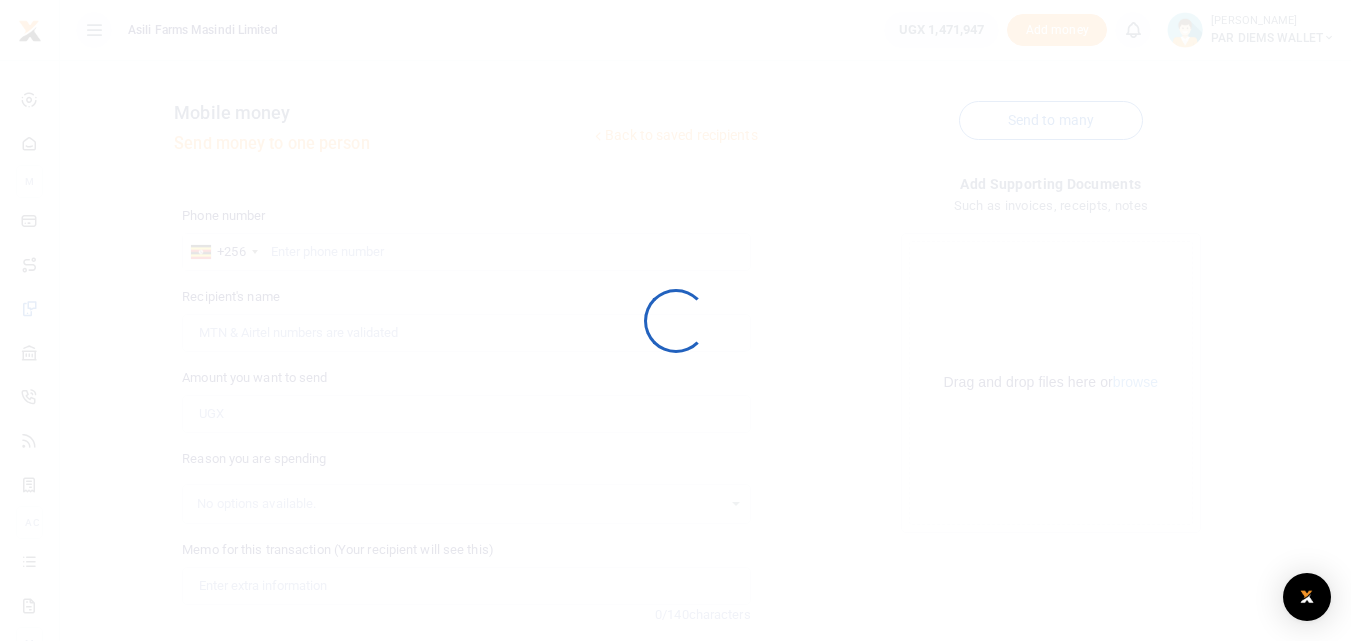 scroll, scrollTop: 0, scrollLeft: 0, axis: both 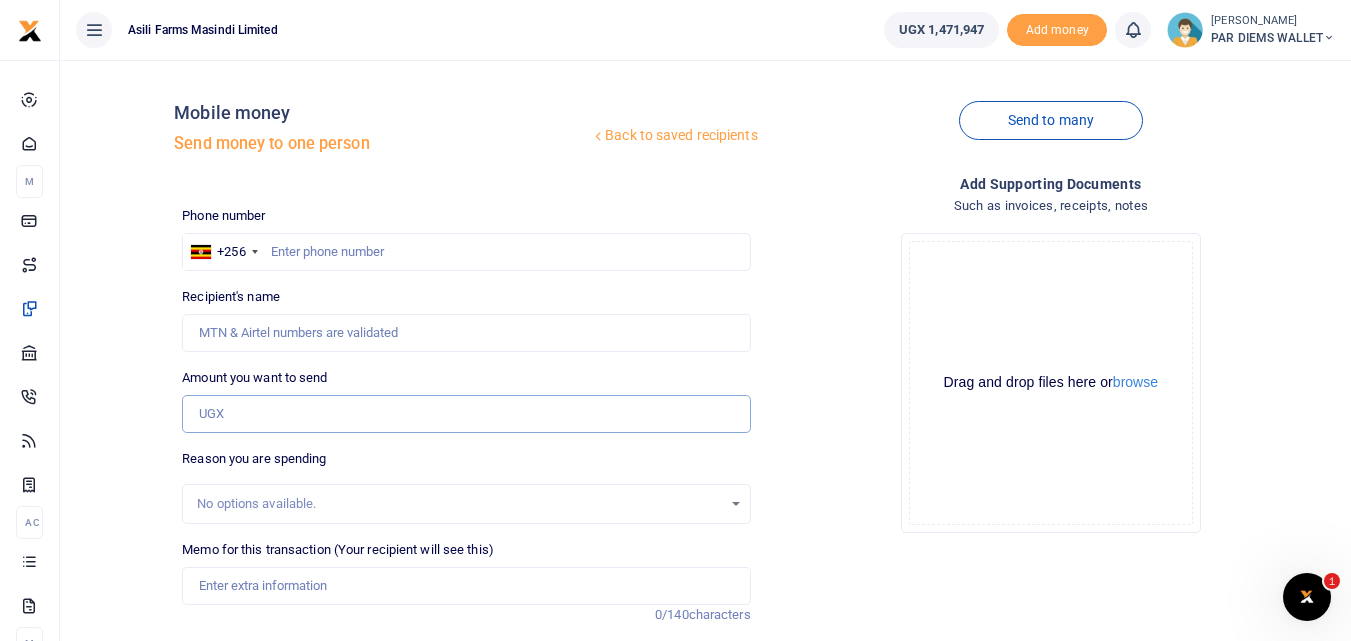 click on "Amount you want to send" at bounding box center (466, 414) 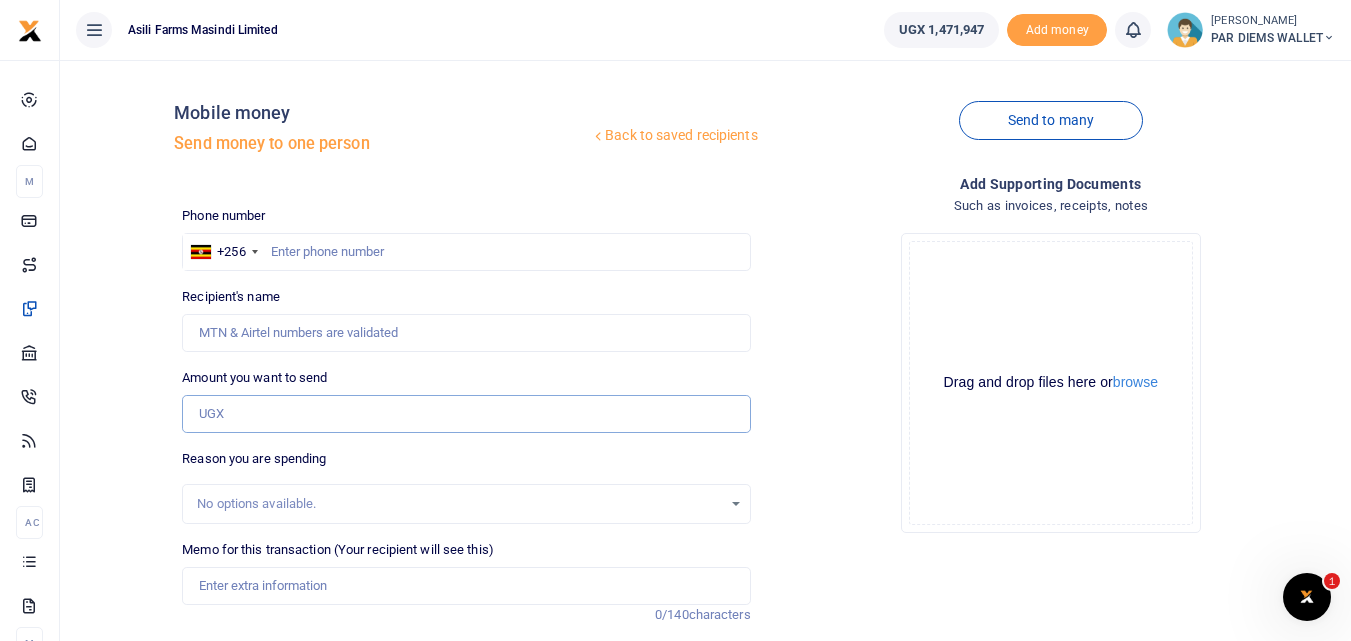 paste on "256776789178" 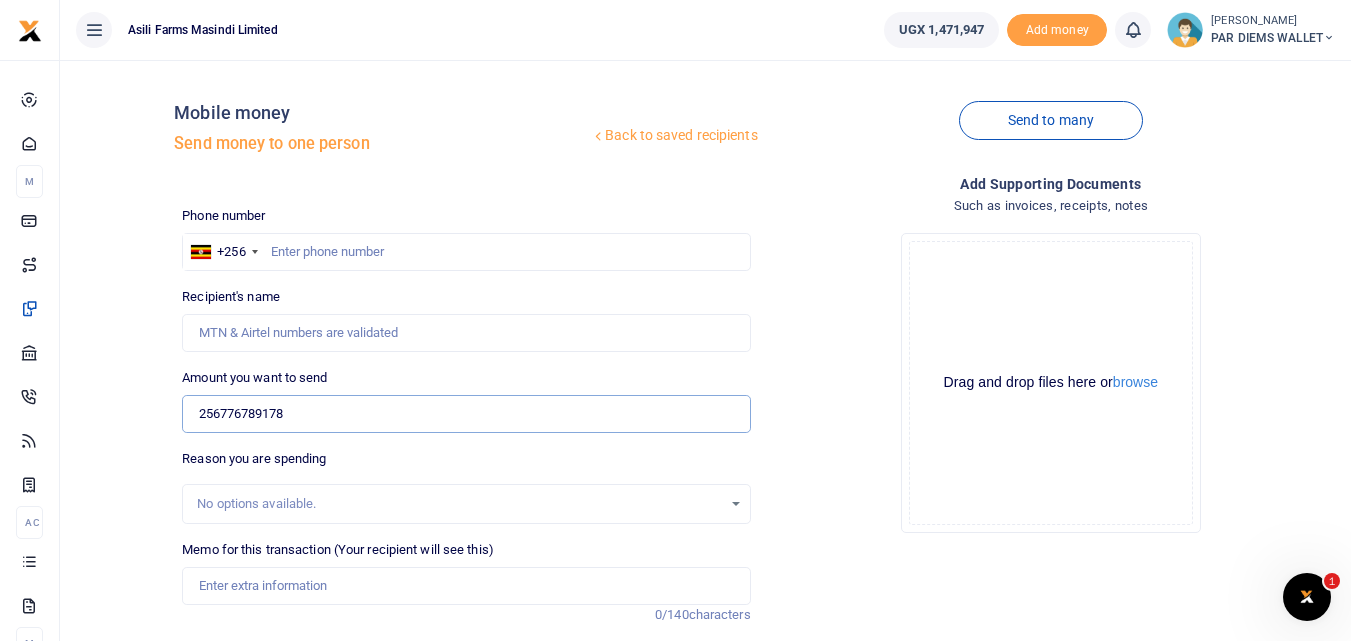 type on "256776789178" 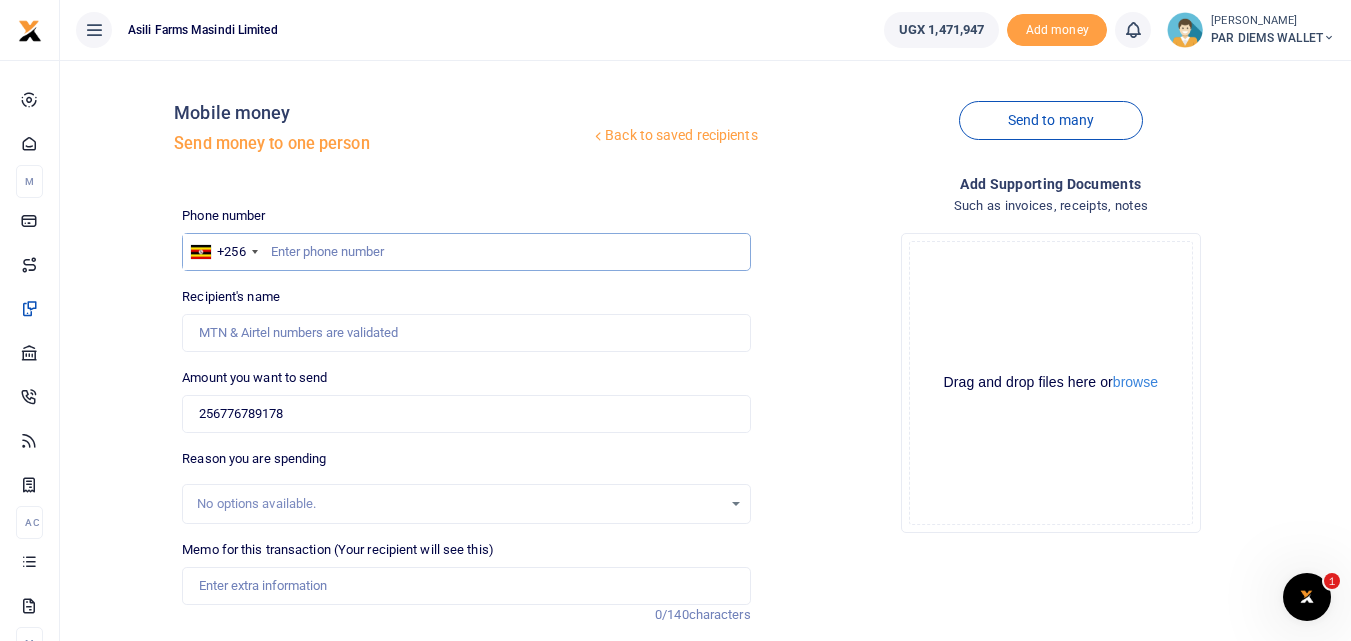 click at bounding box center (466, 252) 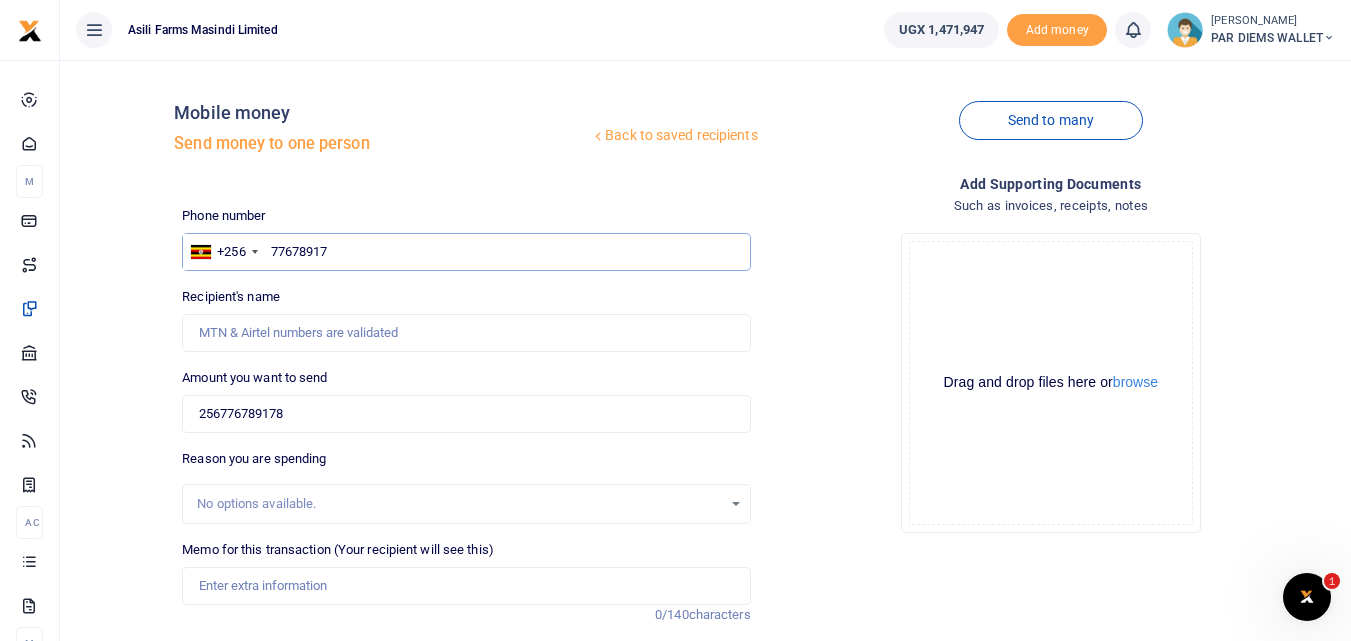 type on "776789178" 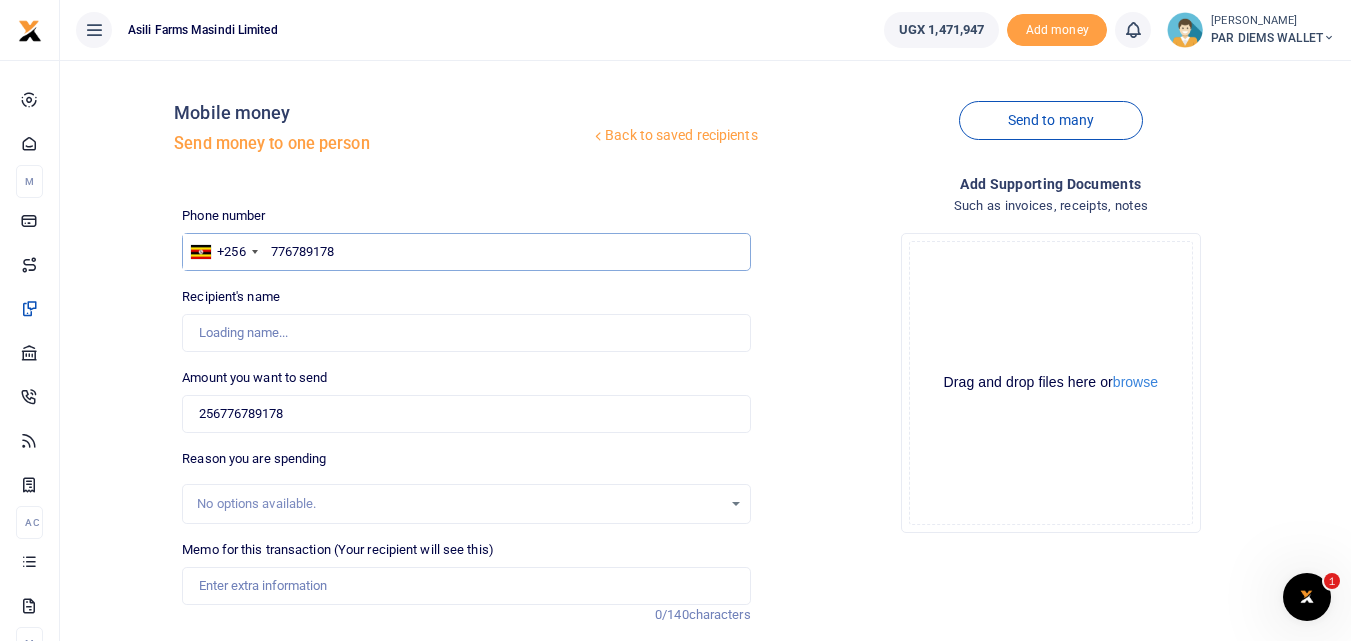 type on "Braxon Baguma" 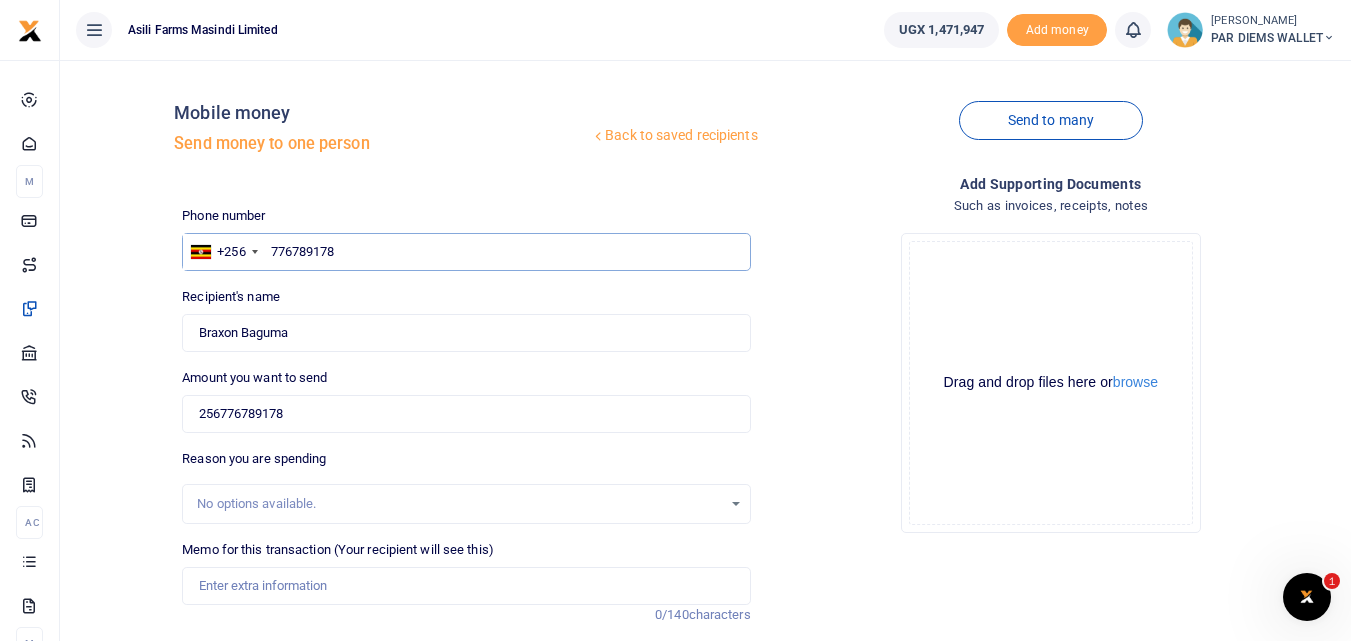 type on "776789178" 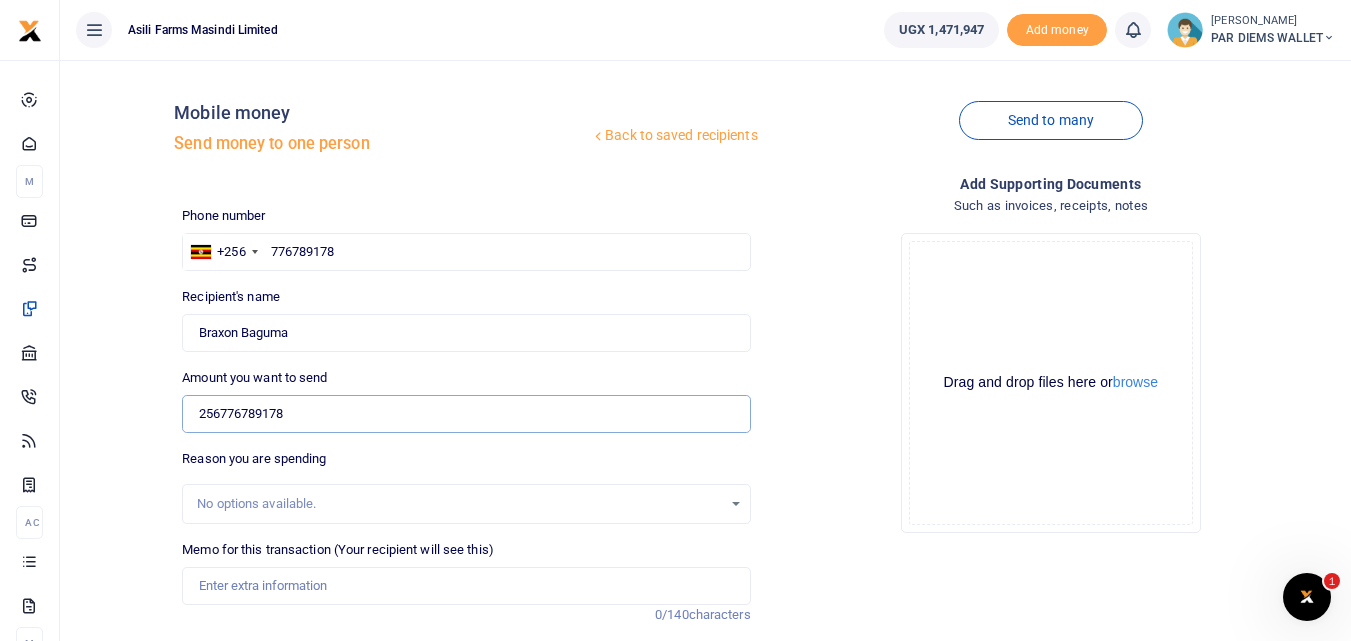click on "256776789178" at bounding box center (466, 414) 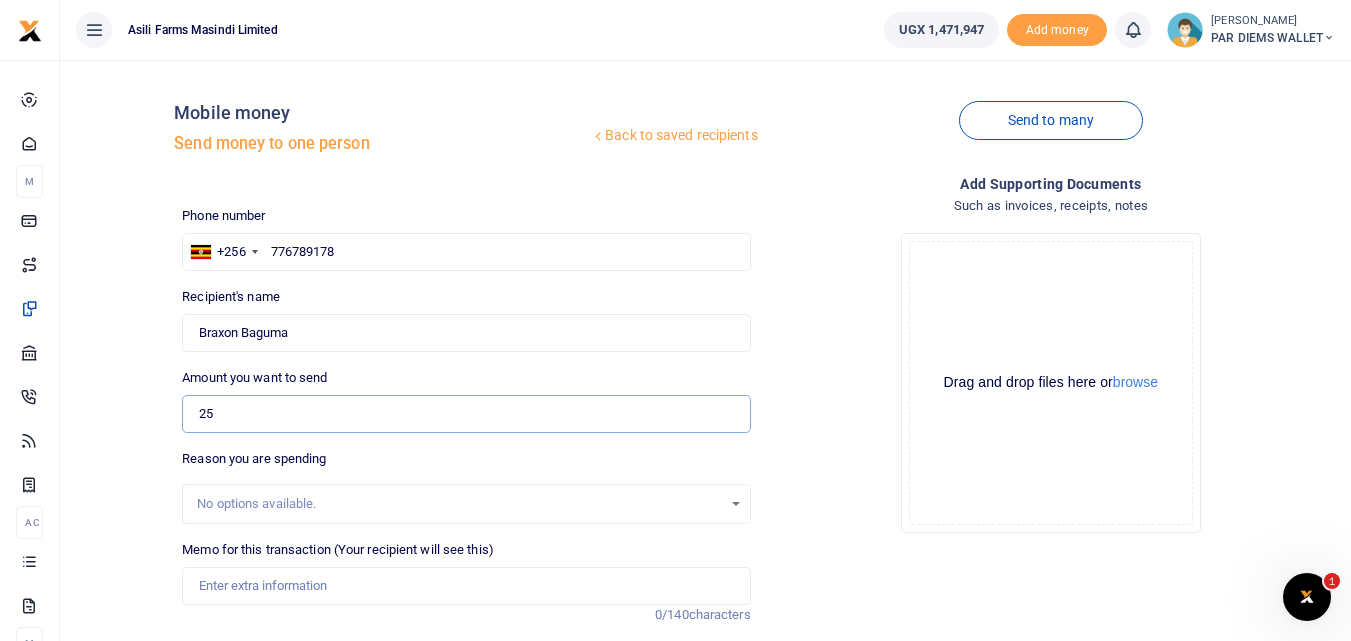 type on "2" 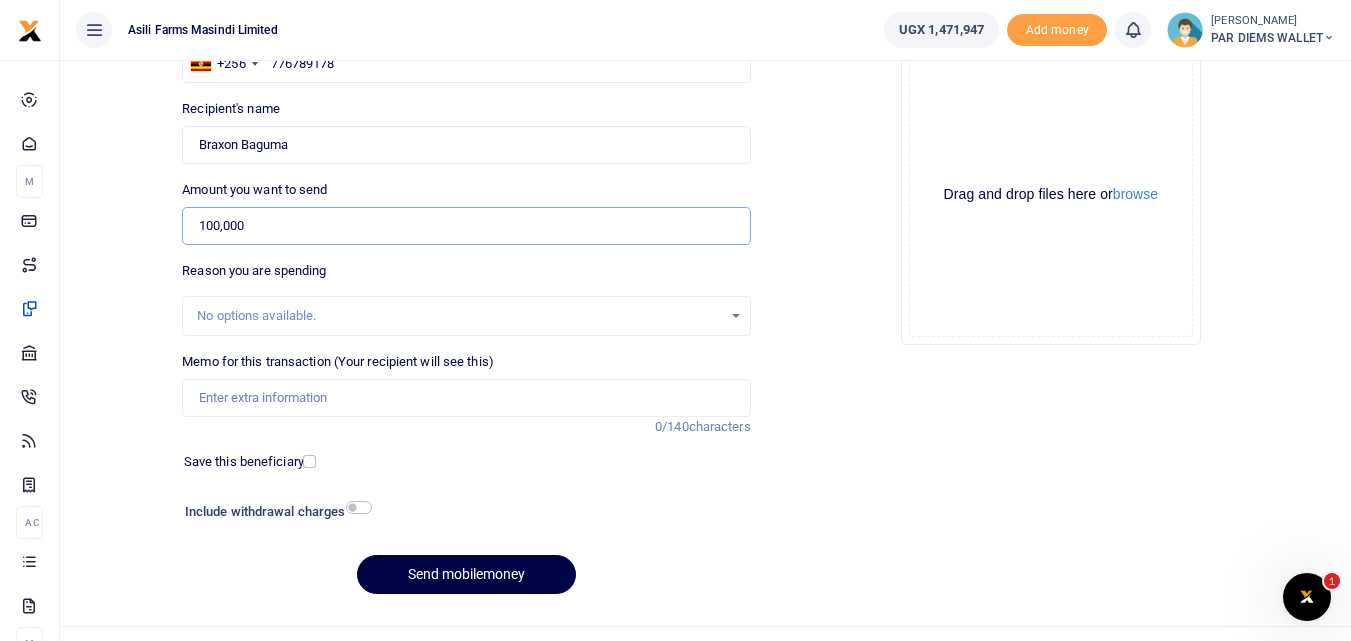 scroll, scrollTop: 225, scrollLeft: 0, axis: vertical 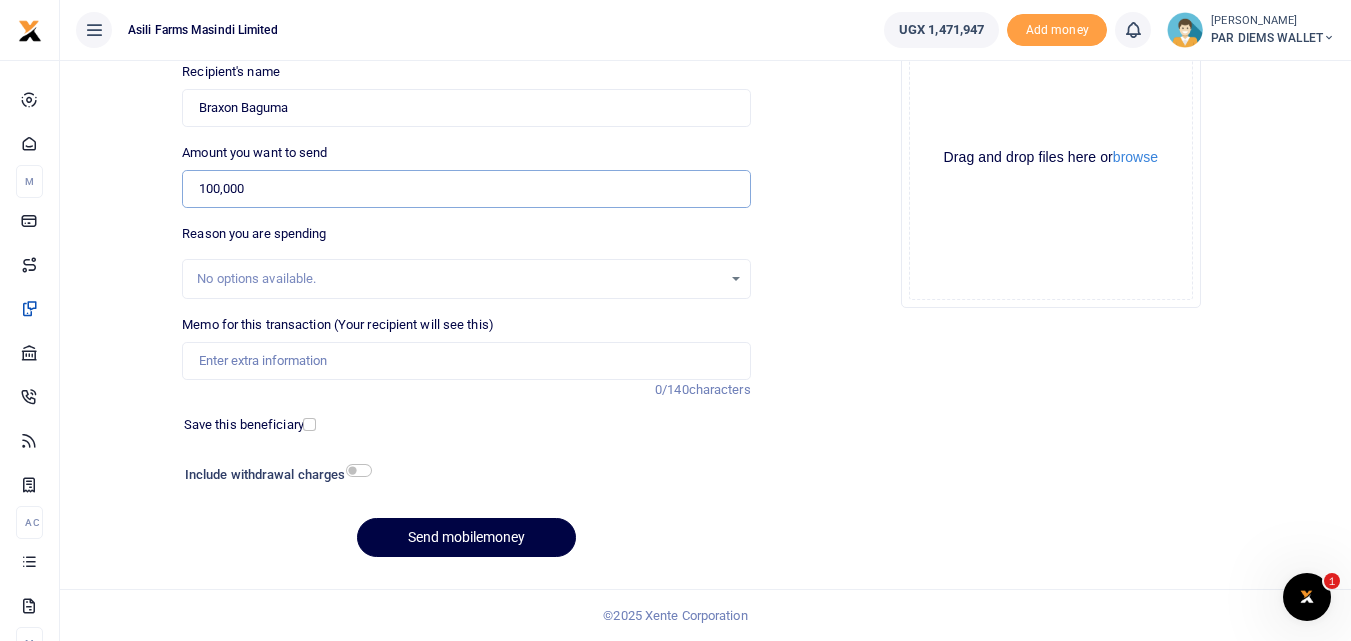 type on "100,000" 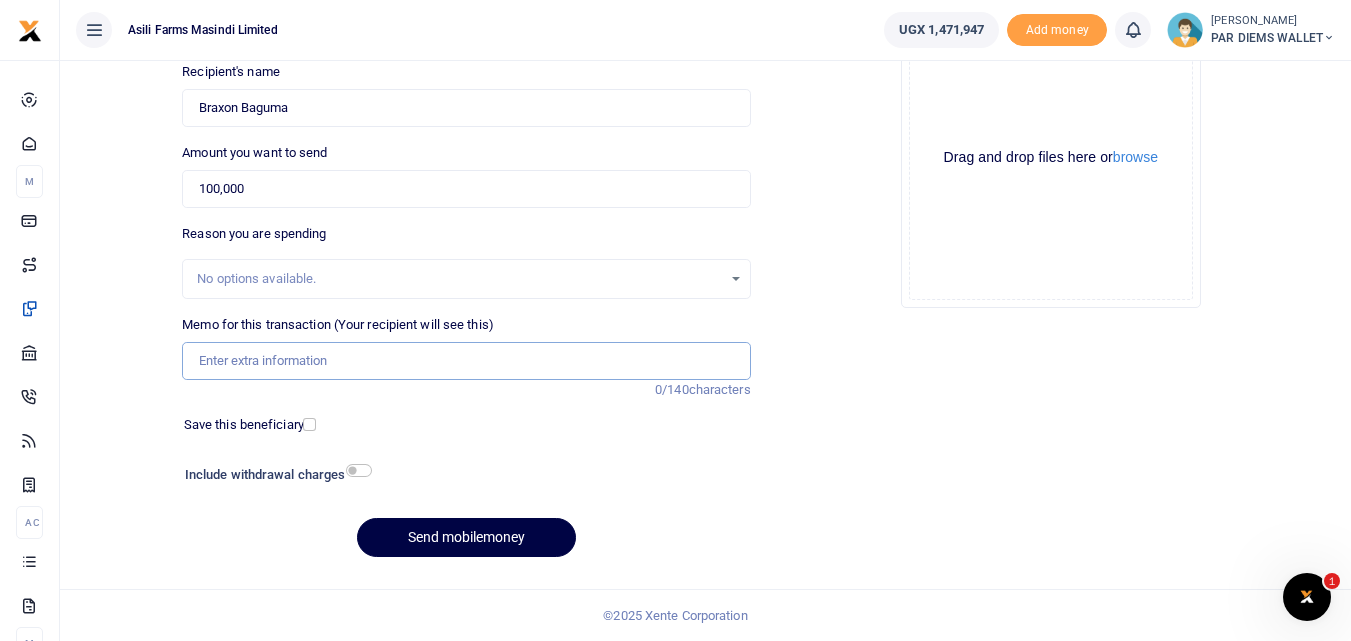 click on "Memo for this transaction (Your recipient will see this)" at bounding box center (466, 361) 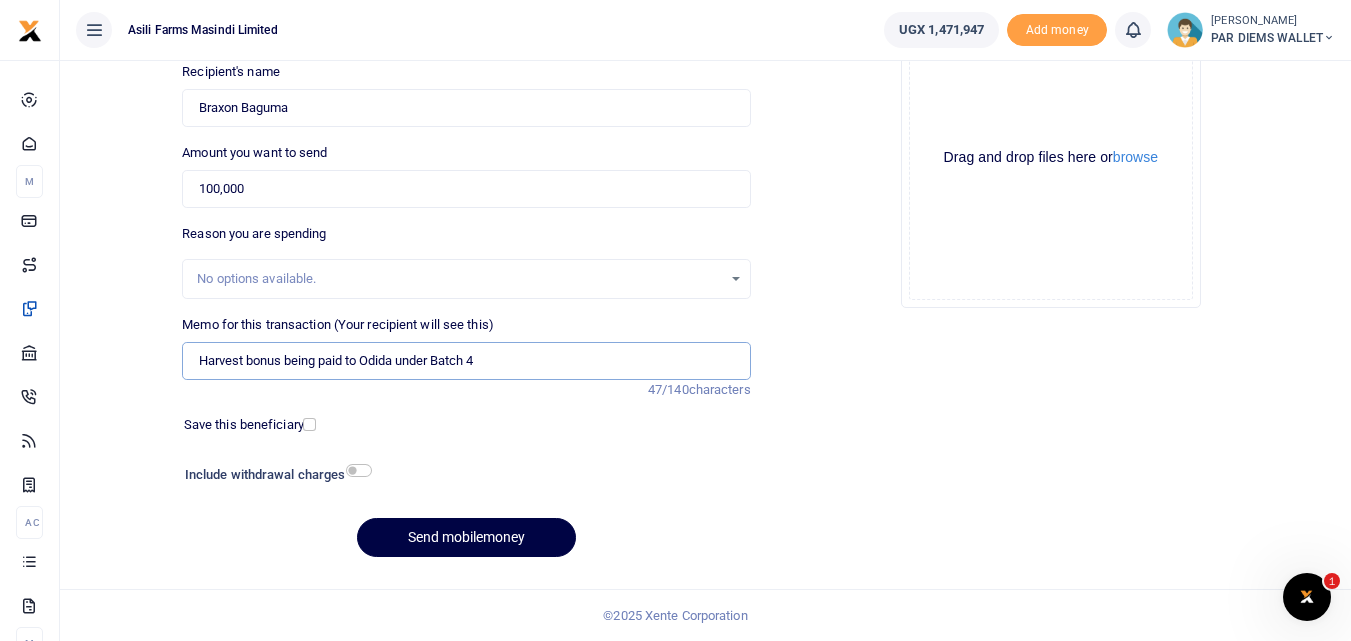 click on "Harvest bonus being paid to Odida under Batch 4" at bounding box center (466, 361) 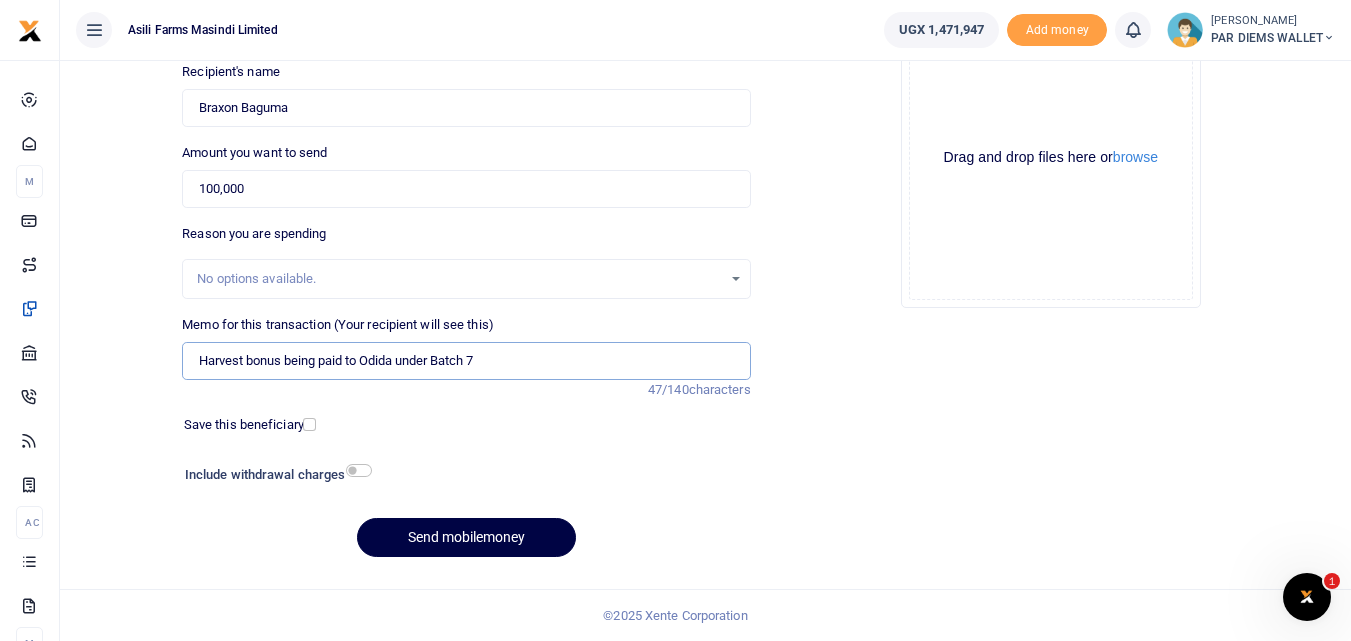 type on "Harvest bonus being paid to Odida under Batch 7" 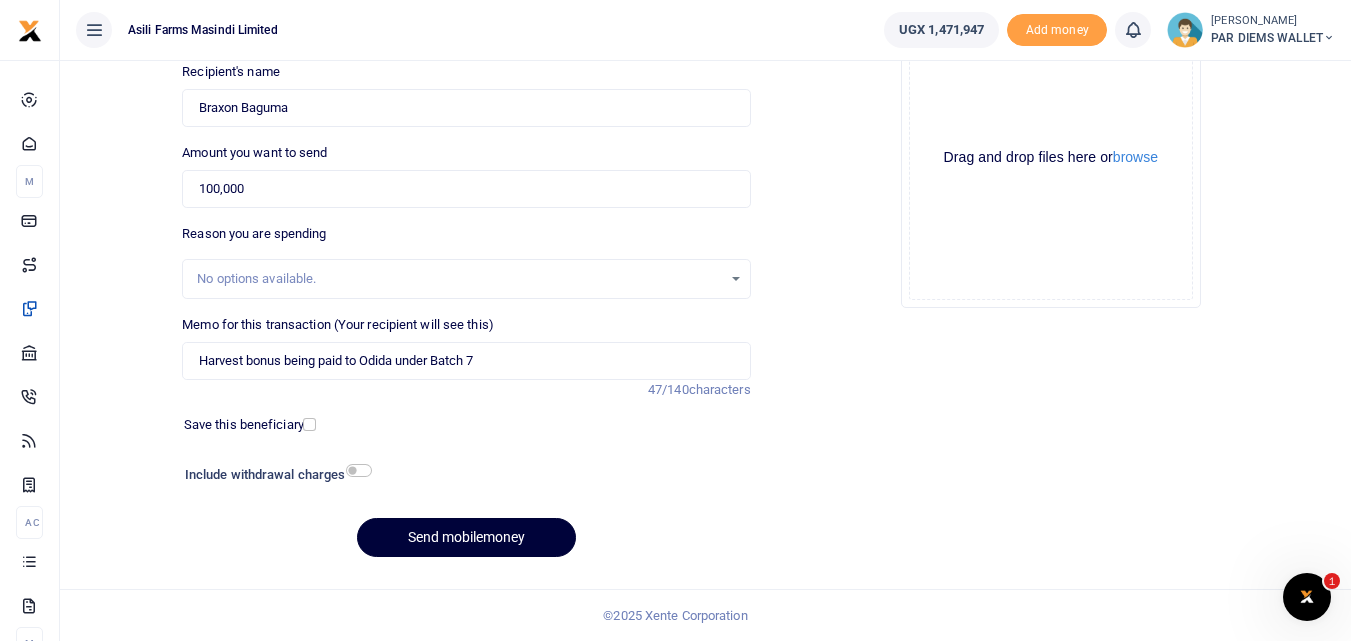click on "Send mobilemoney" at bounding box center (466, 537) 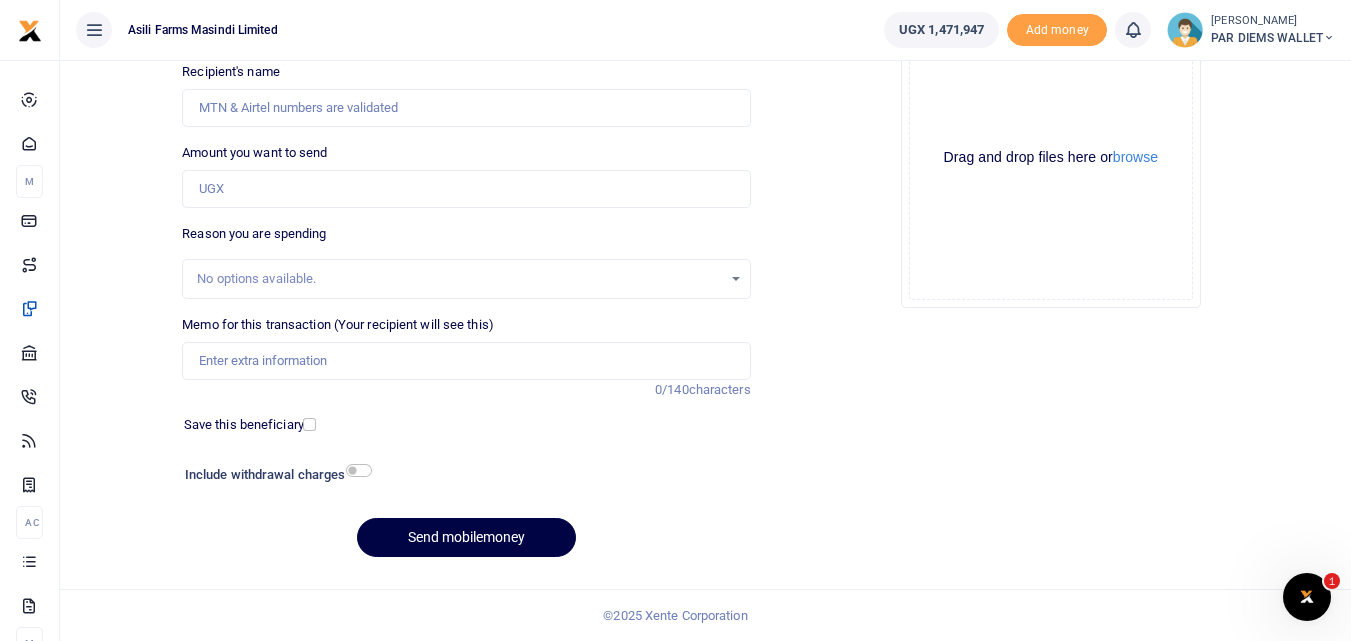 scroll, scrollTop: 225, scrollLeft: 0, axis: vertical 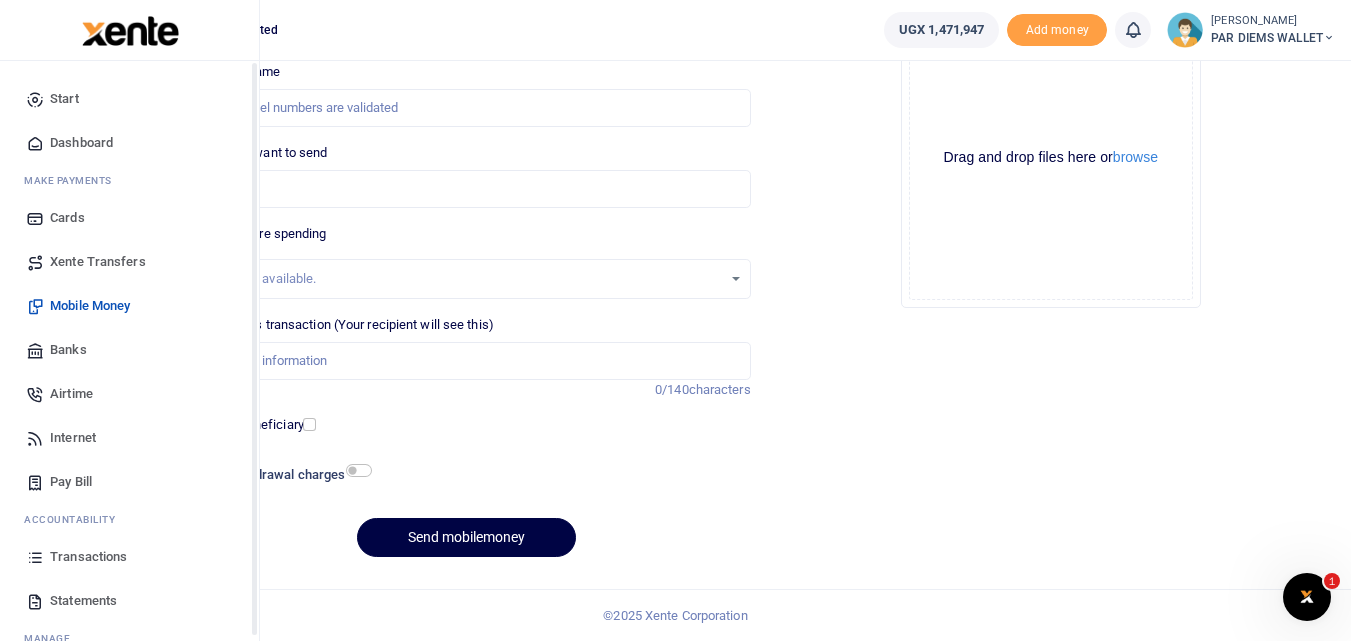 click at bounding box center [35, 557] 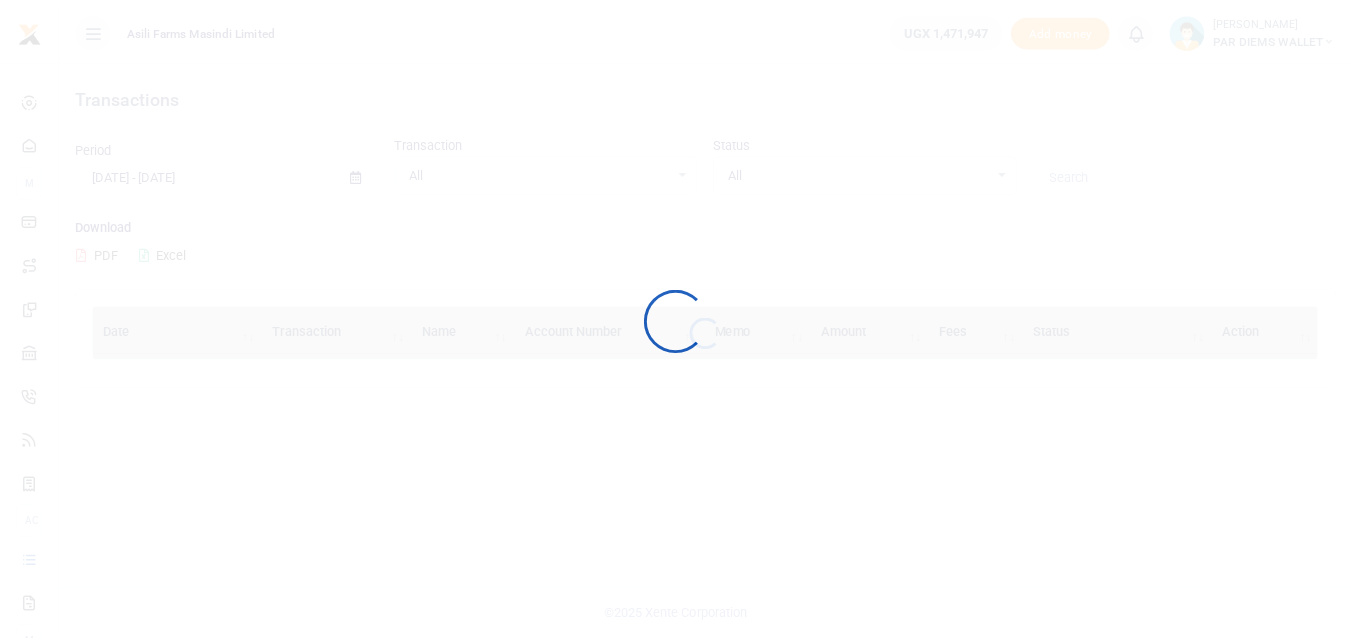 scroll, scrollTop: 0, scrollLeft: 0, axis: both 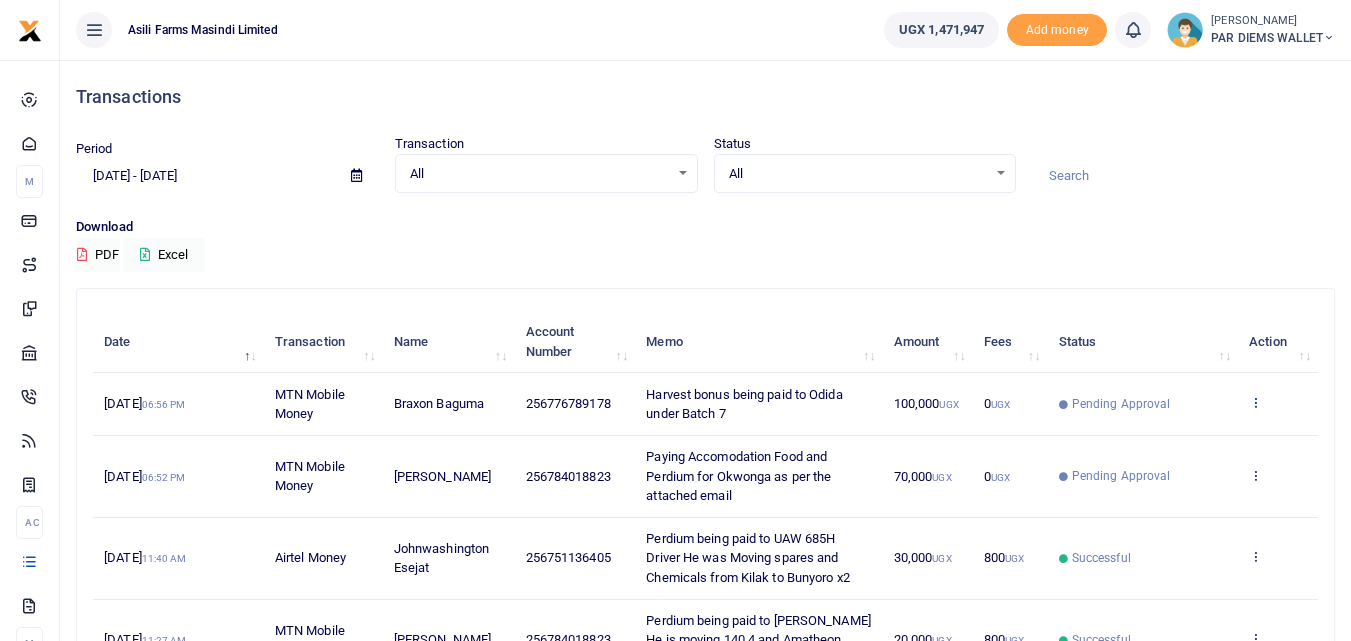 click at bounding box center (1255, 402) 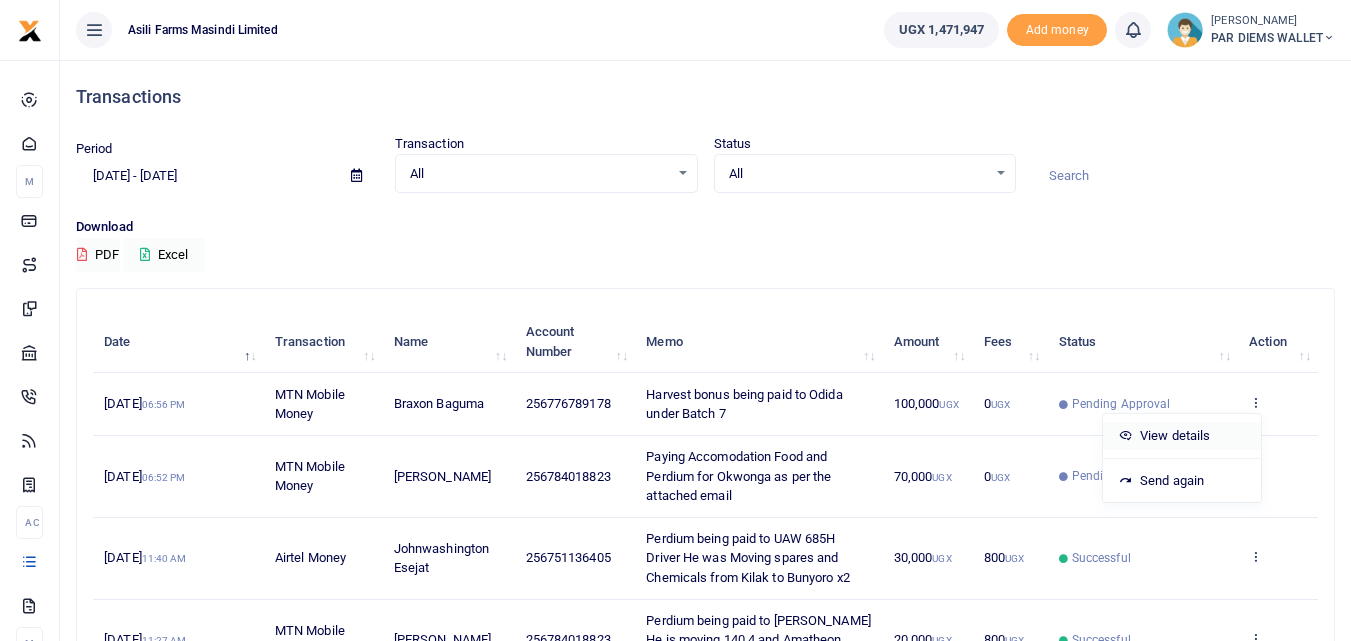 click on "View details" at bounding box center [1182, 436] 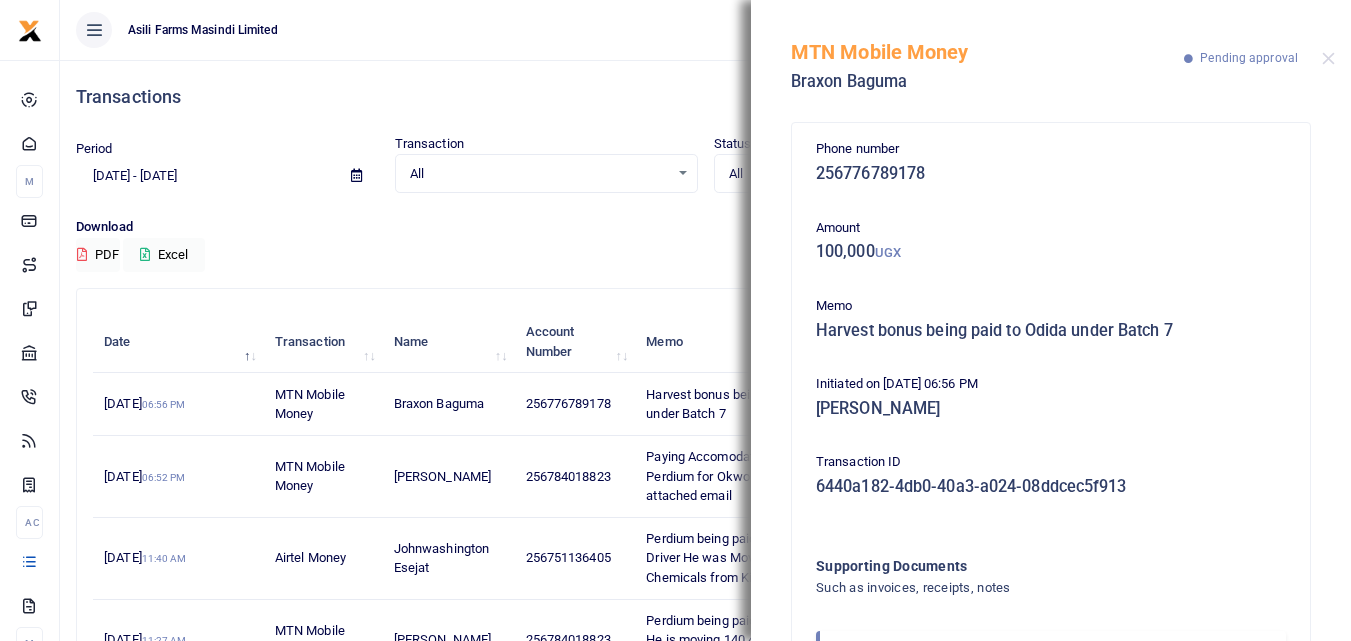 scroll, scrollTop: 119, scrollLeft: 0, axis: vertical 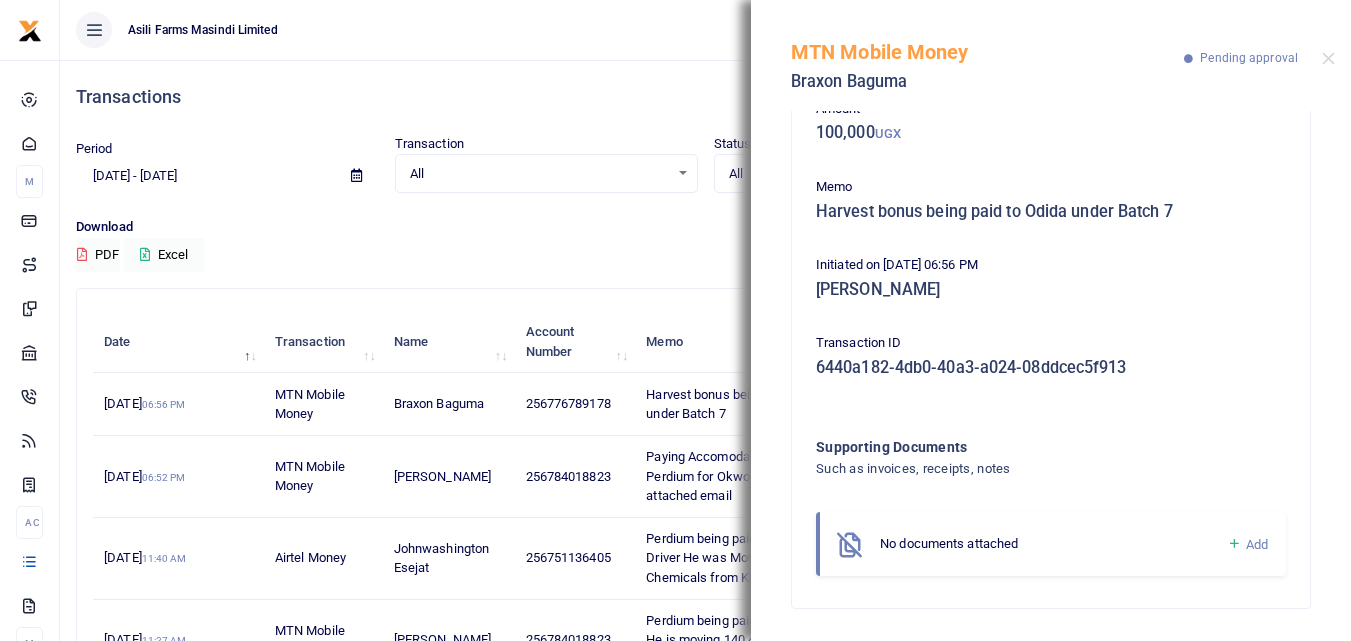 click at bounding box center [1234, 544] 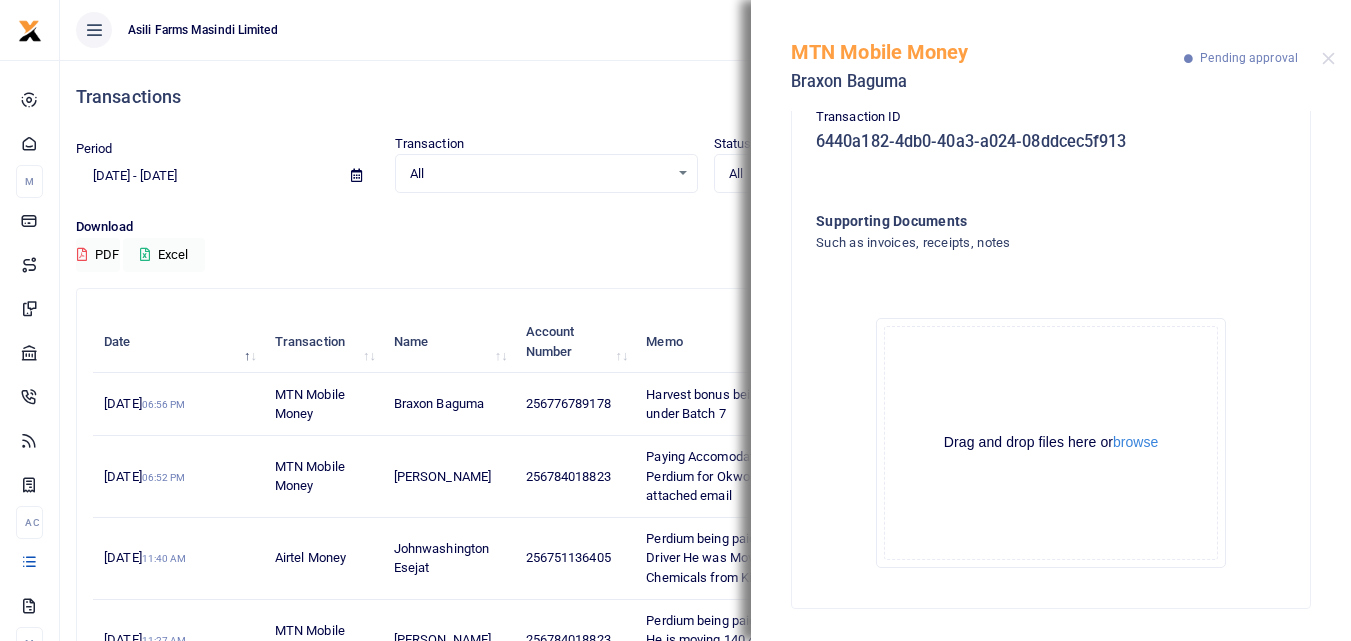 scroll, scrollTop: 119, scrollLeft: 0, axis: vertical 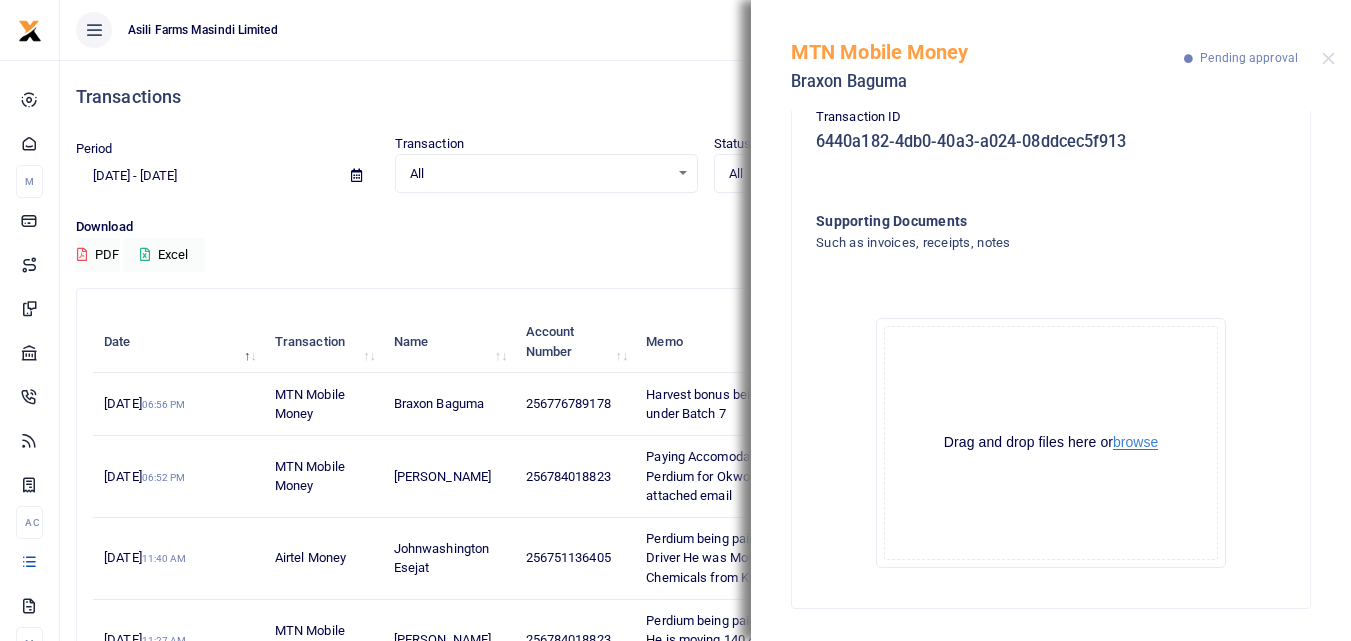 click on "browse" at bounding box center [1135, 442] 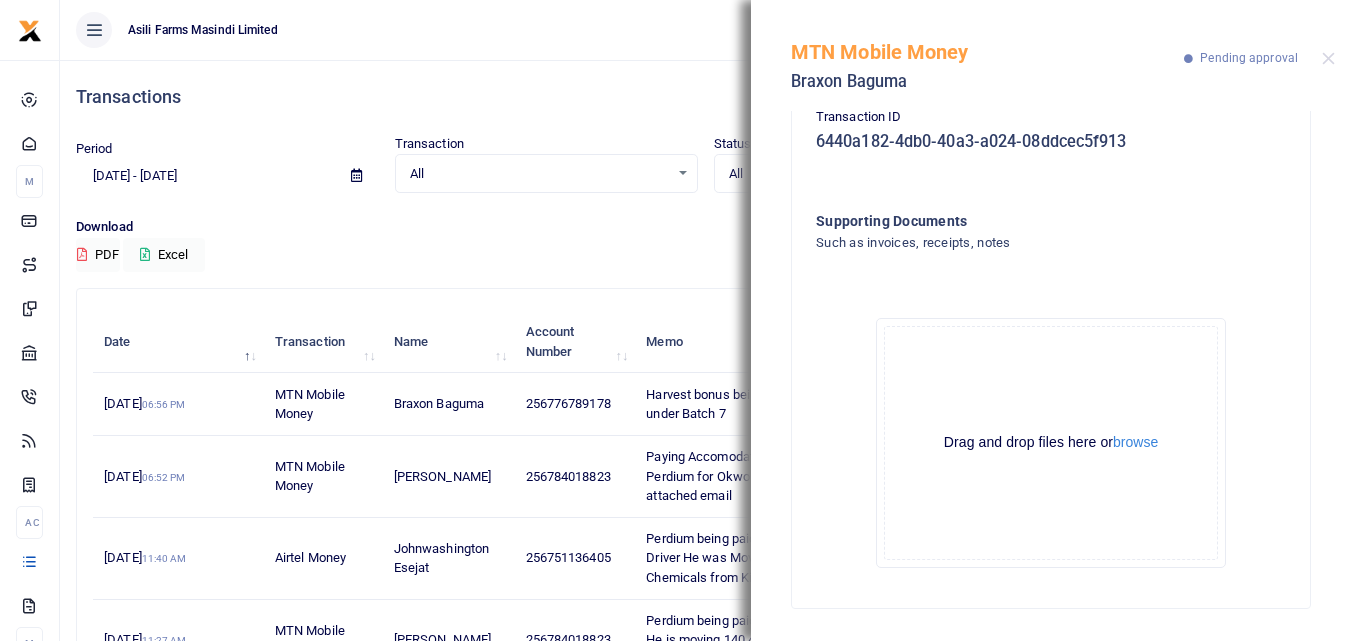 click on "Drag and drop files here or  browse Powered by  Uppy" 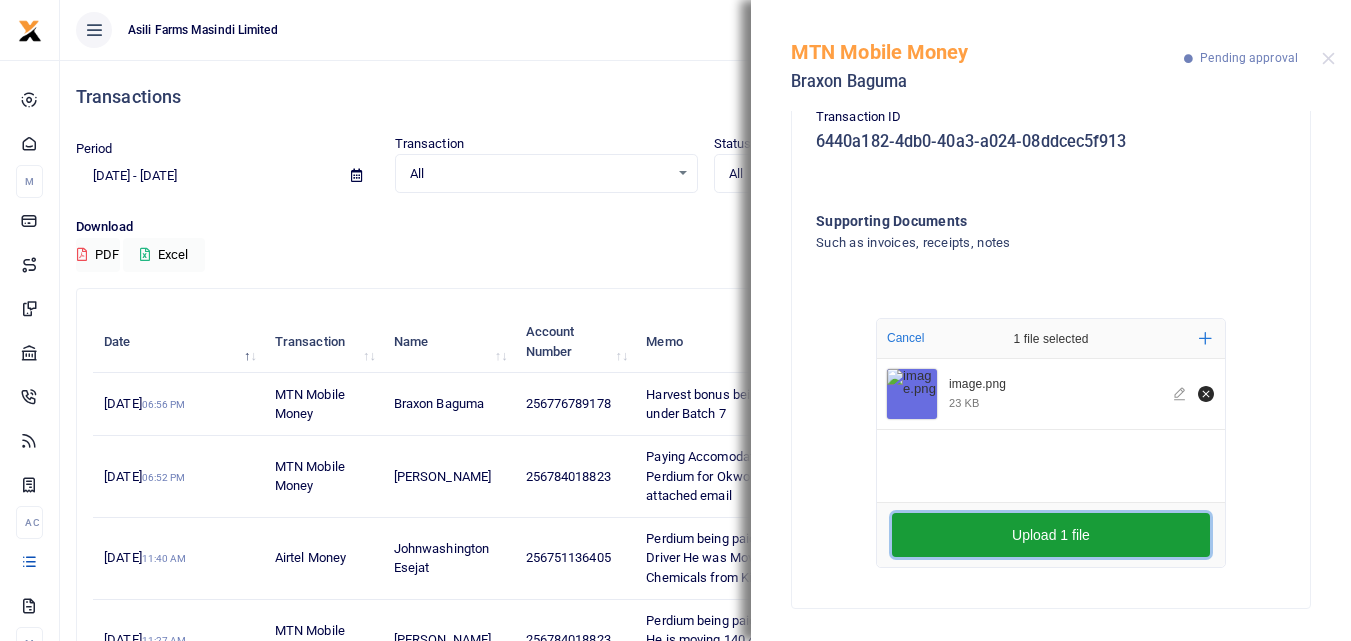 click on "Upload 1 file" at bounding box center [1051, 535] 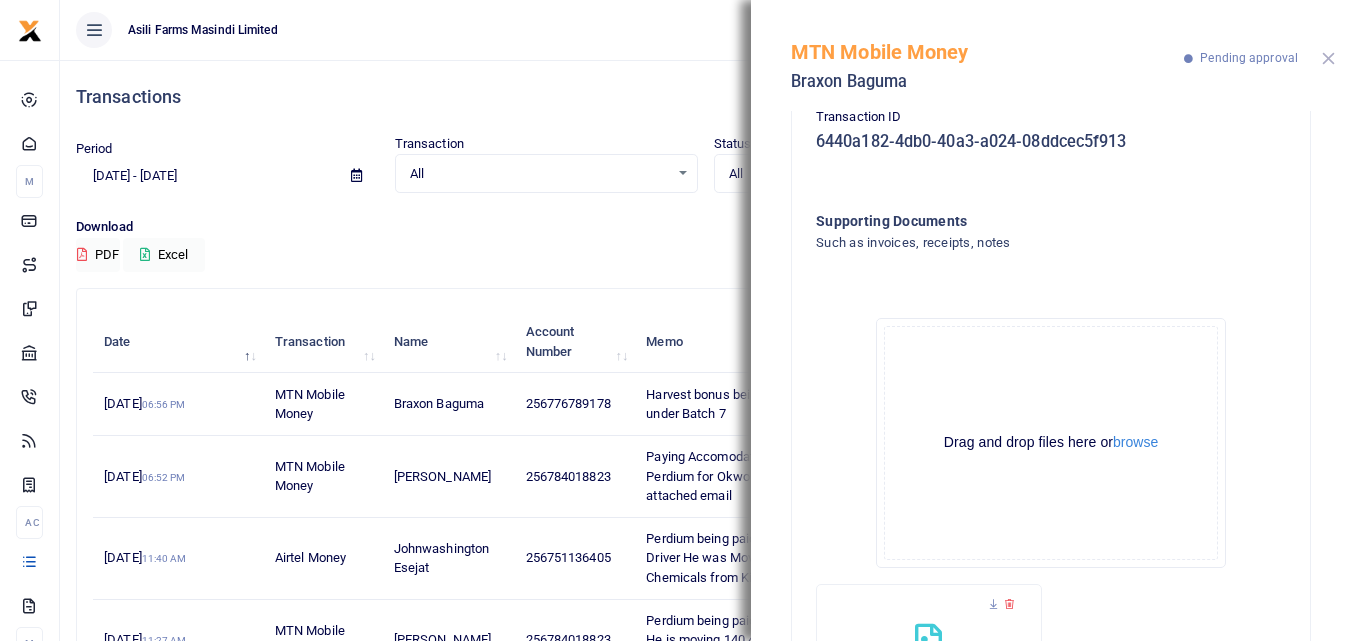 click at bounding box center [1328, 58] 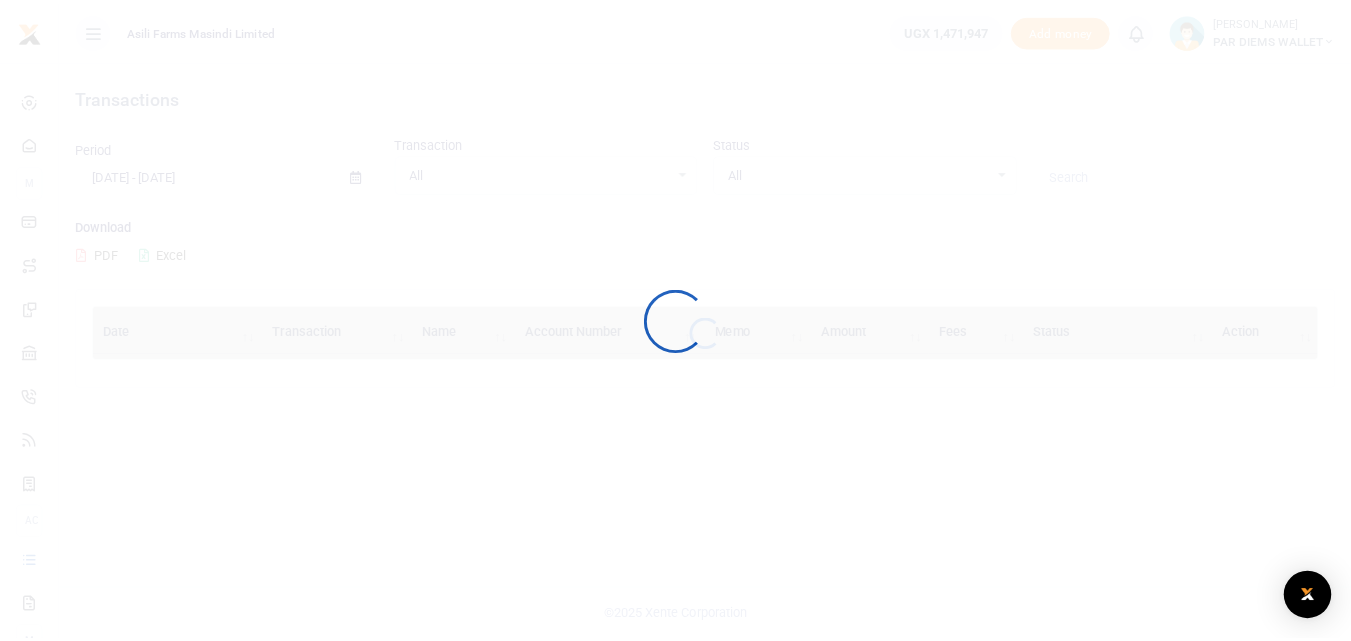 scroll, scrollTop: 0, scrollLeft: 0, axis: both 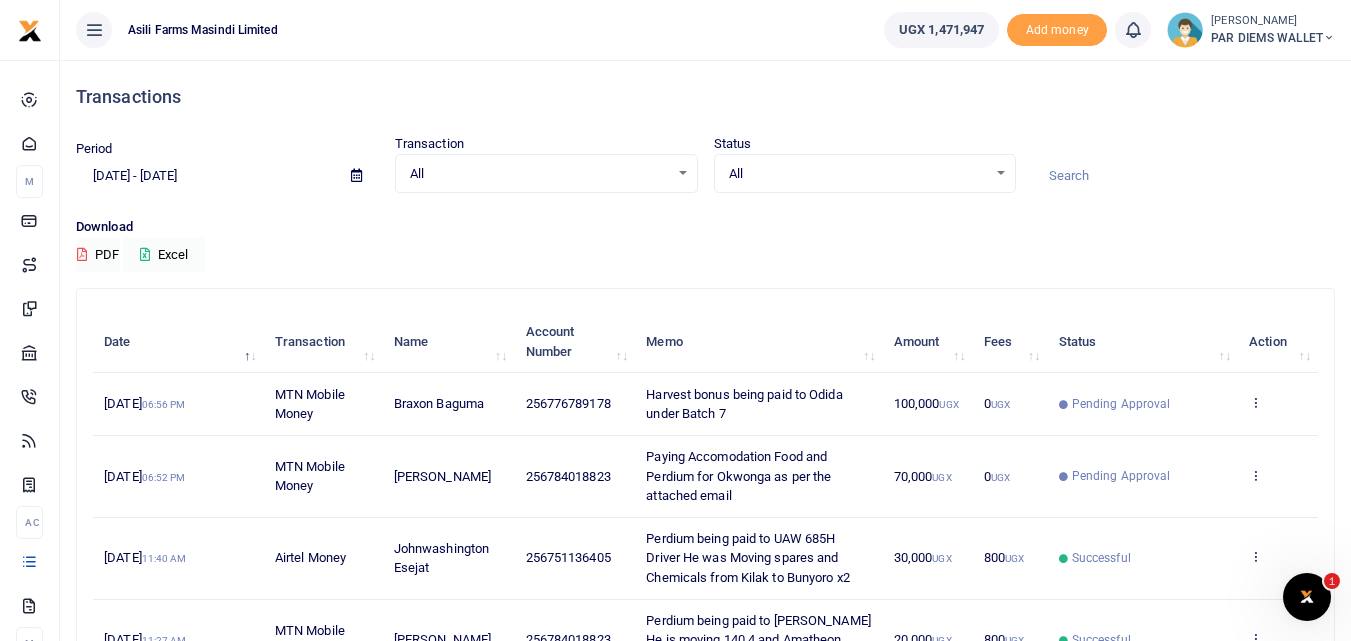 drag, startPoint x: 1350, startPoint y: 166, endPoint x: 1352, endPoint y: 251, distance: 85.02353 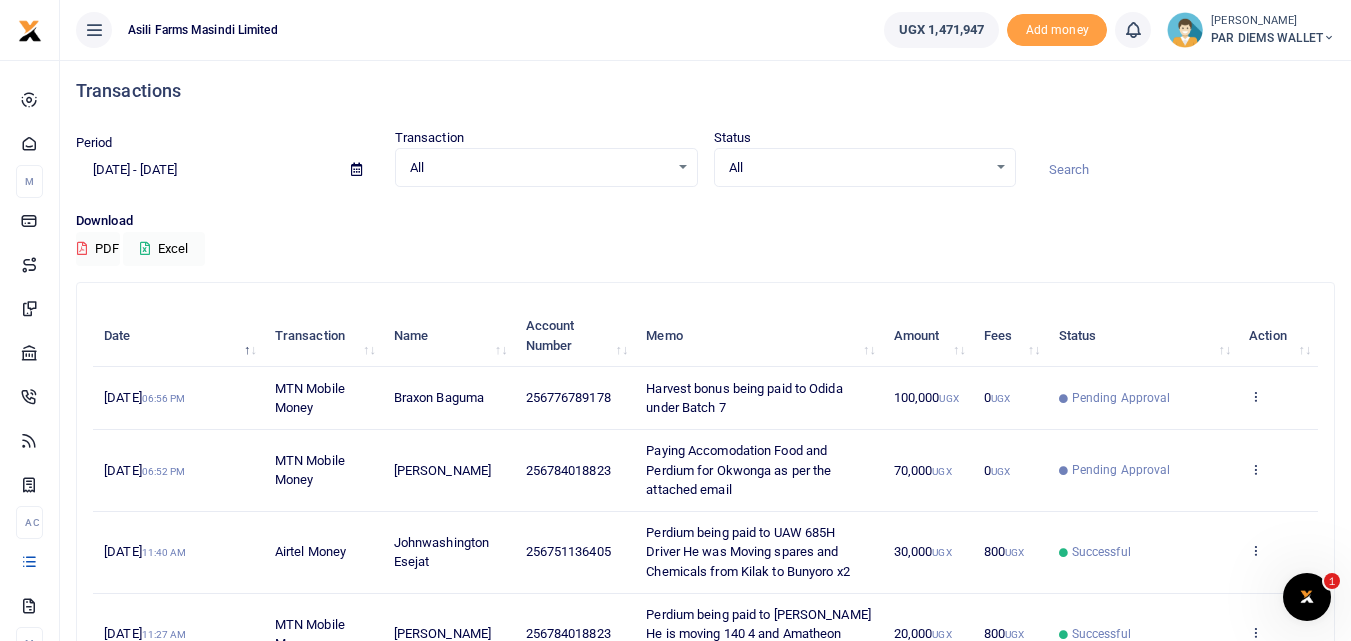 scroll, scrollTop: 0, scrollLeft: 0, axis: both 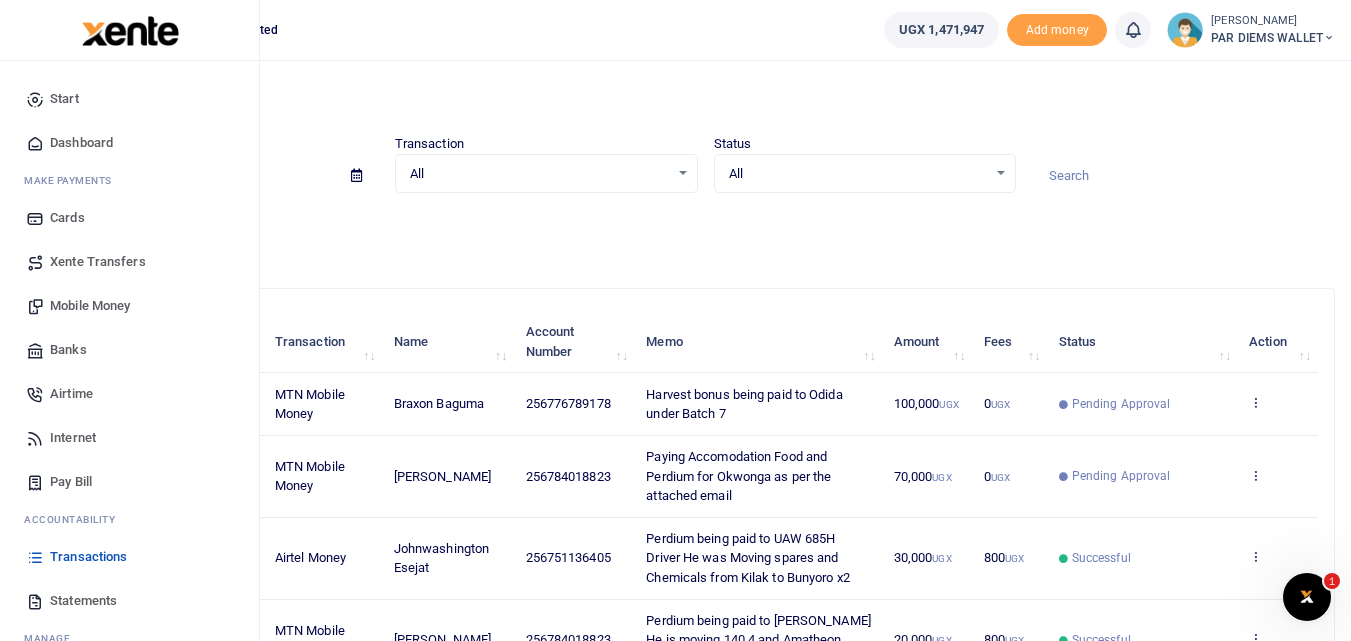 click on "Mobile Money" at bounding box center (90, 306) 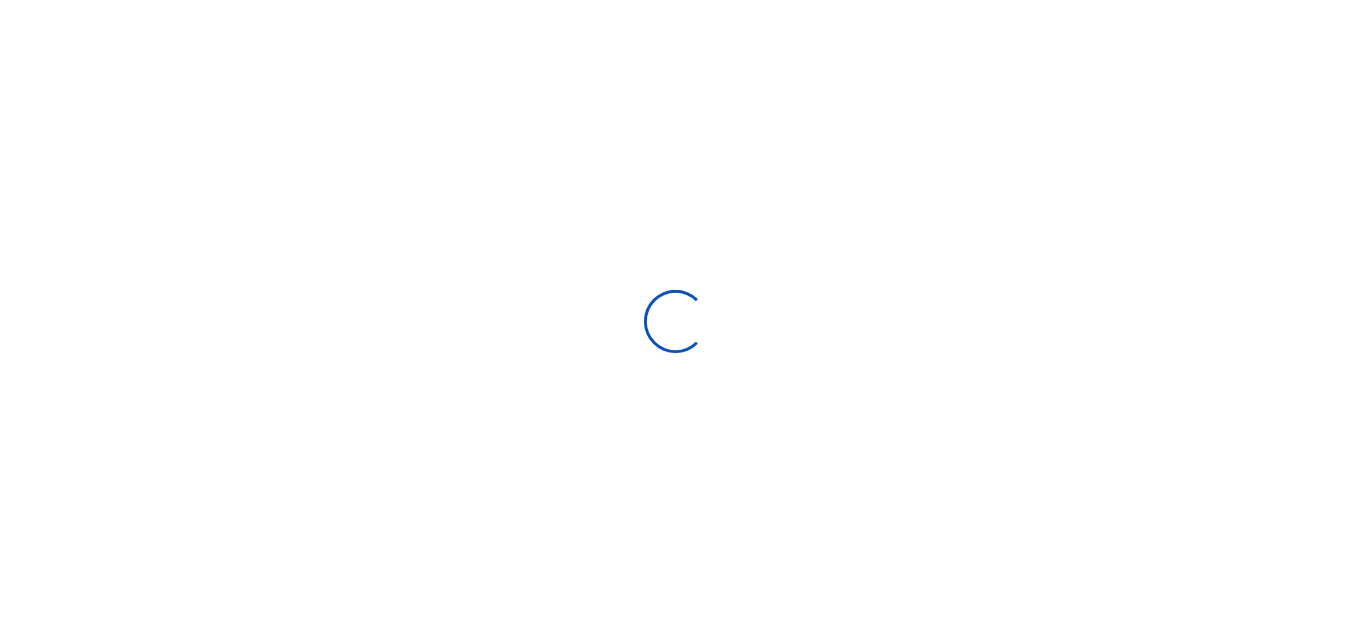 scroll, scrollTop: 0, scrollLeft: 0, axis: both 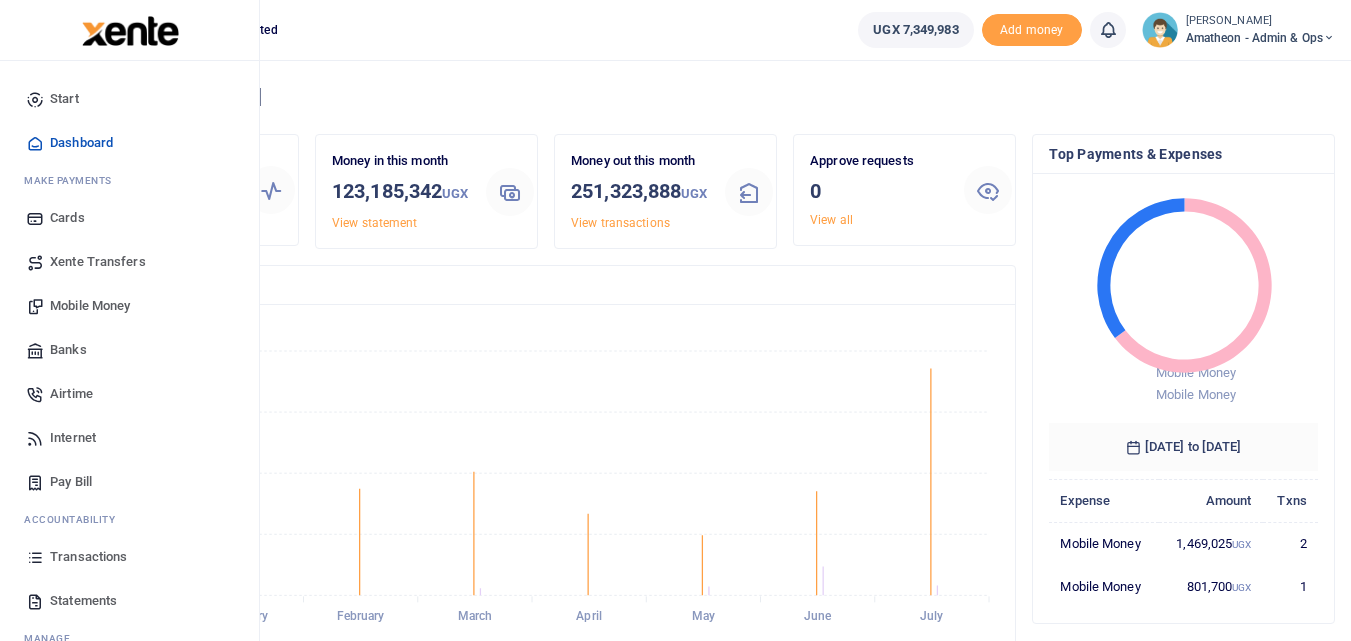 click on "Transactions" at bounding box center (129, 557) 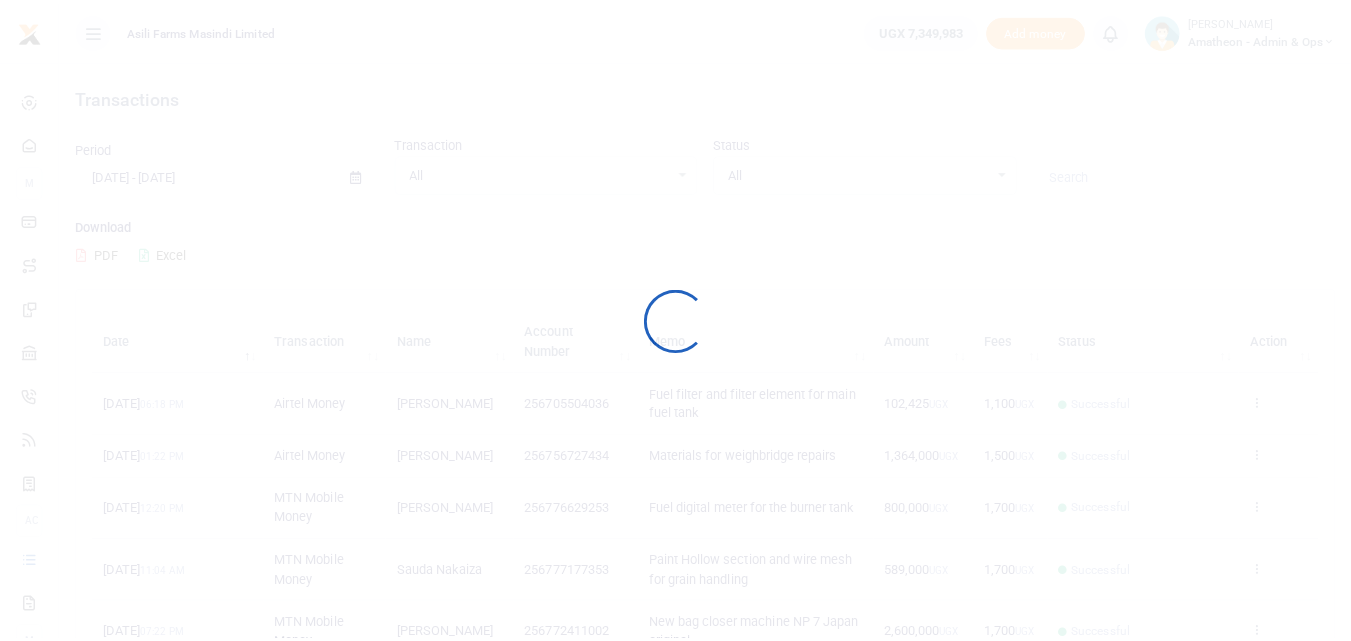scroll, scrollTop: 0, scrollLeft: 0, axis: both 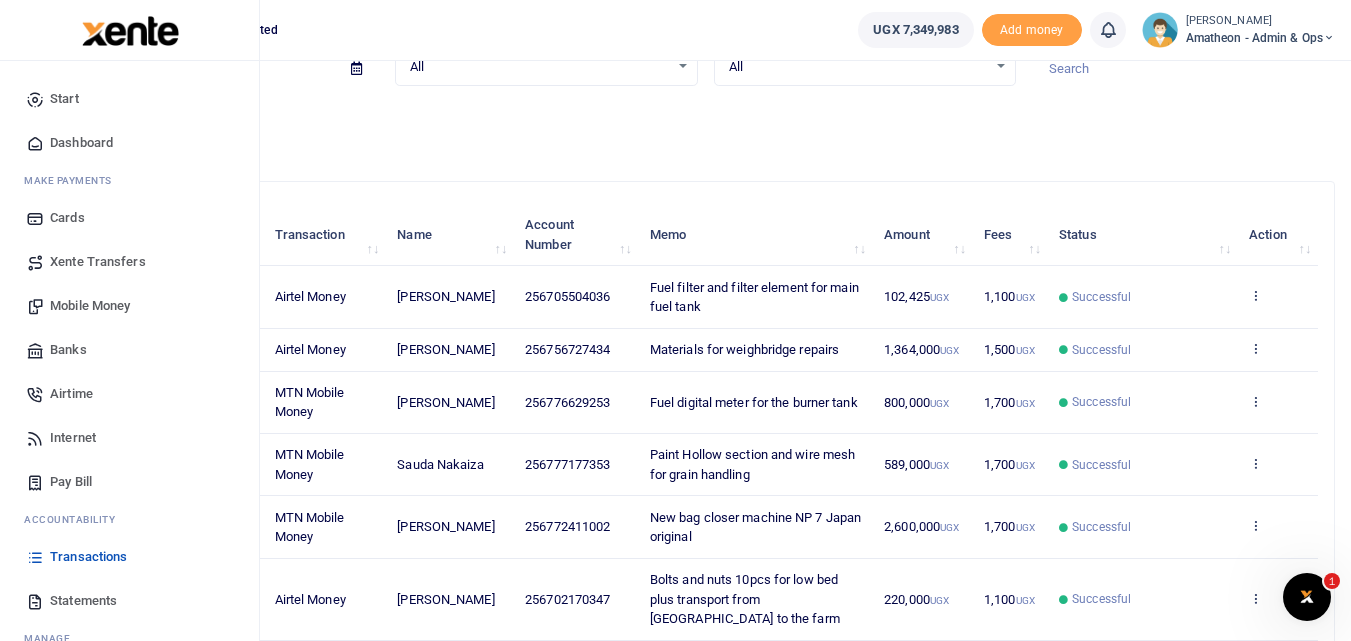 click on "Statements" at bounding box center (83, 601) 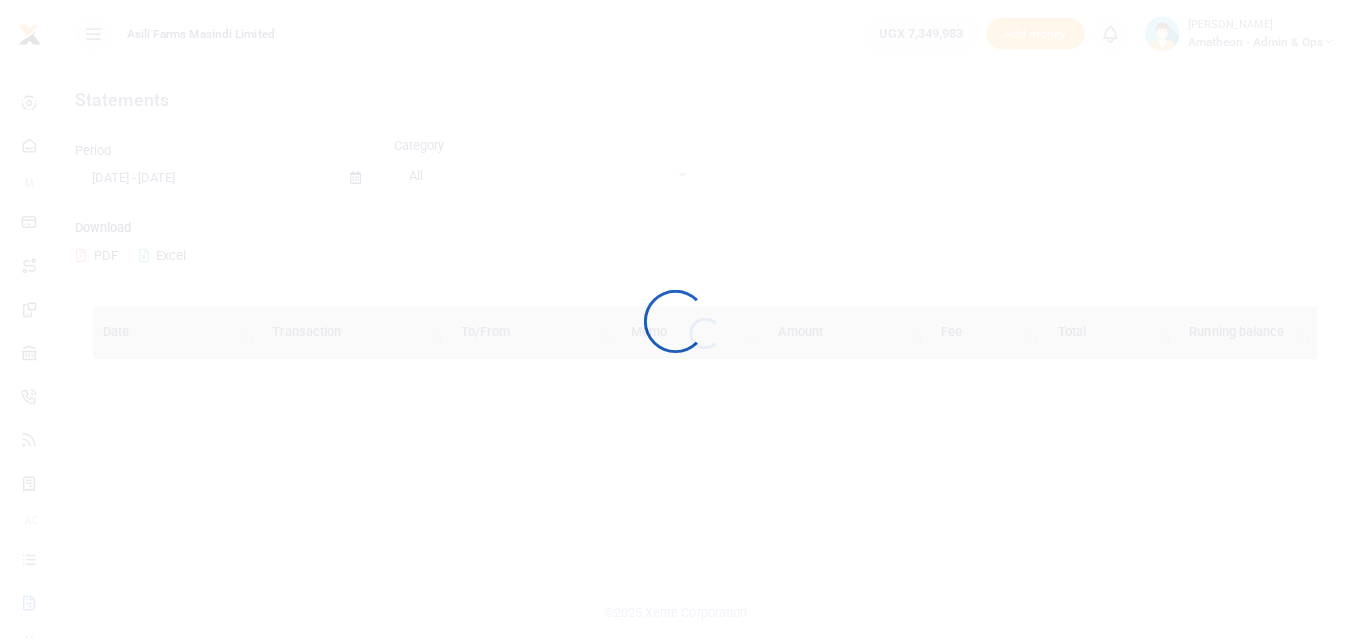 scroll, scrollTop: 0, scrollLeft: 0, axis: both 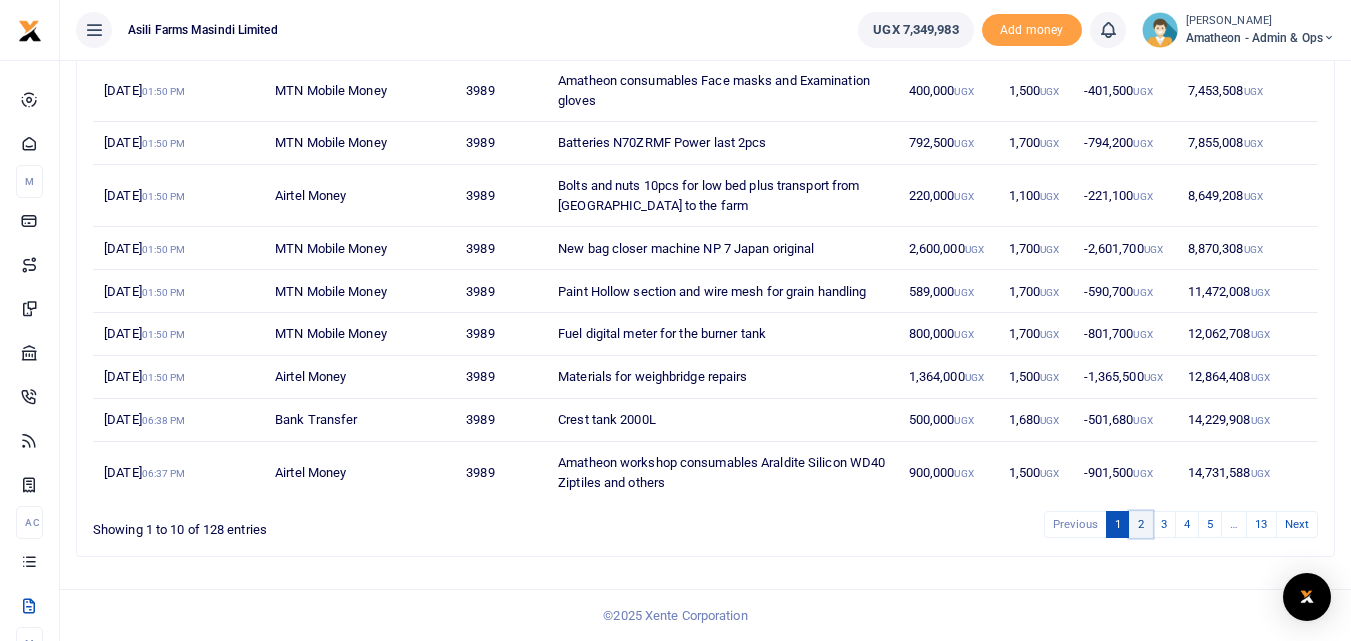 click on "2" at bounding box center [1141, 524] 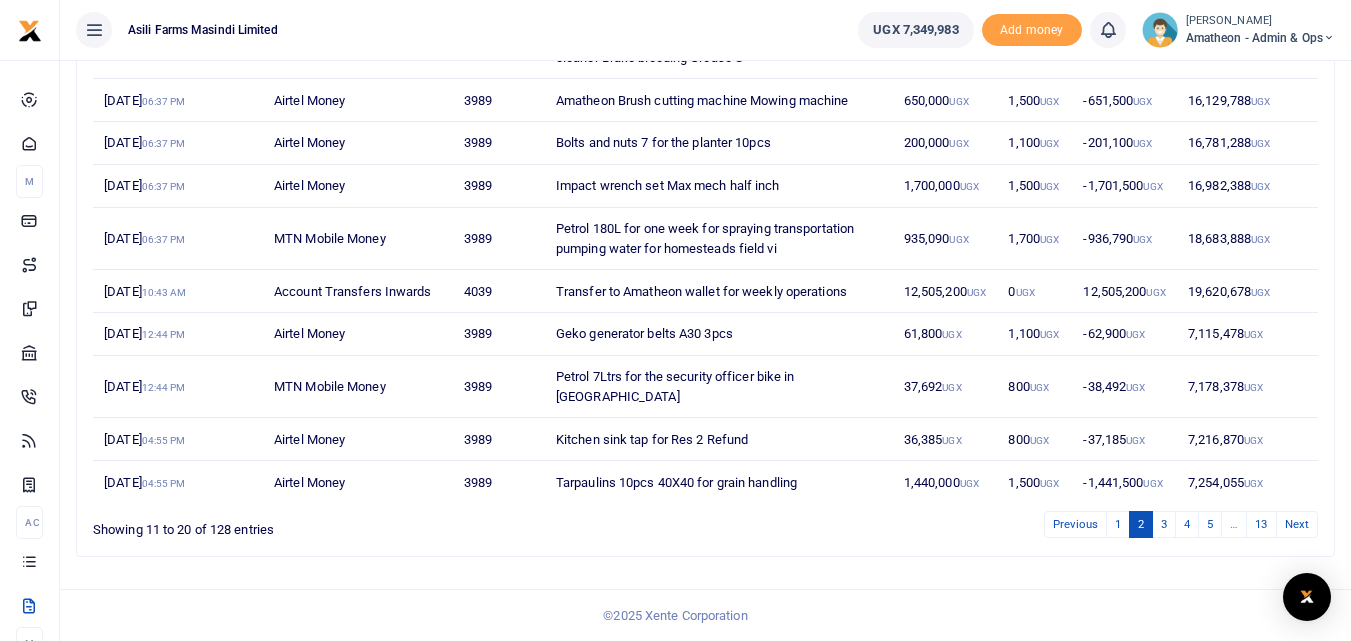 scroll, scrollTop: 318, scrollLeft: 0, axis: vertical 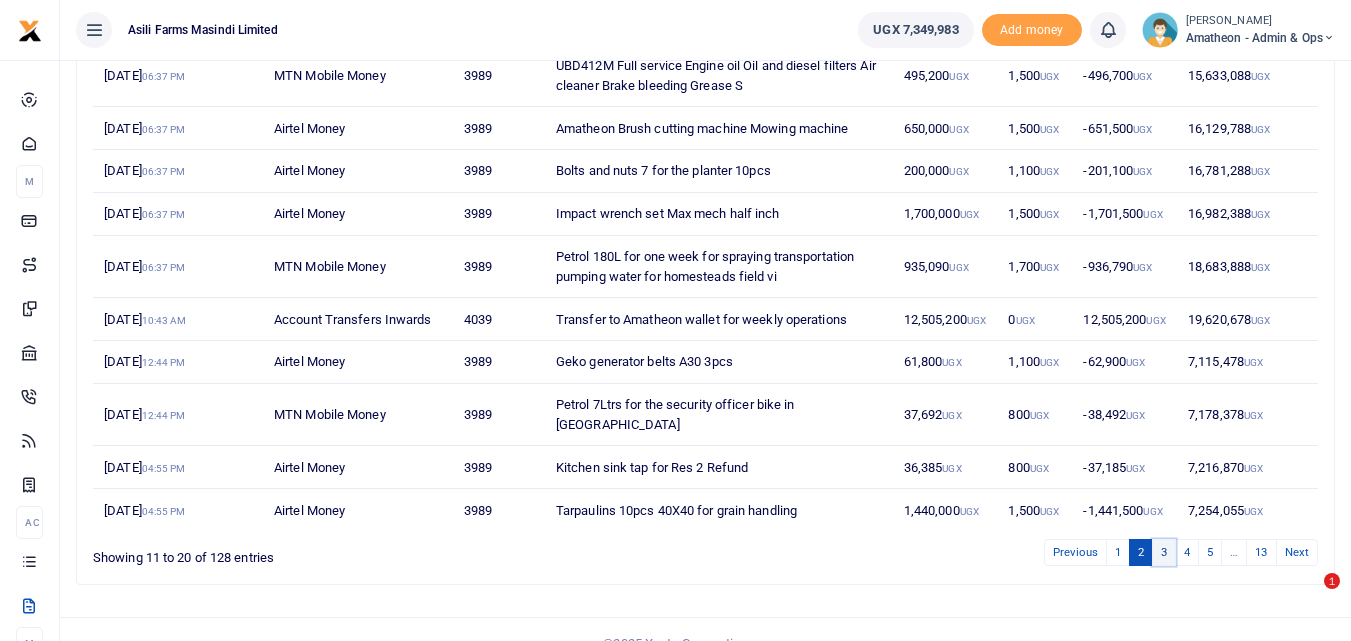 click on "3" at bounding box center [1164, 552] 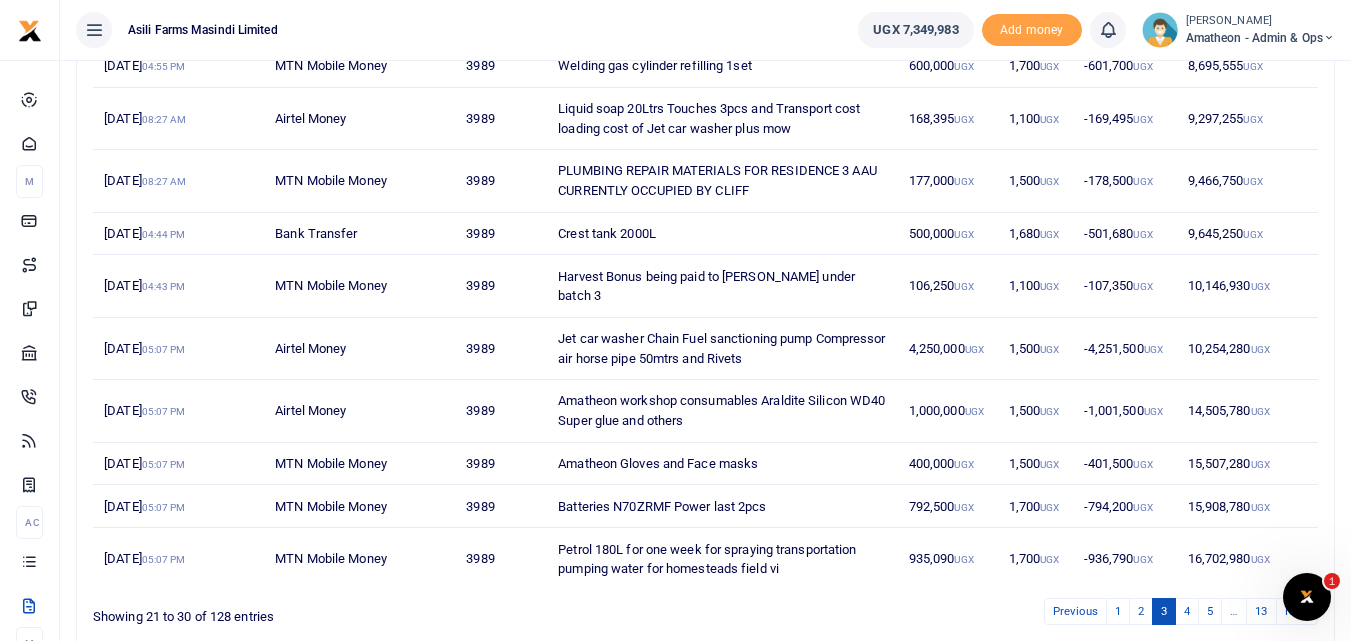 scroll, scrollTop: 0, scrollLeft: 0, axis: both 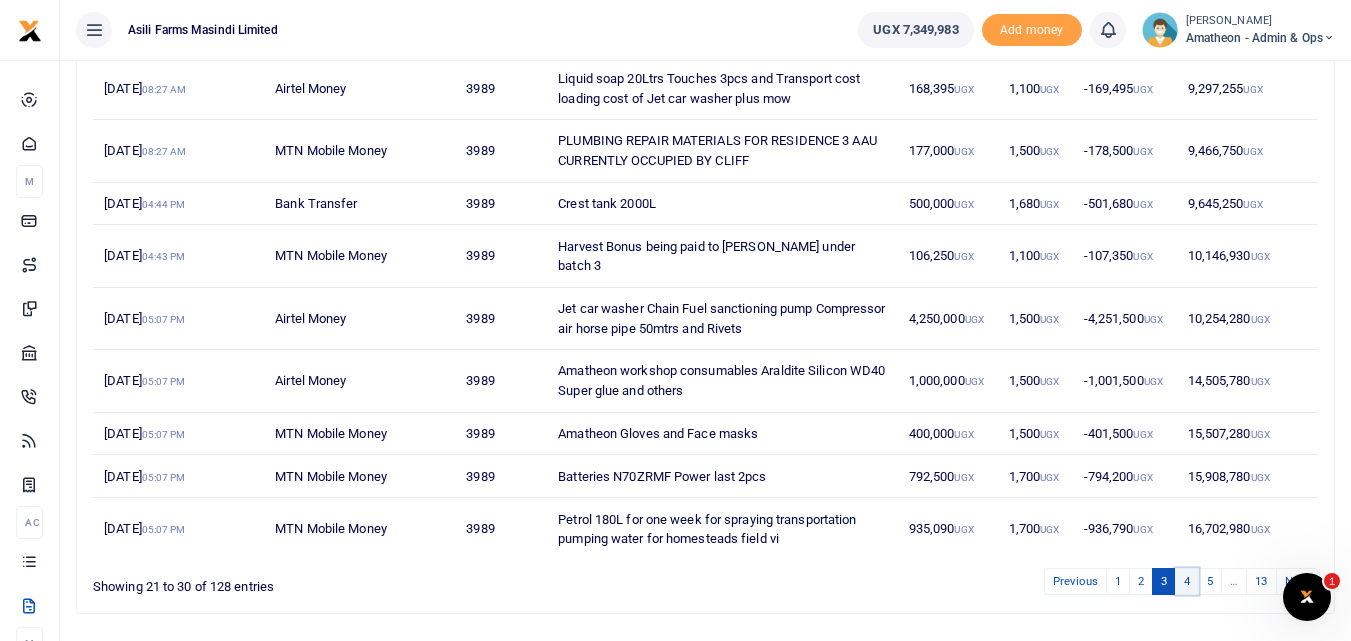 click on "4" at bounding box center (1187, 581) 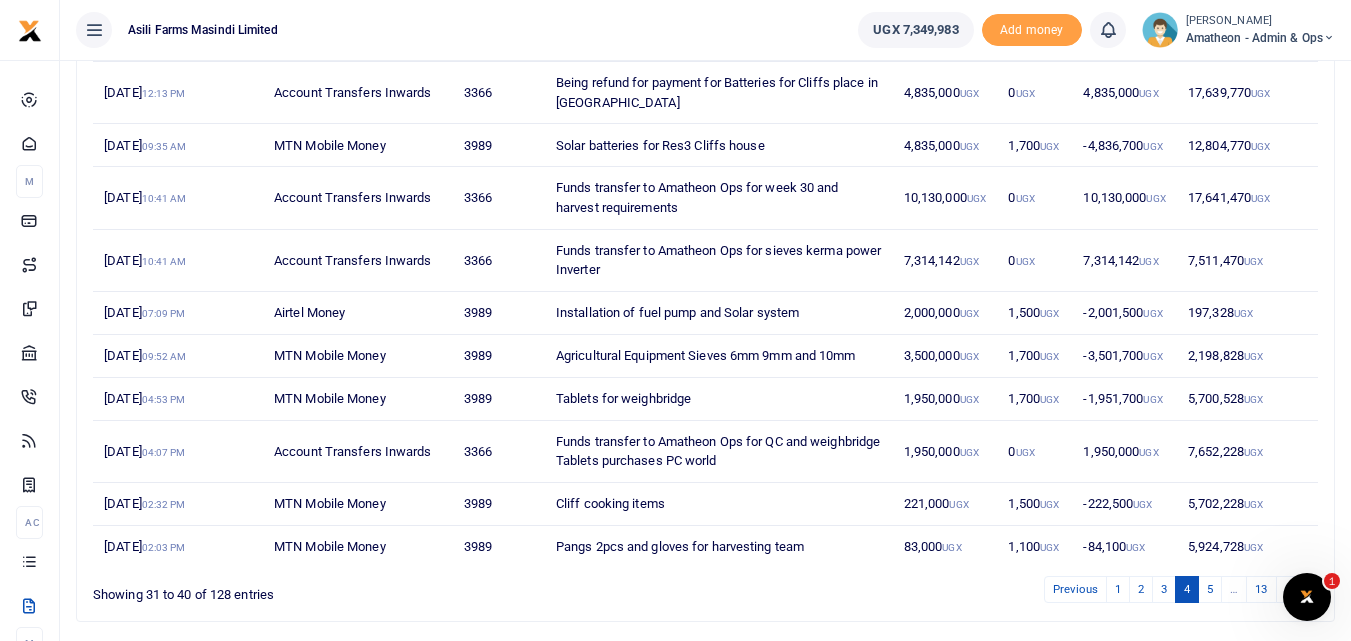 scroll, scrollTop: 297, scrollLeft: 0, axis: vertical 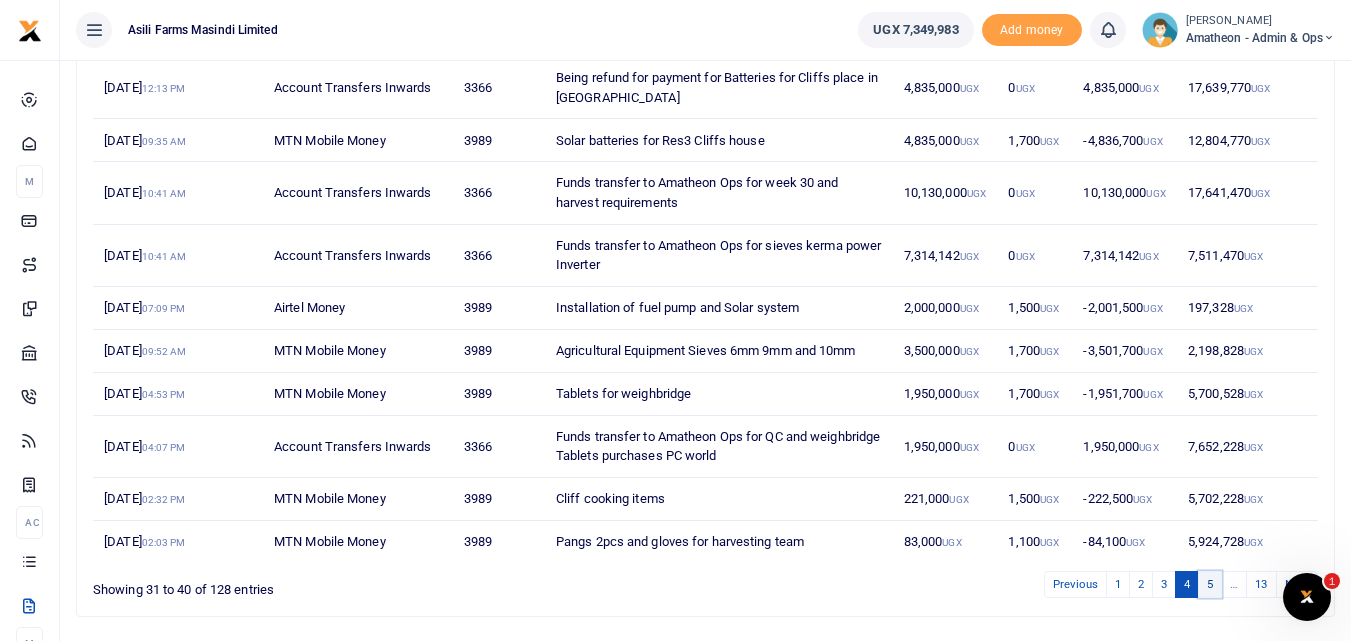 click on "5" at bounding box center (1210, 584) 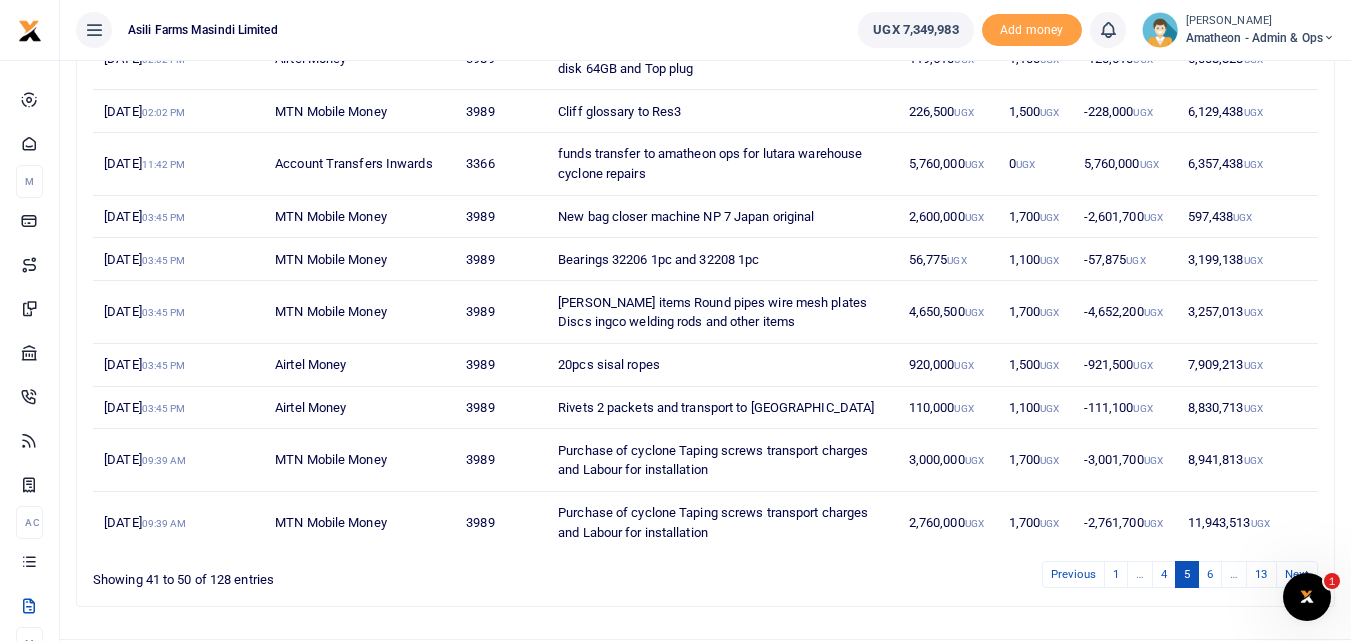 scroll, scrollTop: 339, scrollLeft: 0, axis: vertical 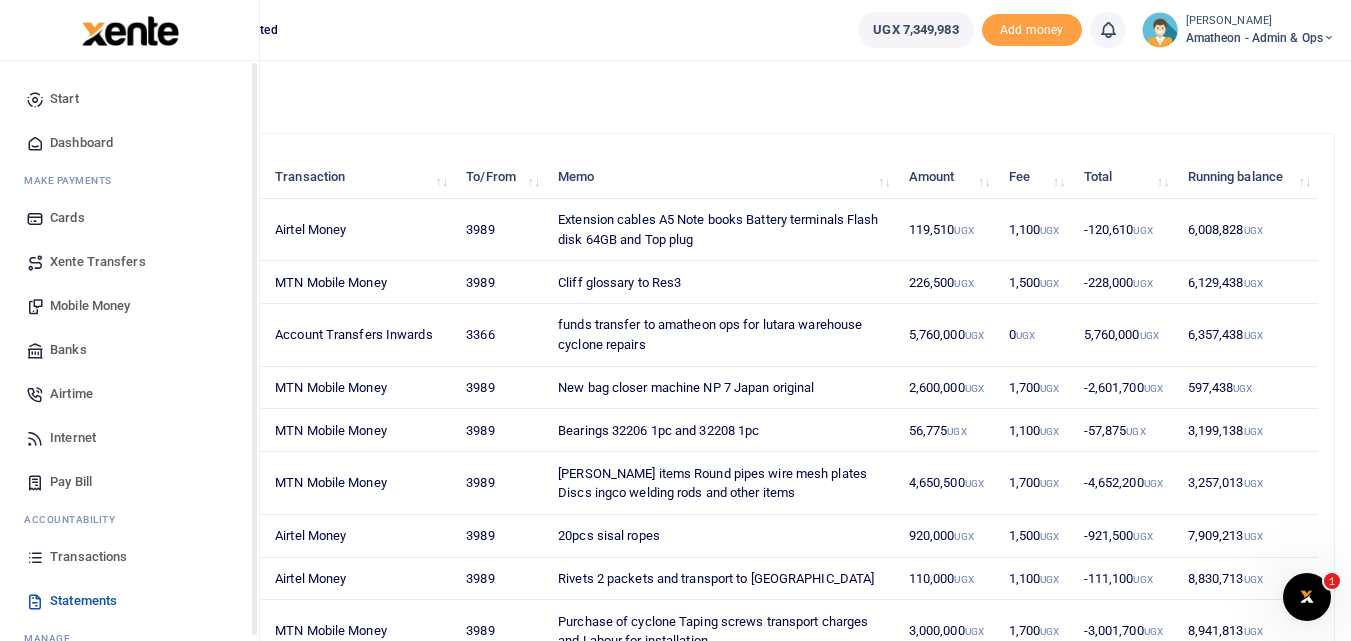 click at bounding box center [35, 557] 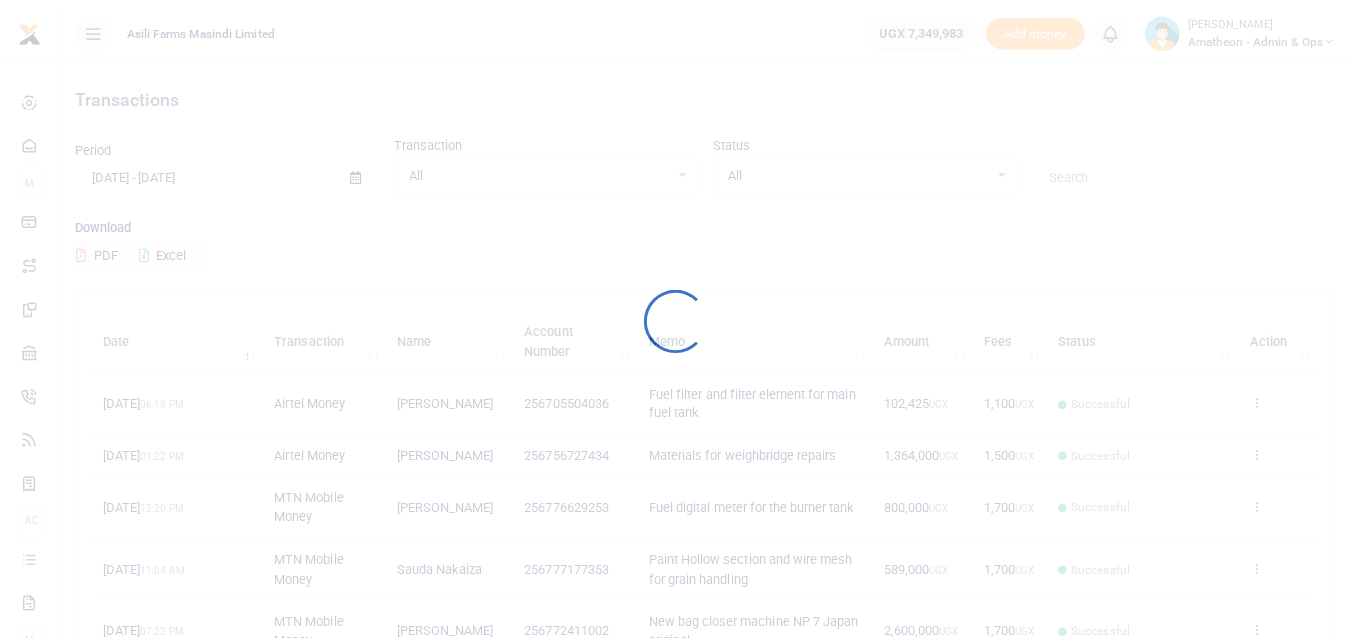 scroll, scrollTop: 0, scrollLeft: 0, axis: both 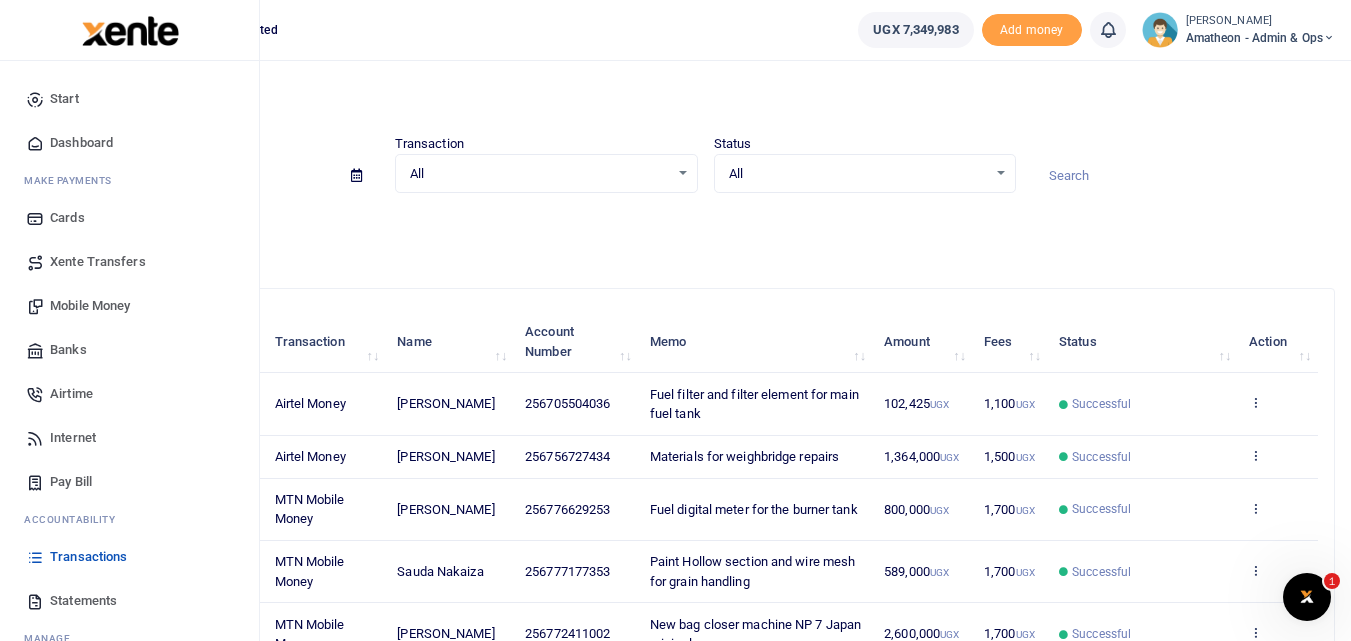 click on "Mobile Money" at bounding box center (90, 306) 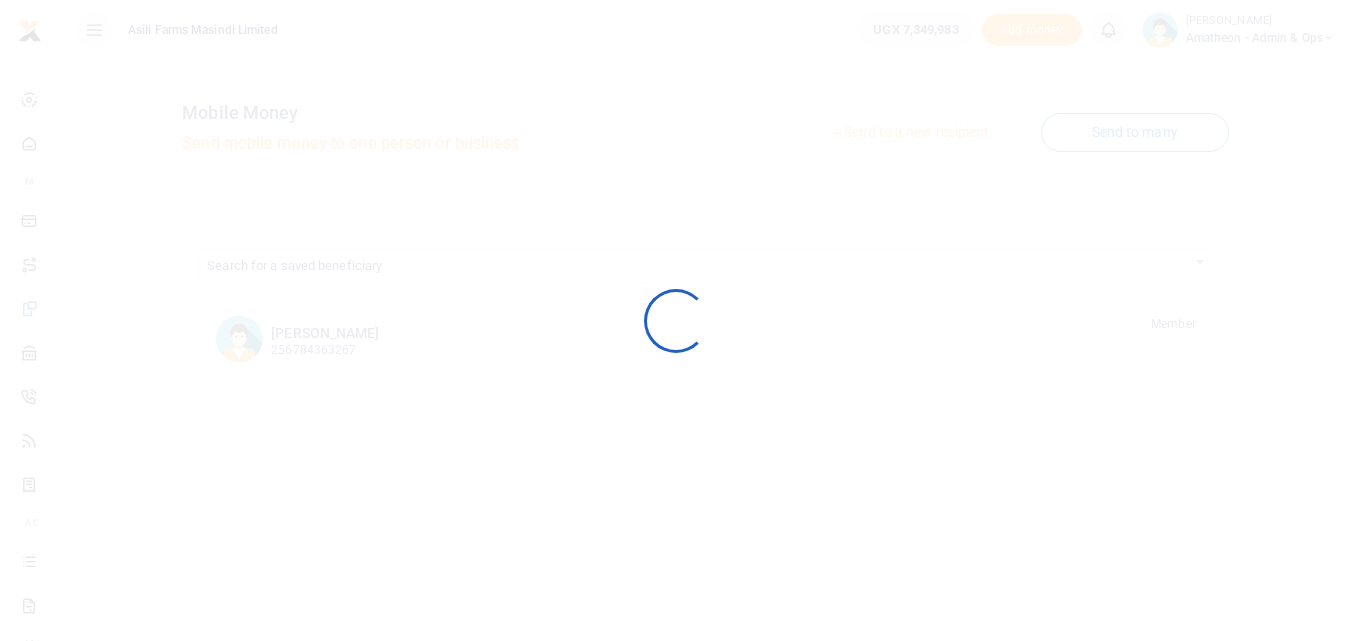 scroll, scrollTop: 0, scrollLeft: 0, axis: both 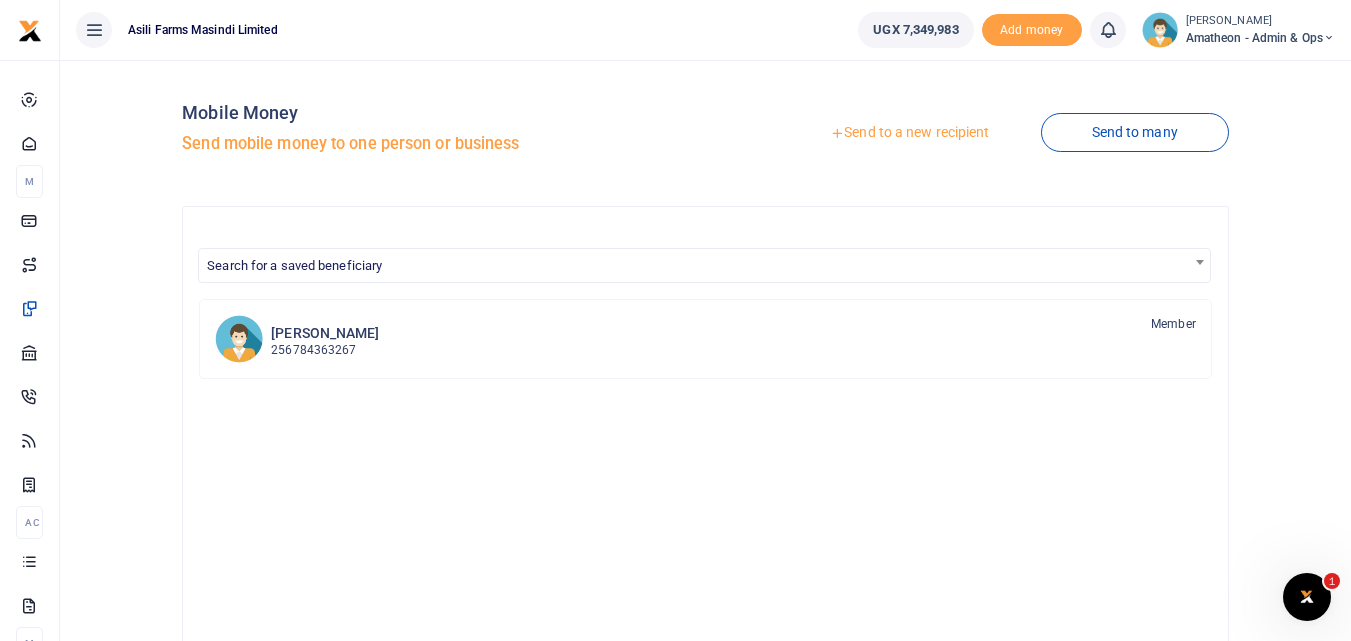 click on "Send to a new recipient" at bounding box center (909, 133) 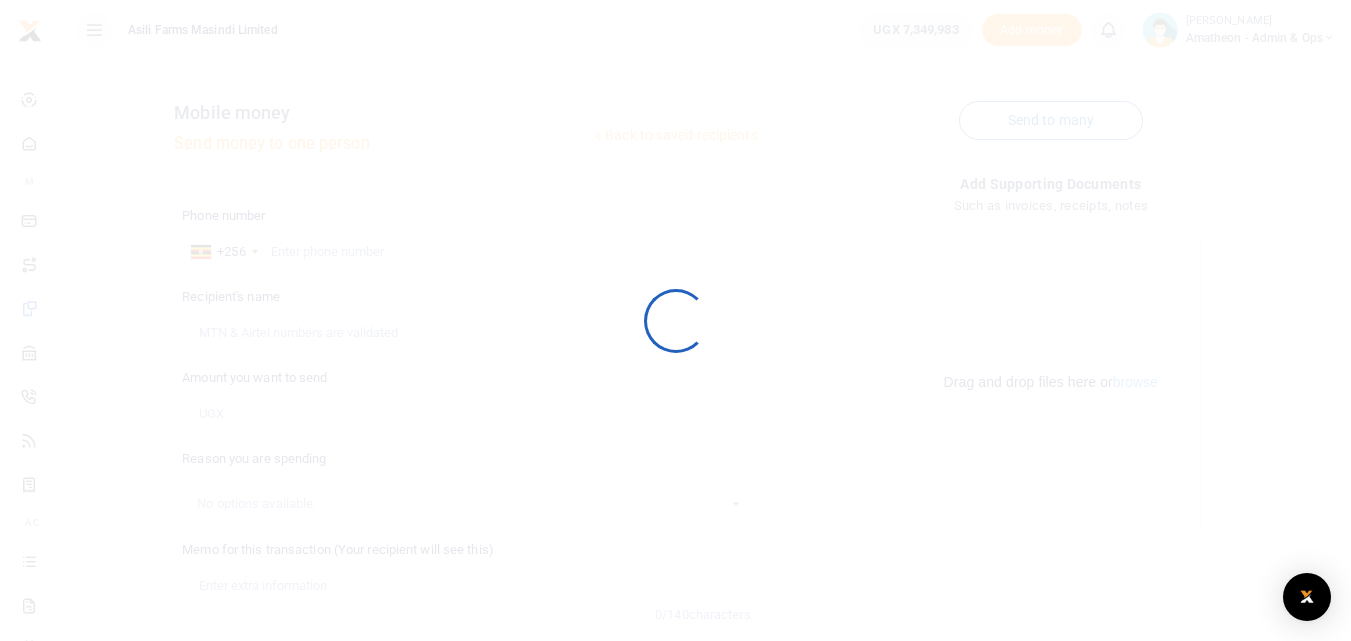 scroll, scrollTop: 0, scrollLeft: 0, axis: both 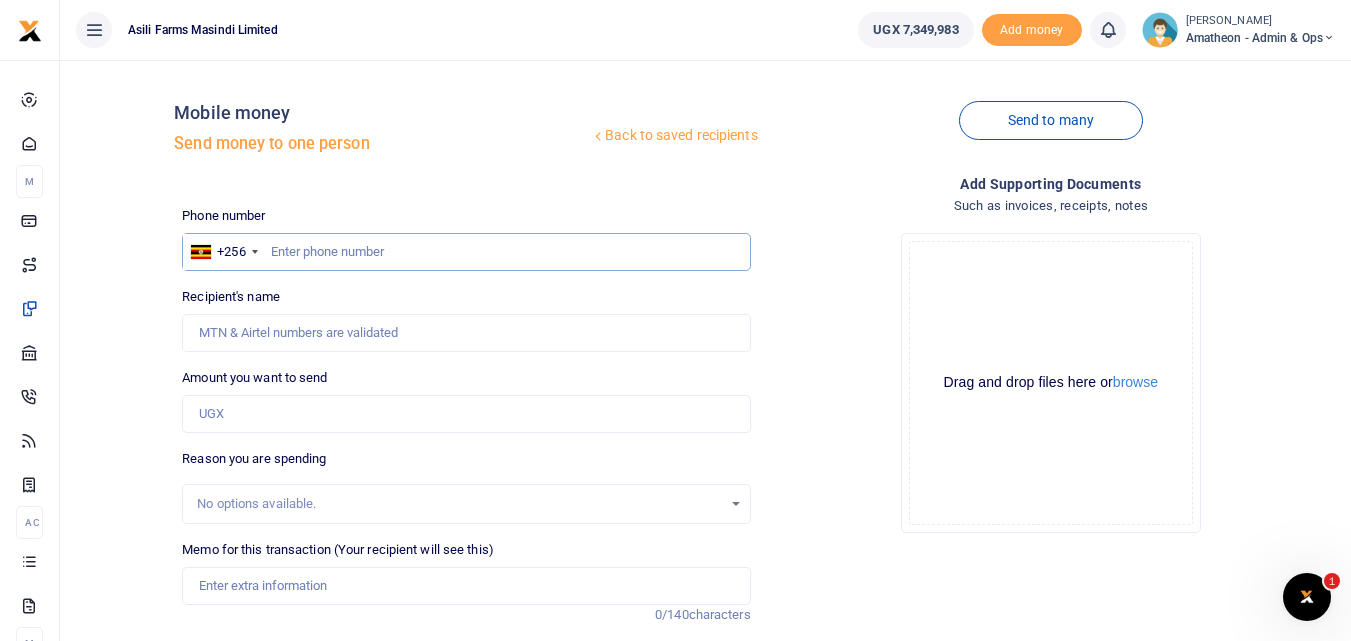 click at bounding box center (466, 252) 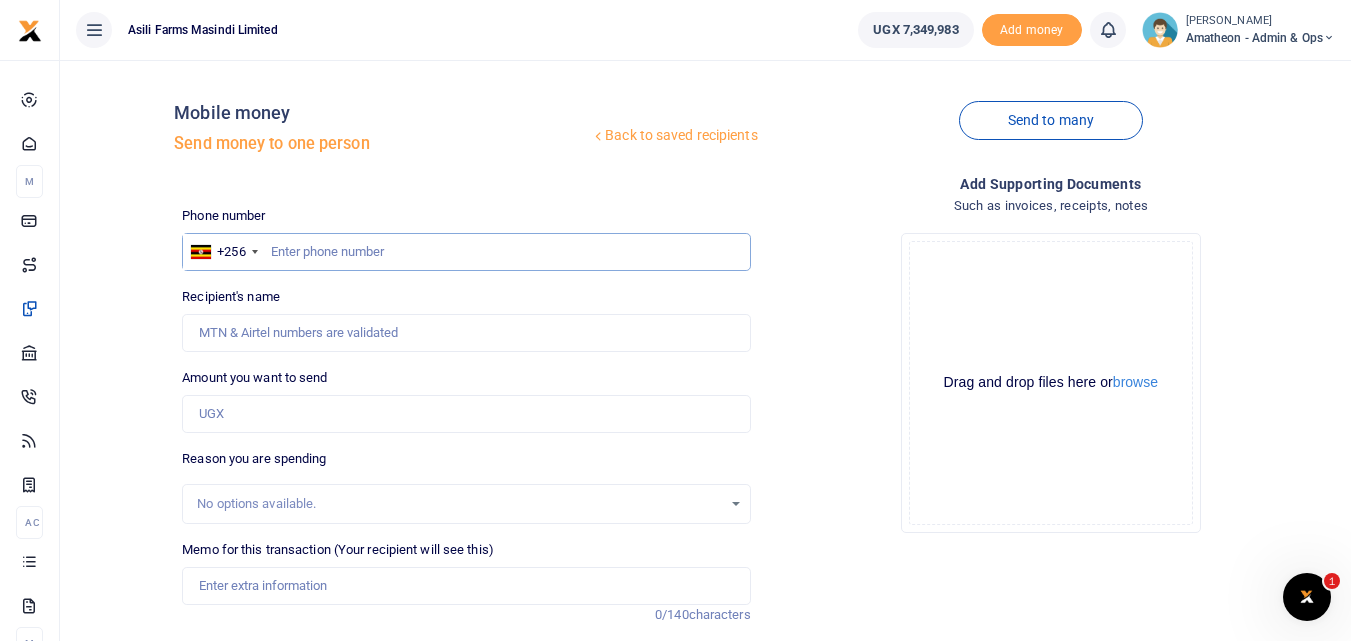 click at bounding box center (466, 252) 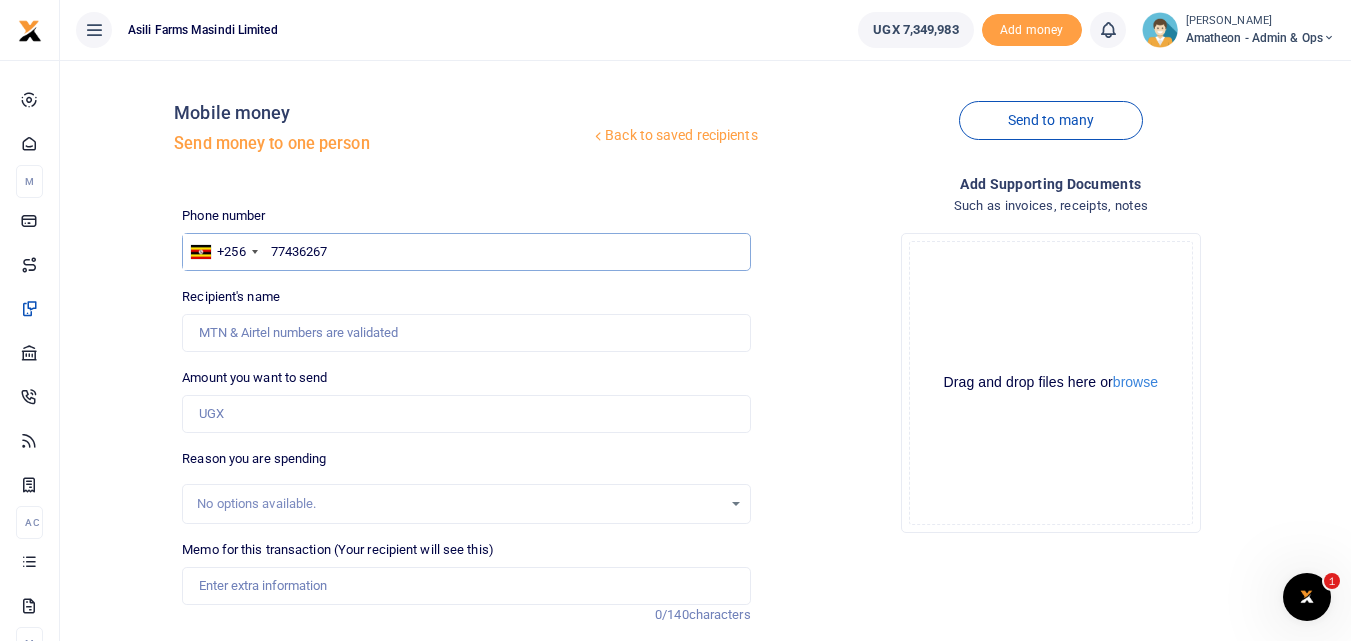 type on "774362673" 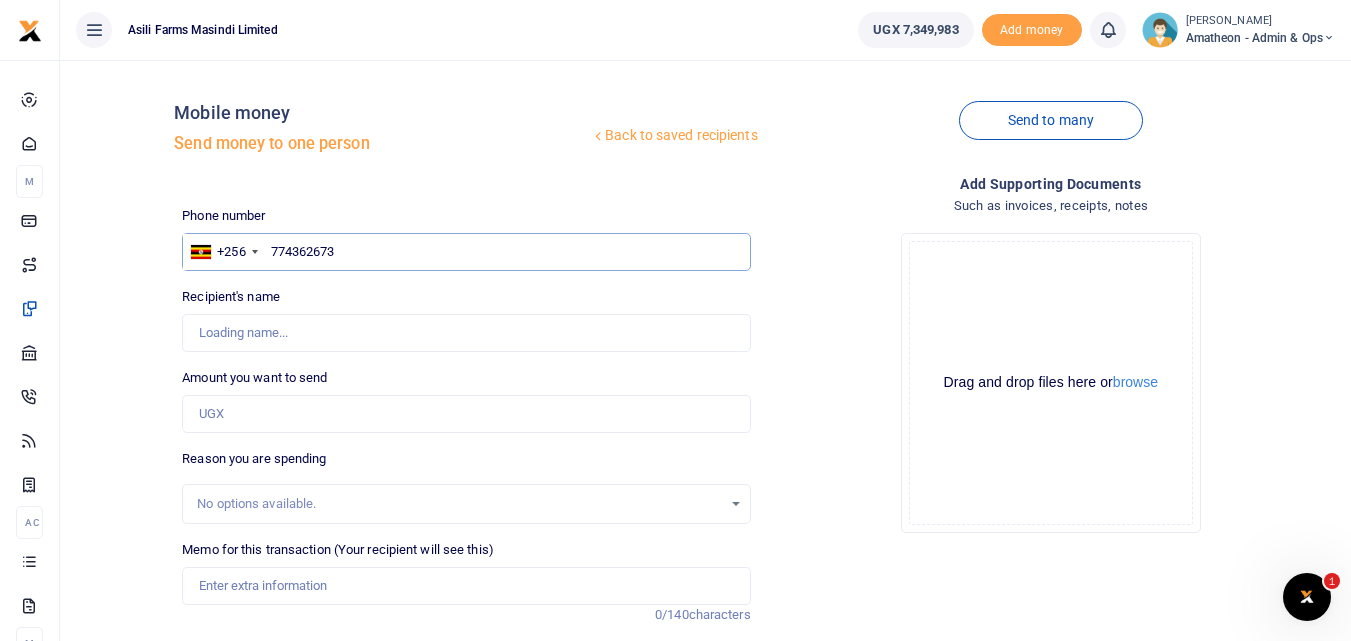 type on "[PERSON_NAME]" 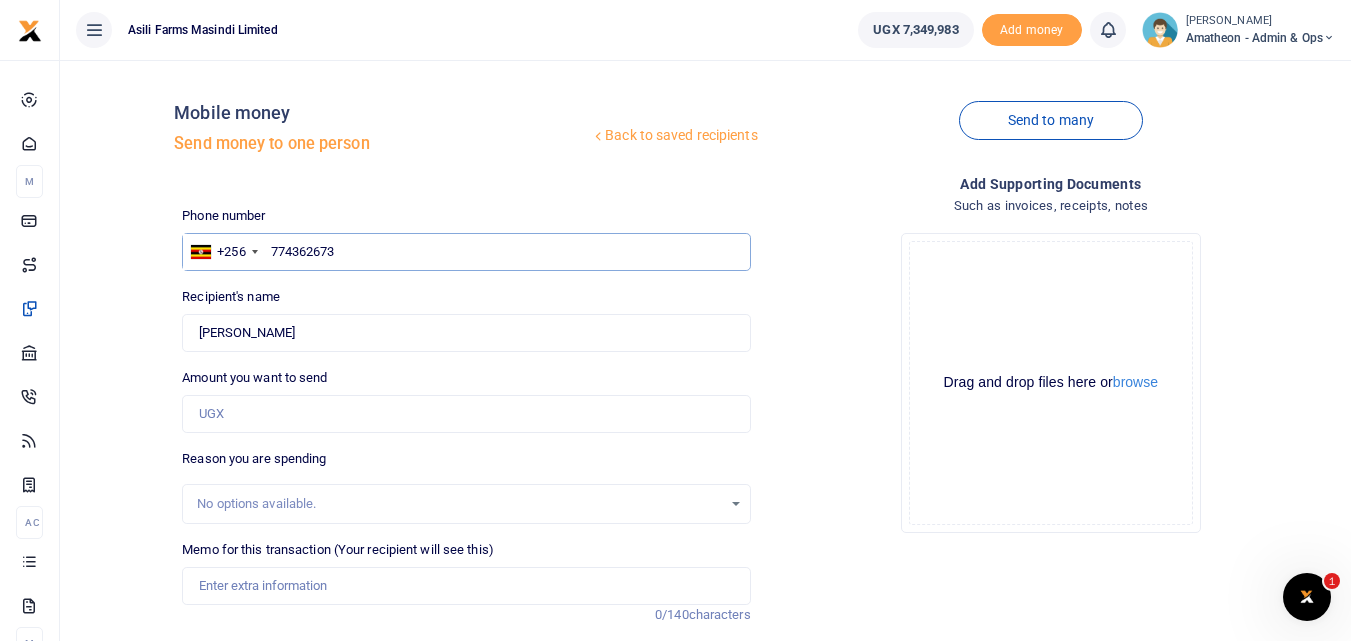 type on "774362673" 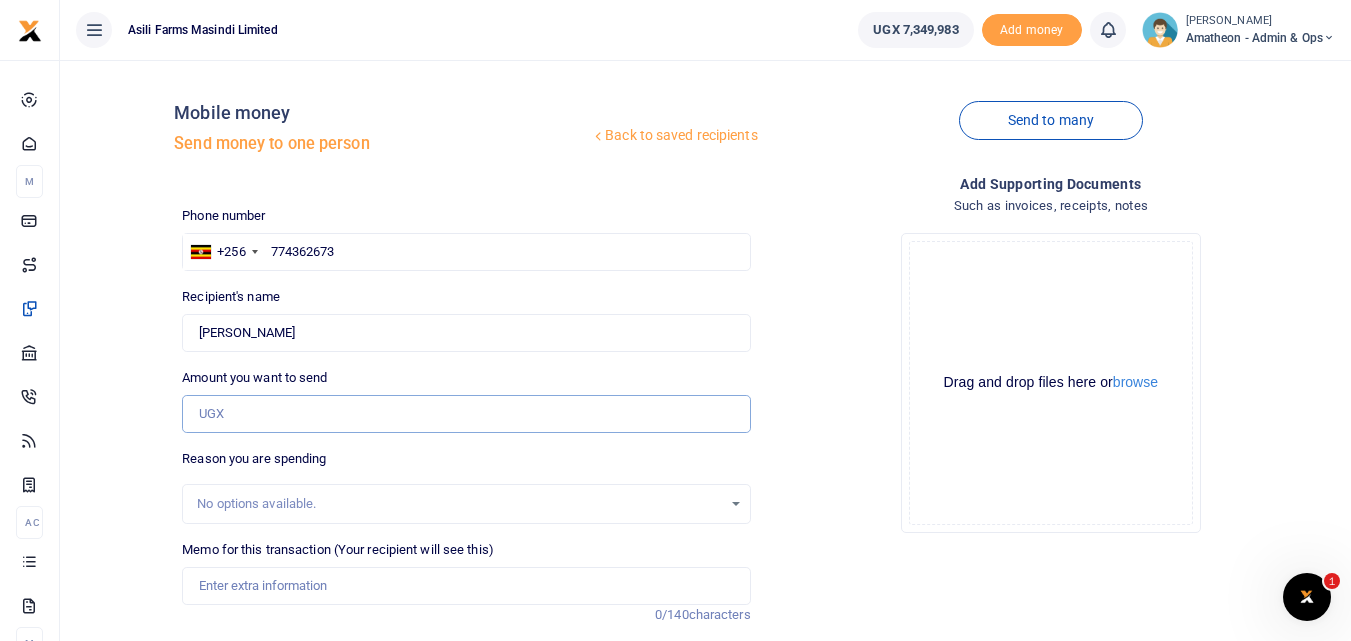 click on "Amount you want to send" at bounding box center (466, 414) 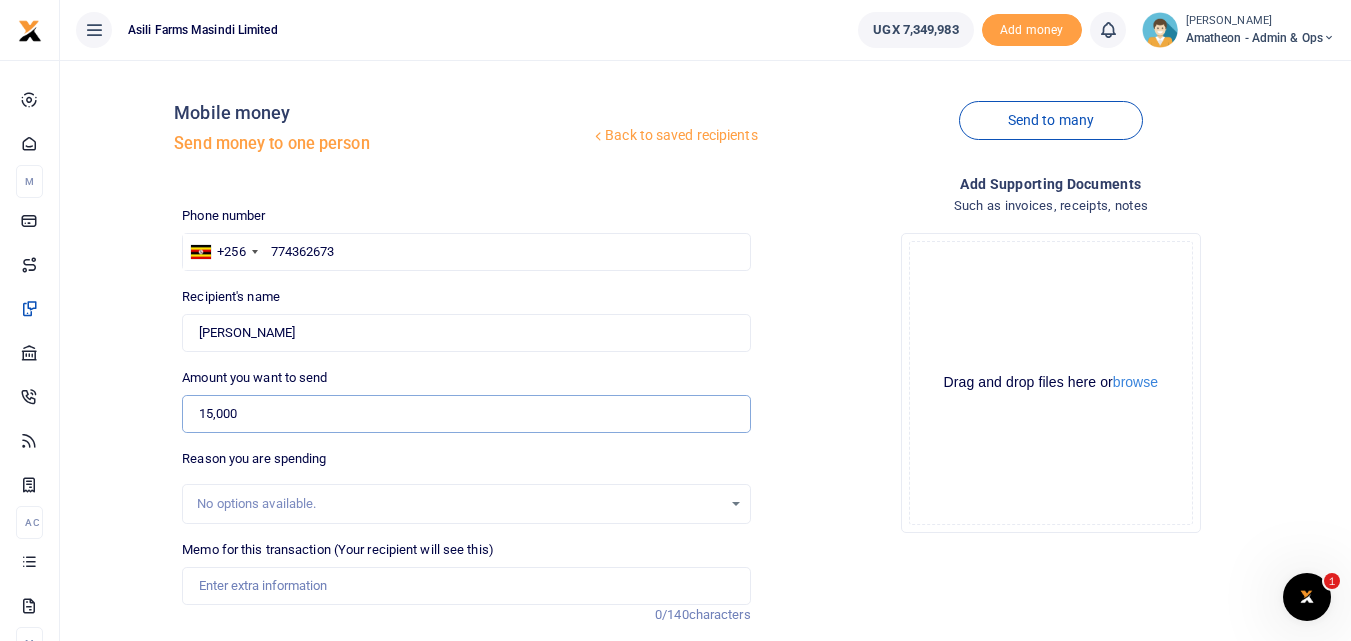 type on "15,000" 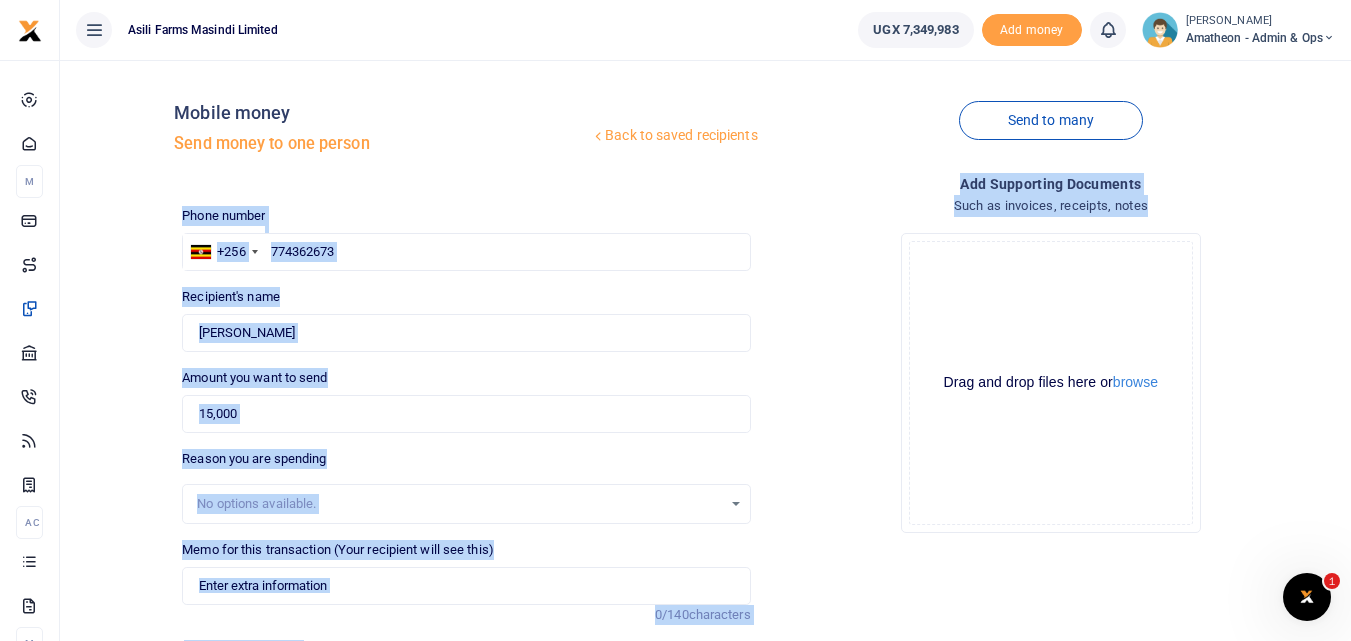 drag, startPoint x: 1349, startPoint y: 104, endPoint x: 1352, endPoint y: 203, distance: 99.04544 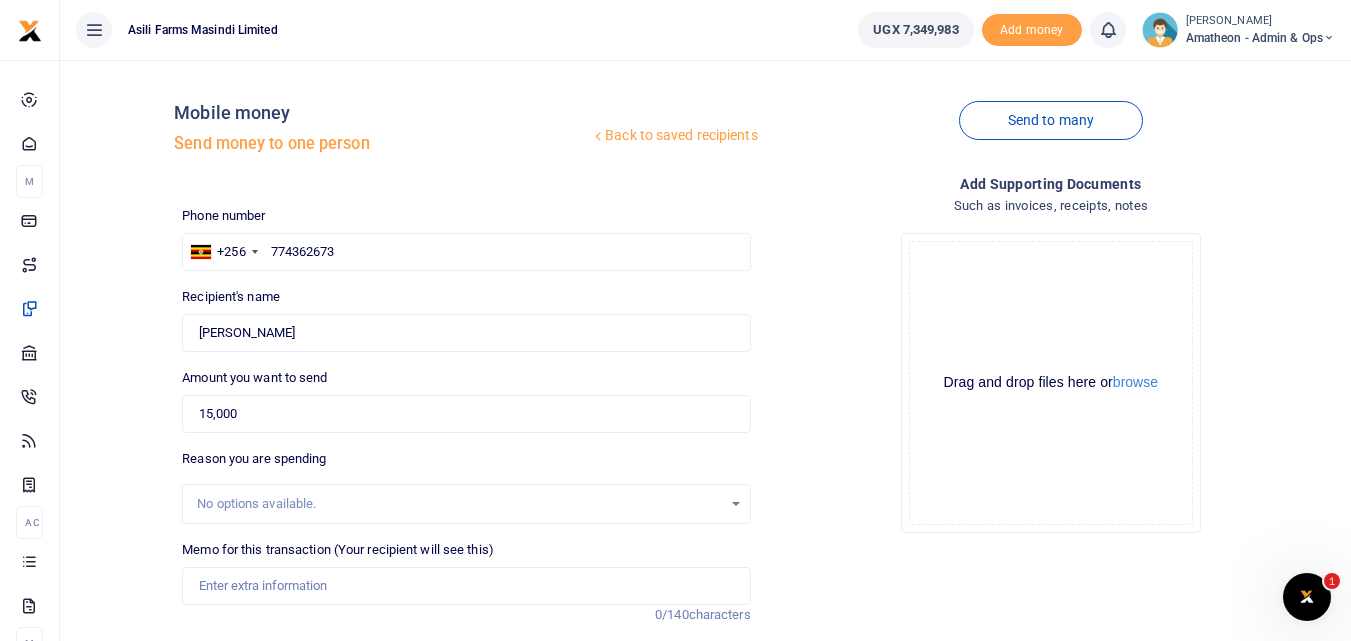 click on "Drop your files here Drag and drop files here or  browse Powered by  Uppy" at bounding box center [1051, 383] 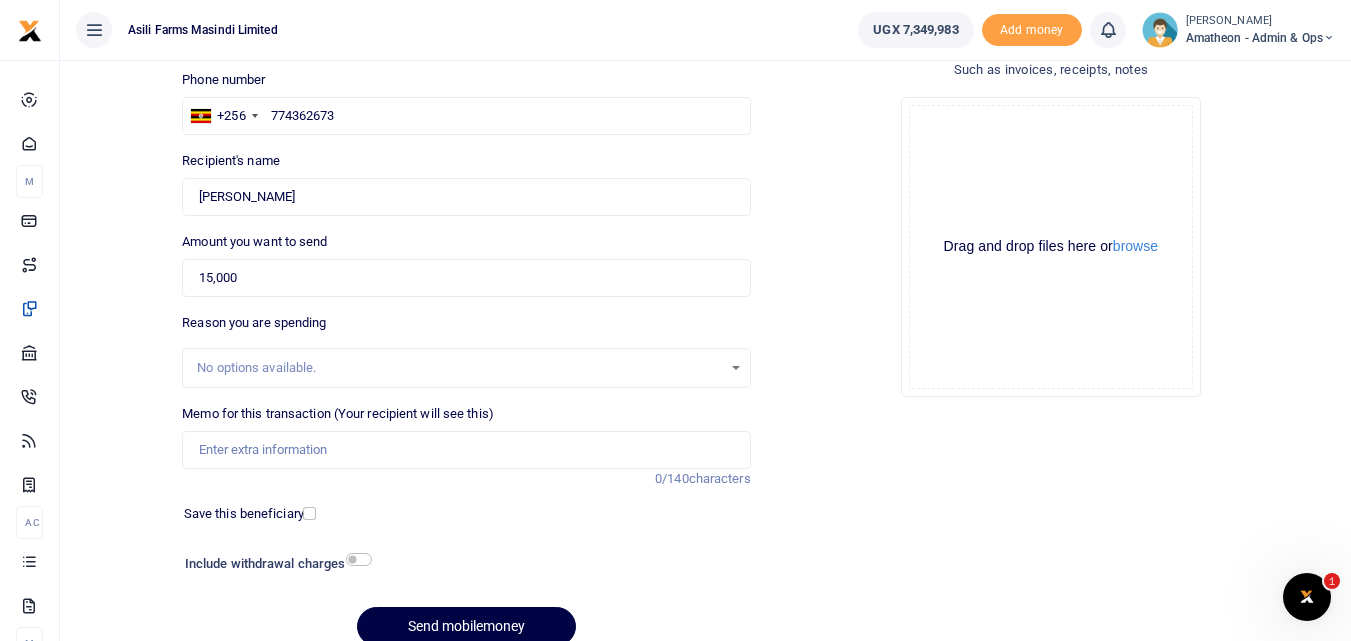 scroll, scrollTop: 135, scrollLeft: 0, axis: vertical 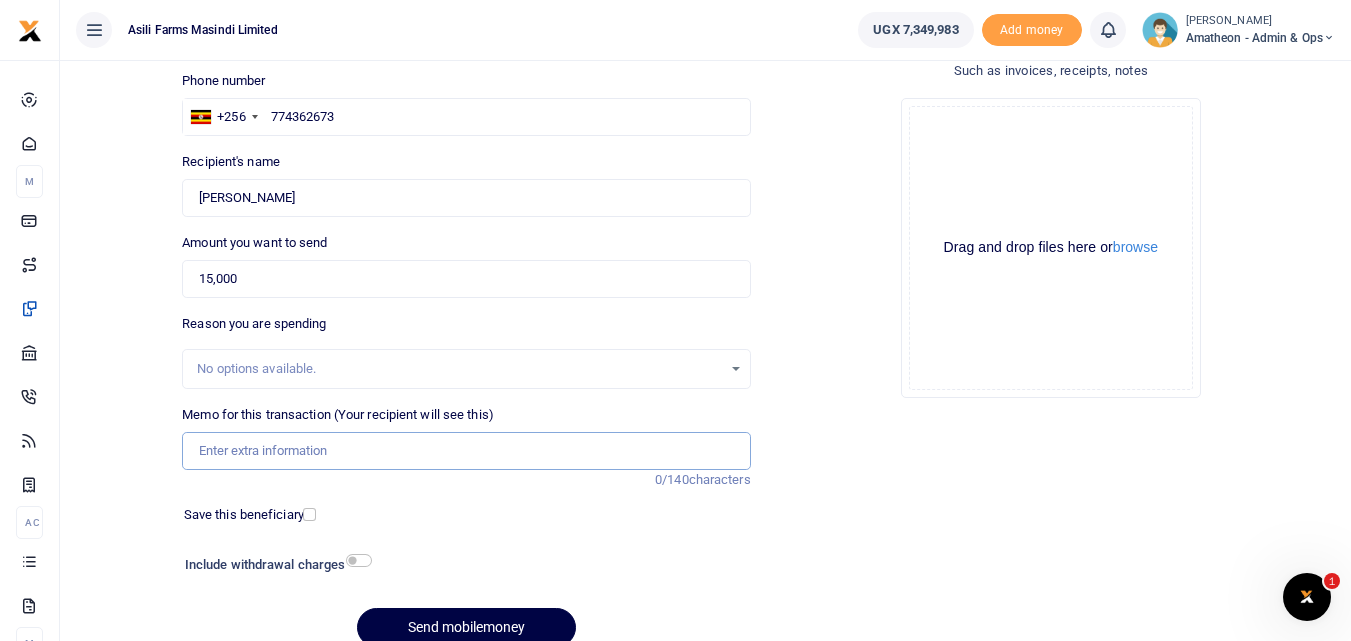 click on "Memo for this transaction (Your recipient will see this)" at bounding box center (466, 451) 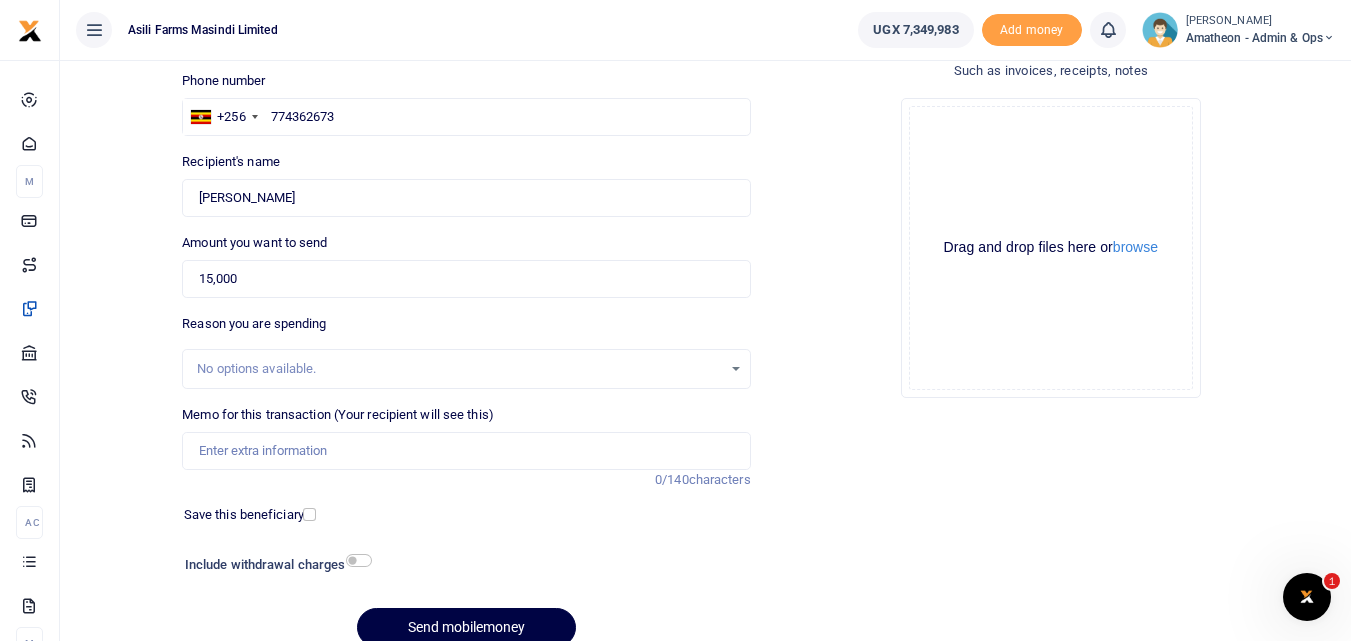click on "Recipient's name
Found
Name is required." at bounding box center (466, 184) 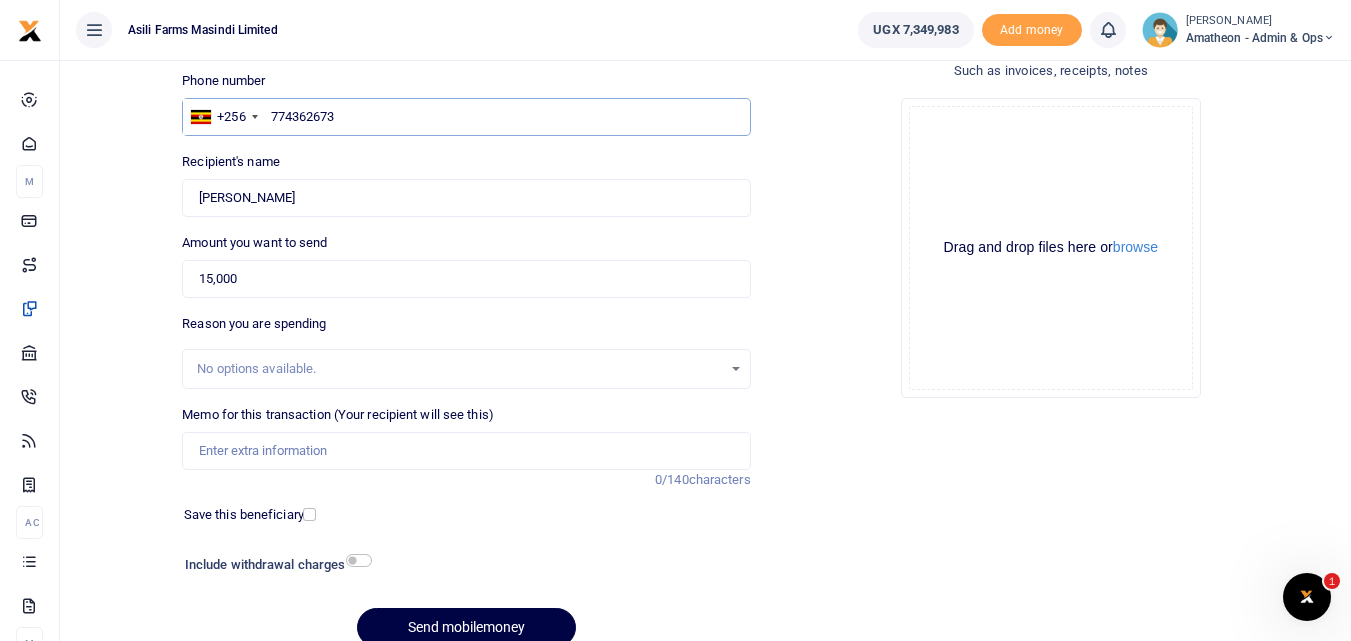 click on "774362673" at bounding box center (466, 117) 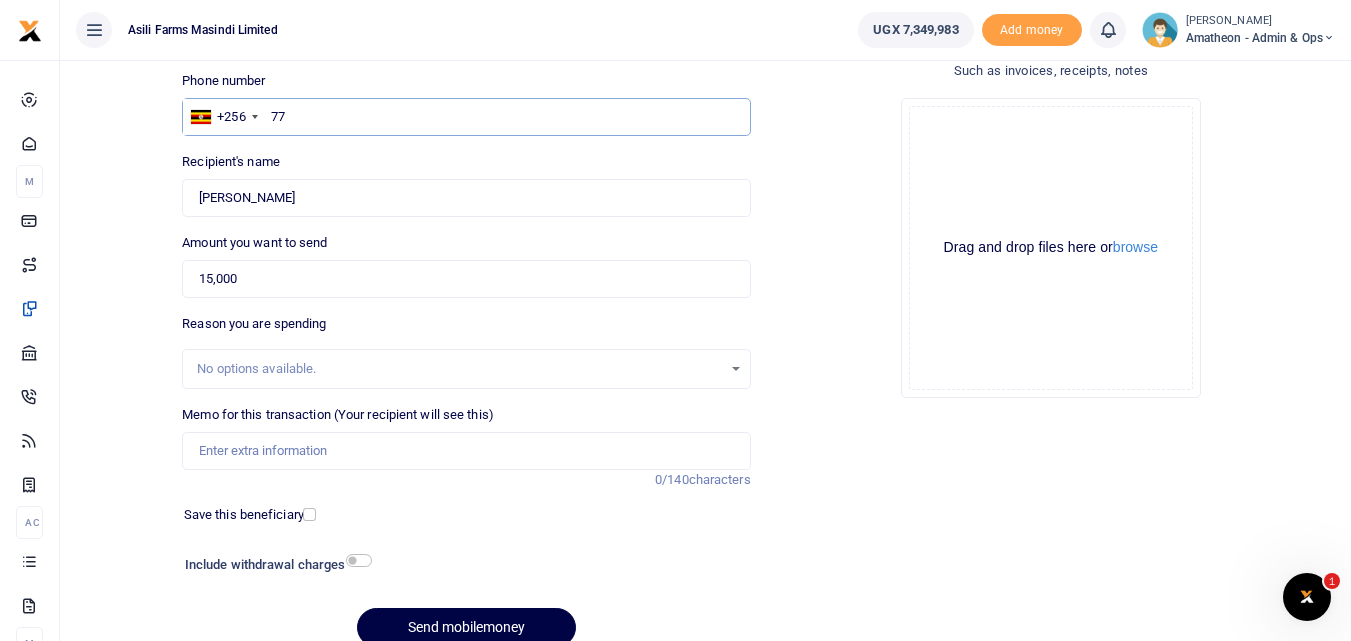 type on "7" 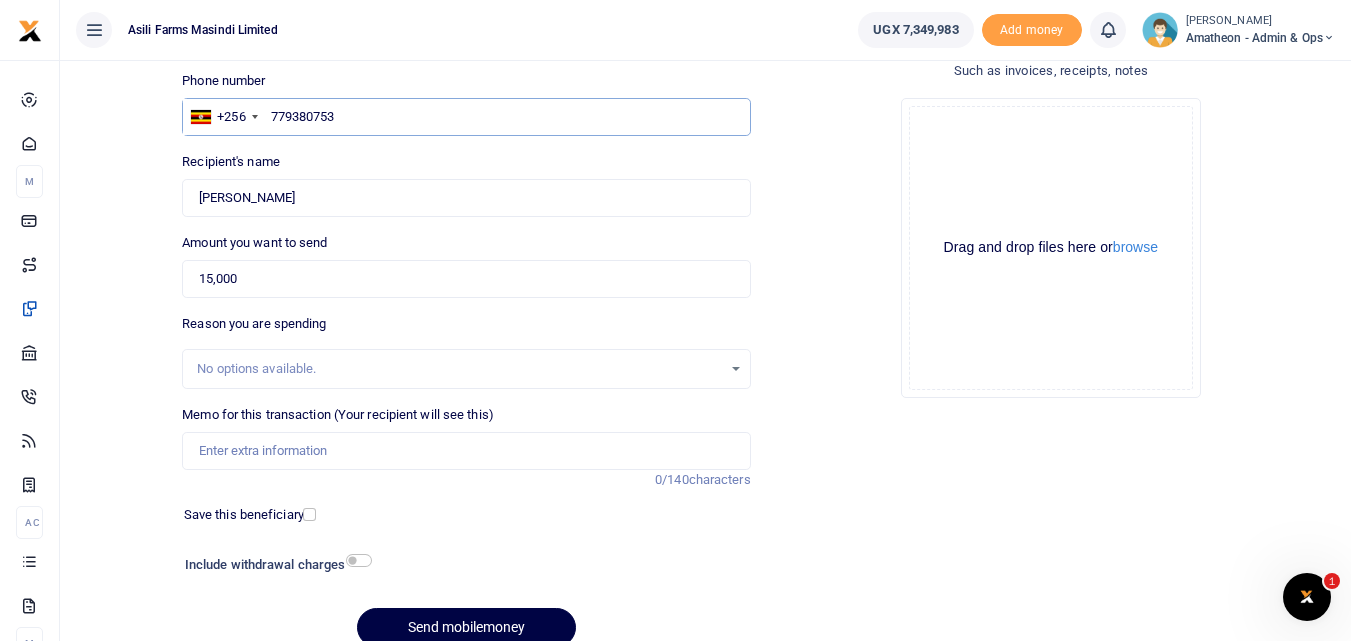 type on "779380753" 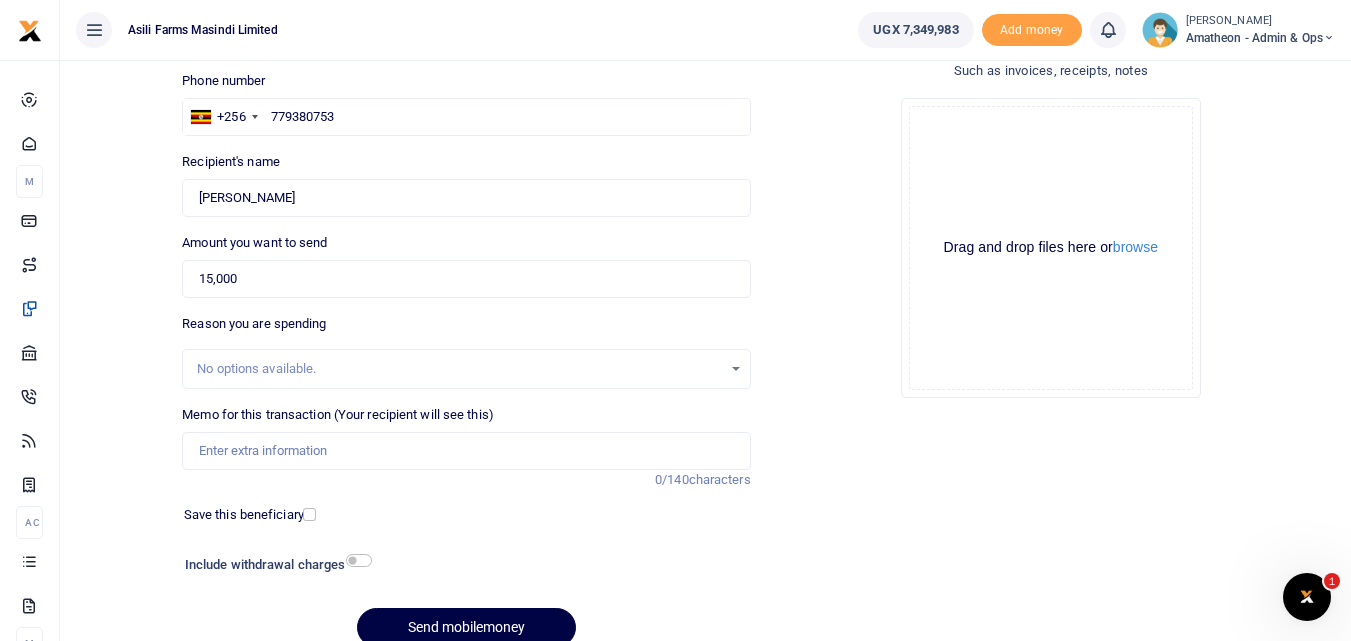click on "Amount you want to send
15,000
Amount is required." at bounding box center (466, 265) 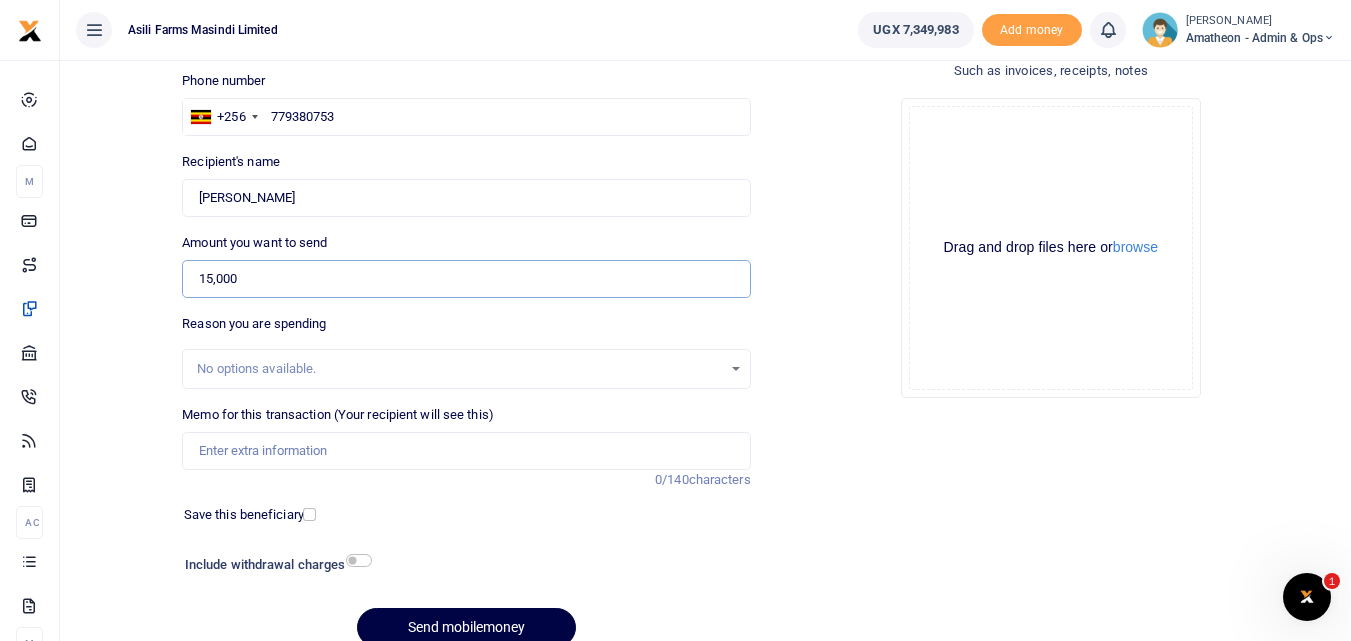 click on "15,000" at bounding box center (466, 279) 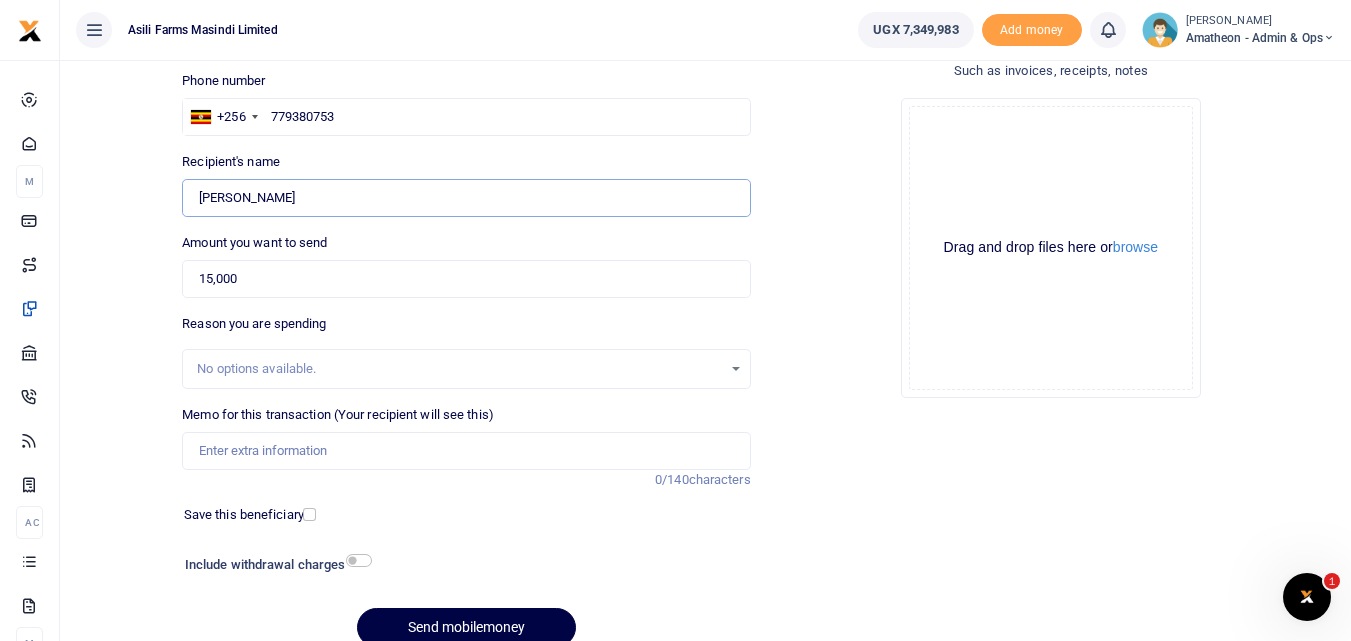 click on "Found" at bounding box center (466, 198) 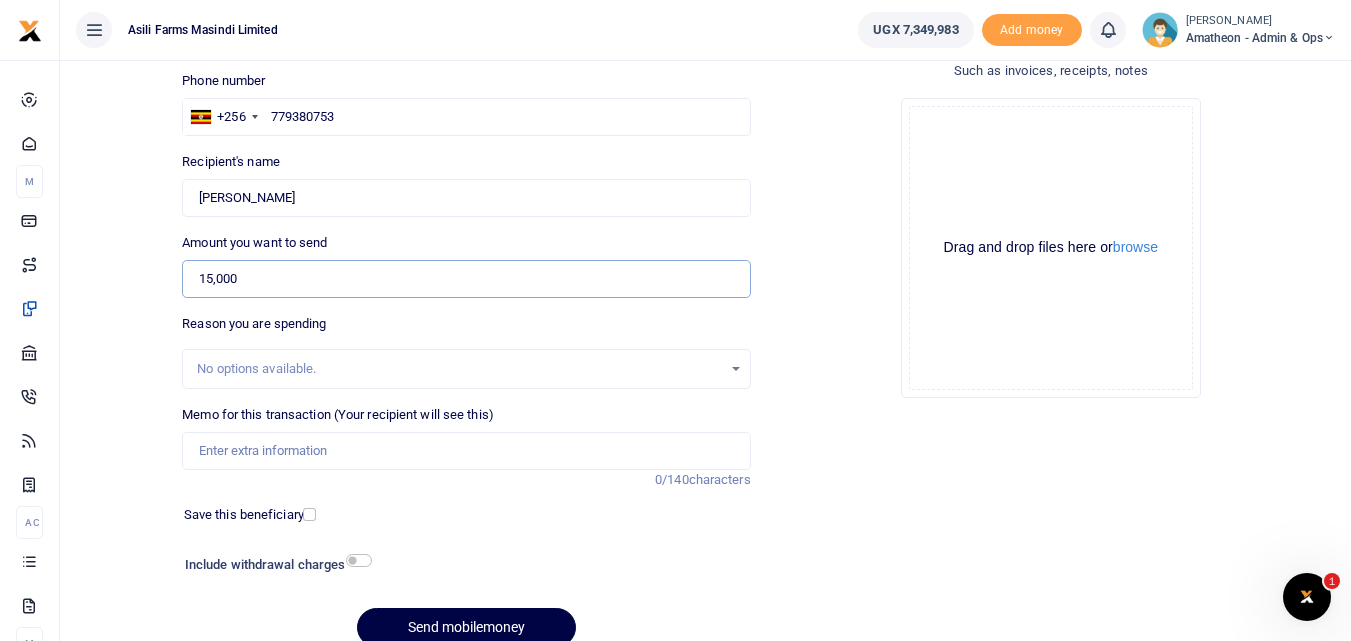 click on "15,000" at bounding box center (466, 279) 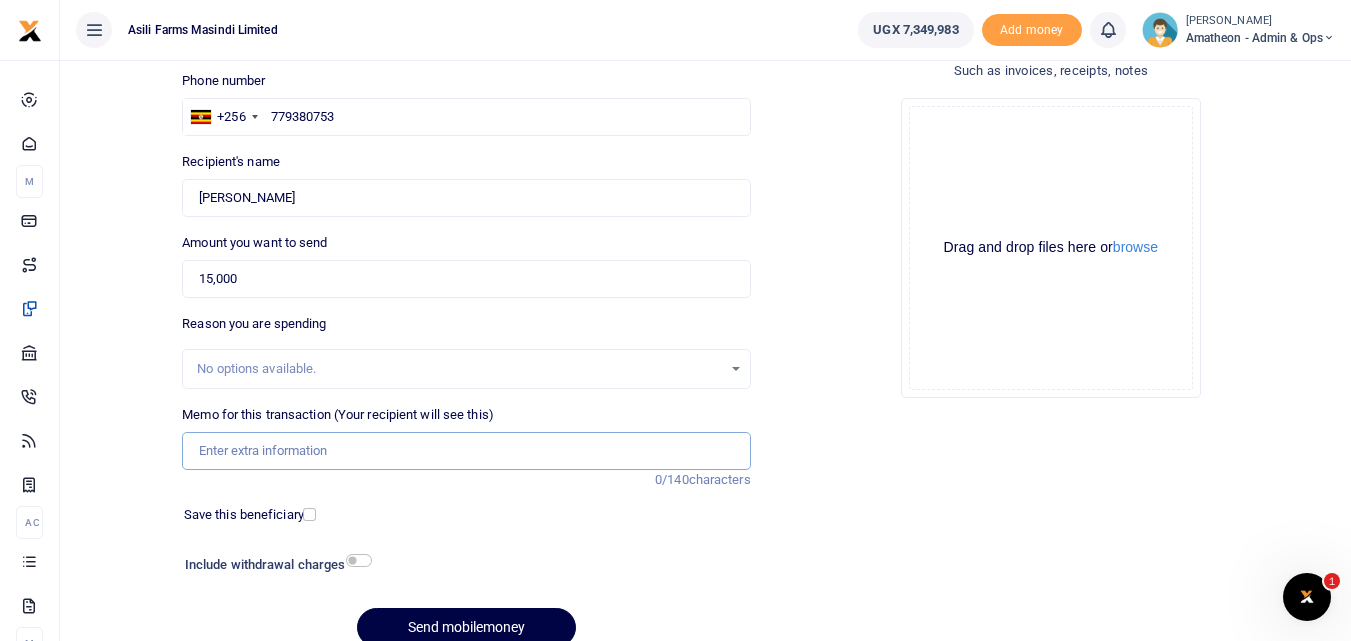 click on "Memo for this transaction (Your recipient will see this)" at bounding box center [466, 451] 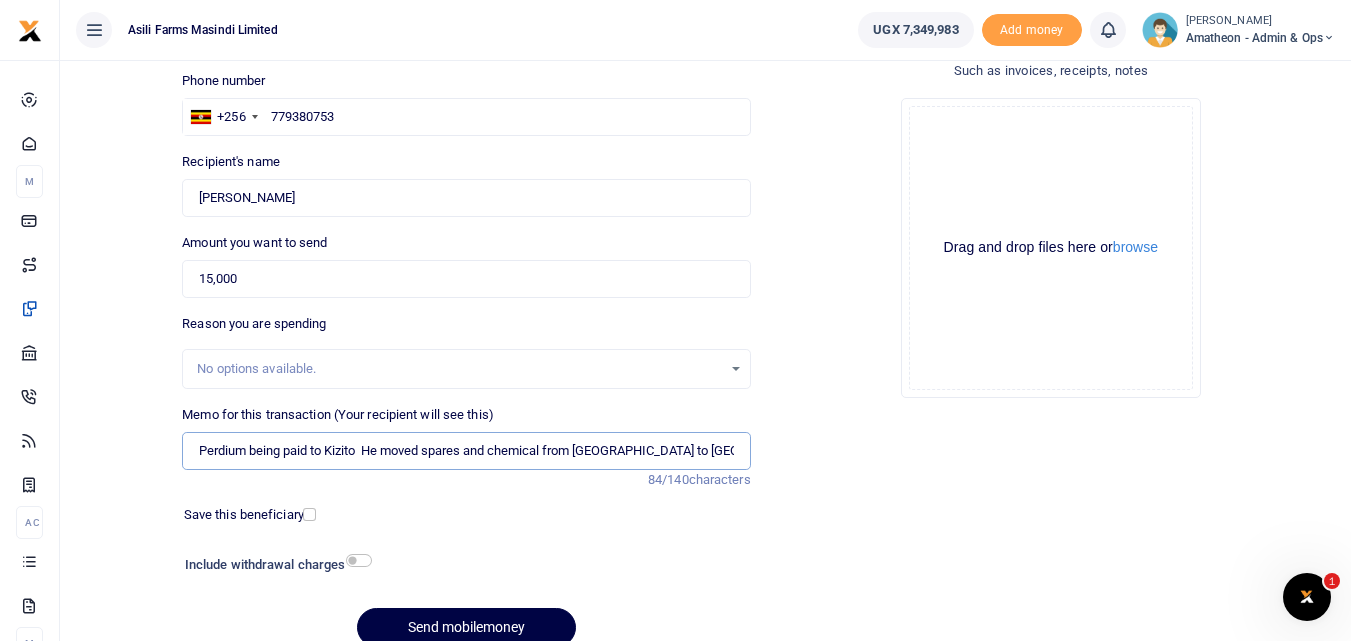 type on "Perdium being paid to Kizito  He moved spares and chemical from [GEOGRAPHIC_DATA] to [GEOGRAPHIC_DATA]" 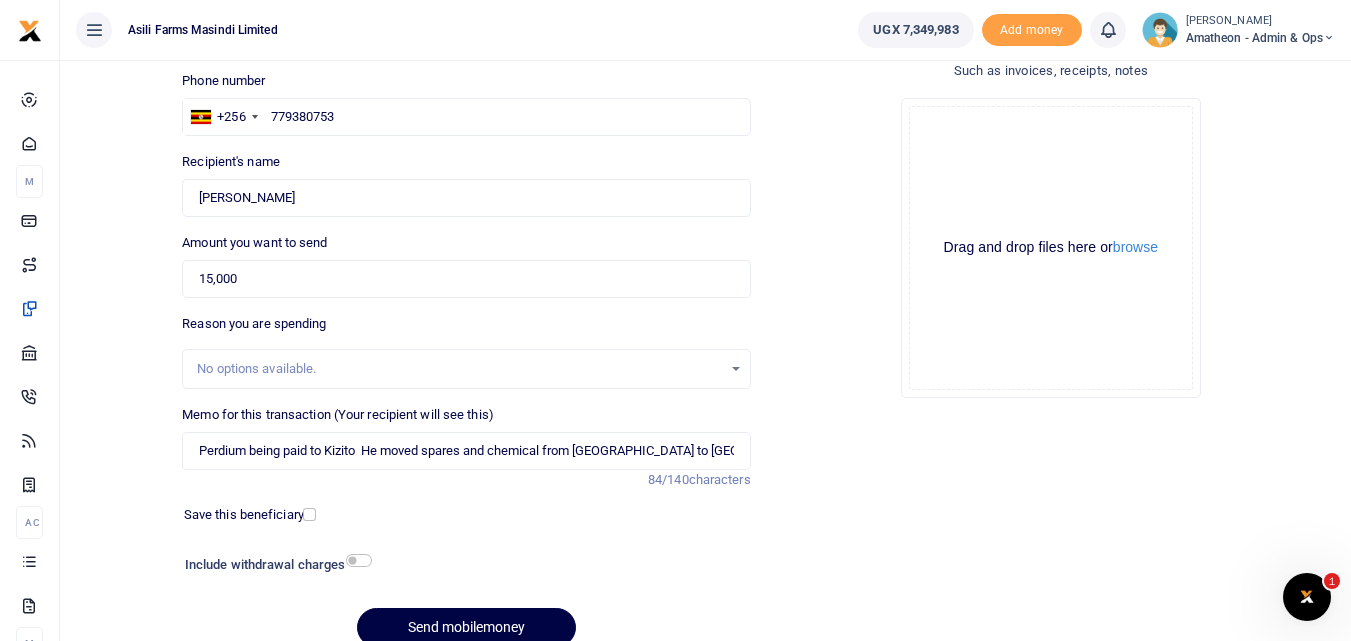 click on "Drag and drop files here or  browse Powered by  Uppy" 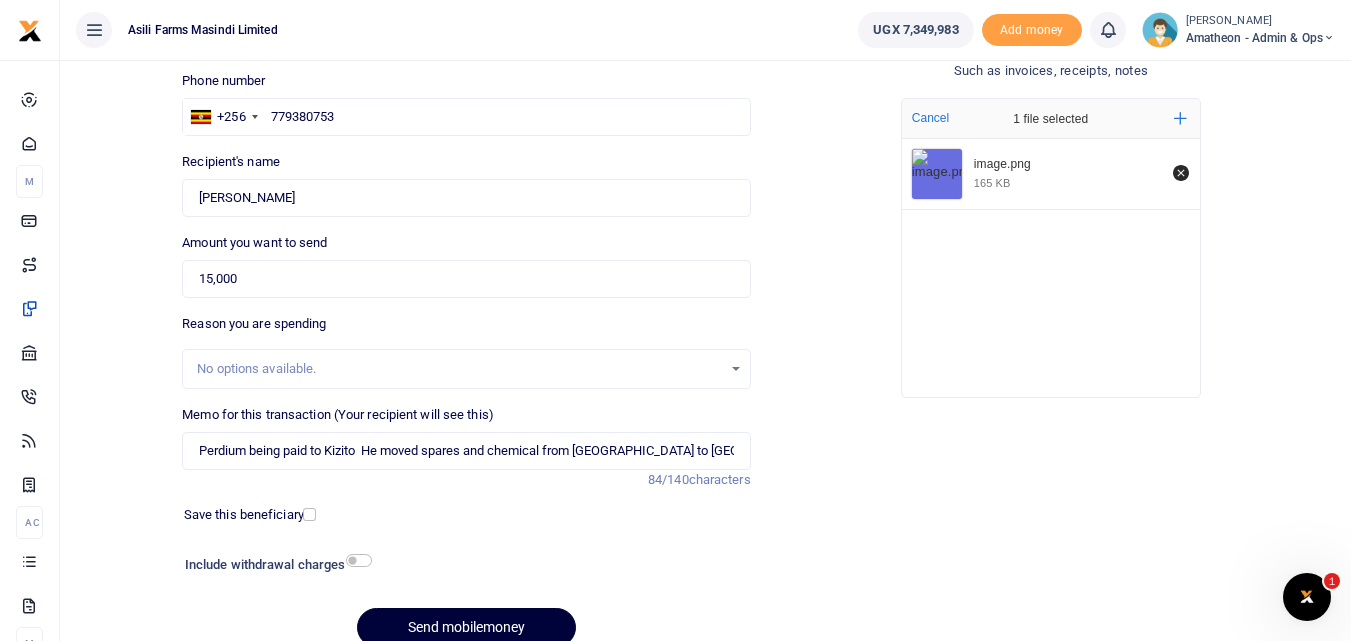 click on "Send mobilemoney" at bounding box center [466, 627] 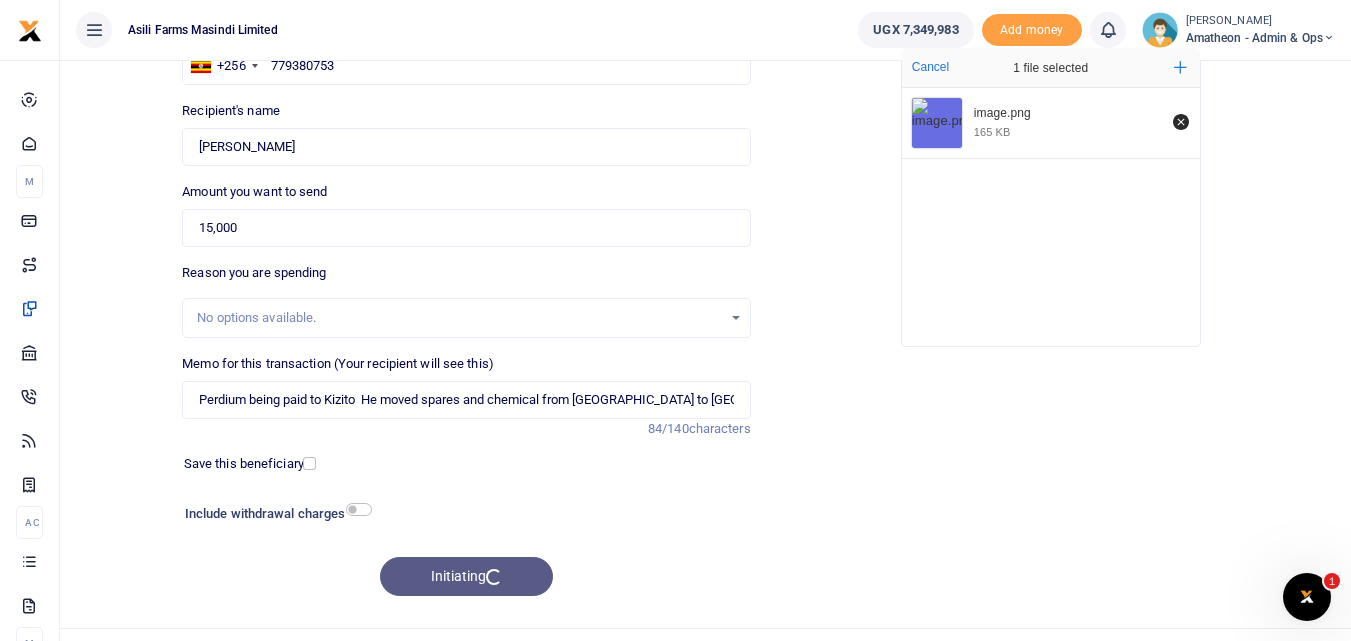 scroll, scrollTop: 199, scrollLeft: 0, axis: vertical 